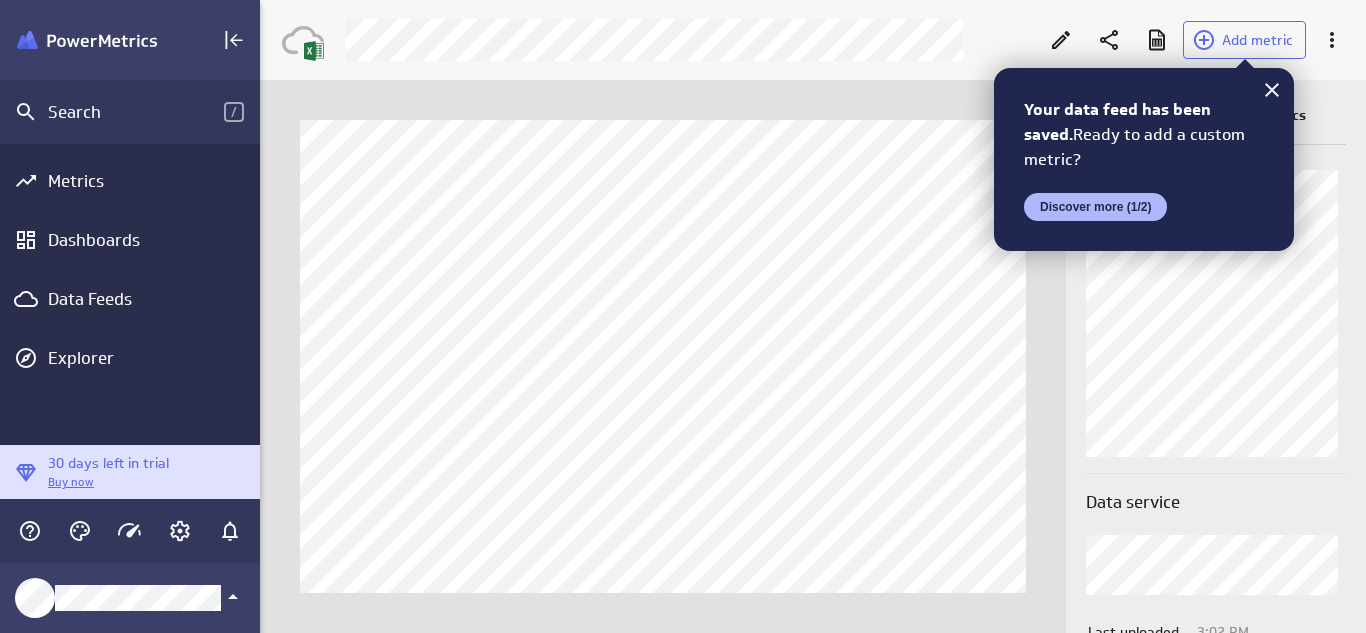 scroll, scrollTop: 0, scrollLeft: 0, axis: both 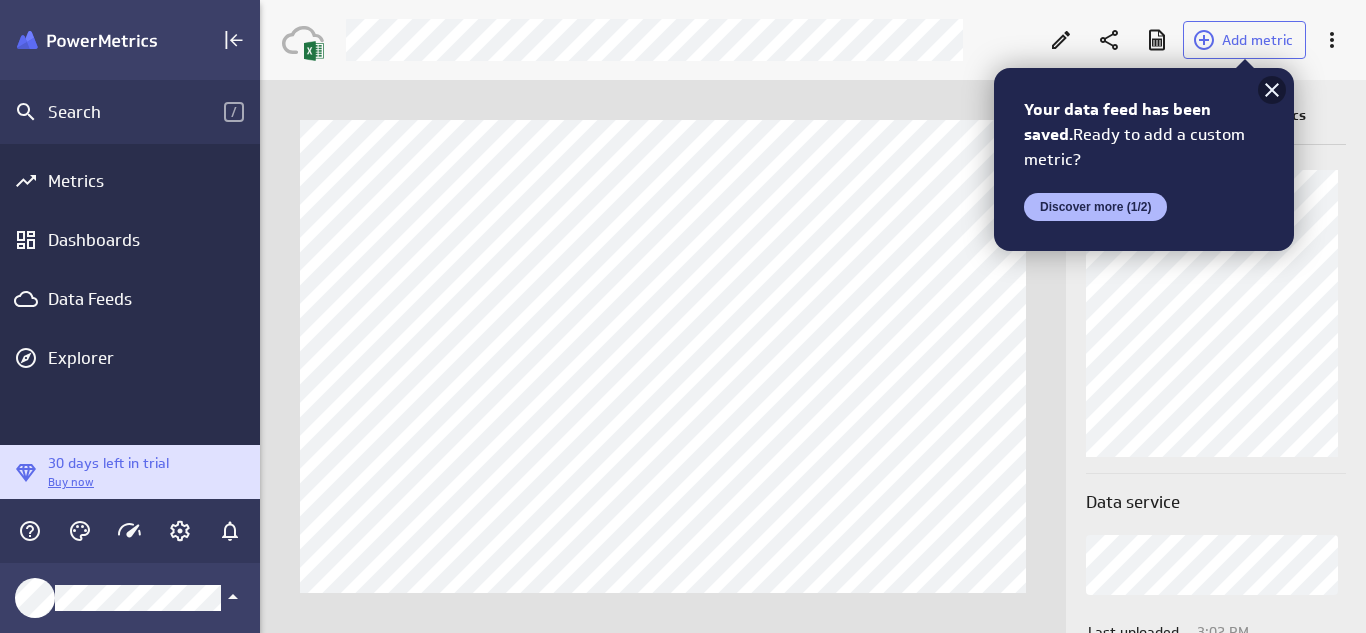 click 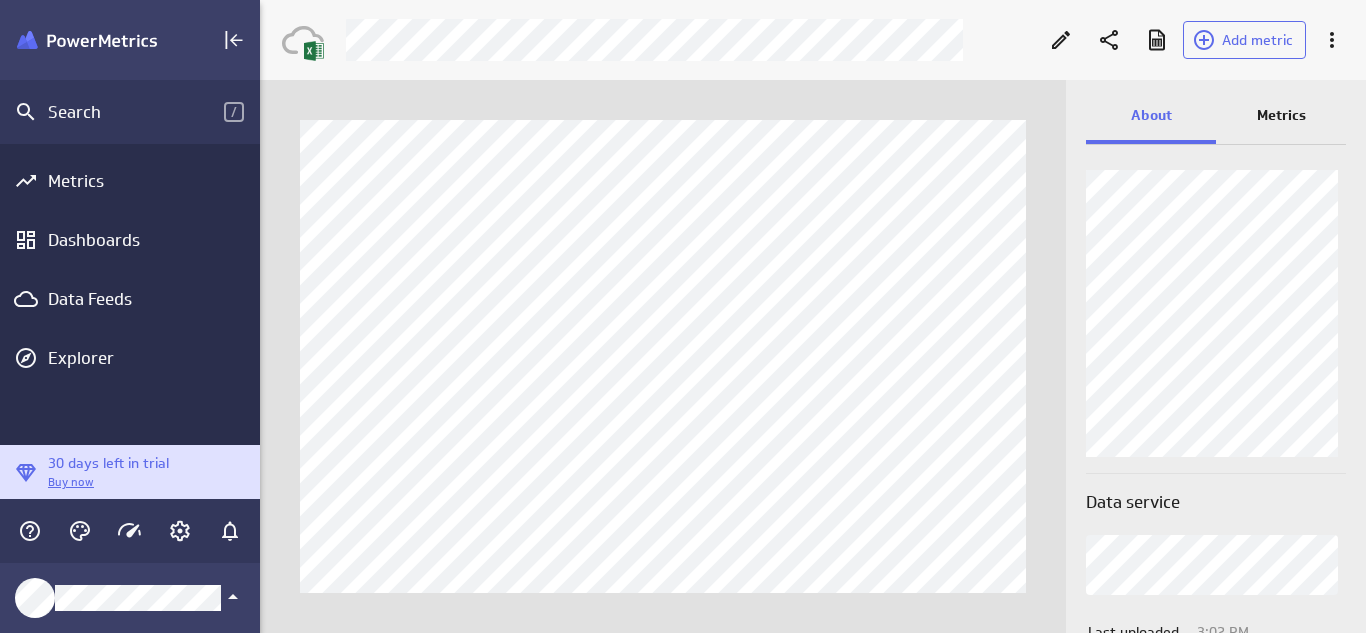 scroll, scrollTop: 56, scrollLeft: 0, axis: vertical 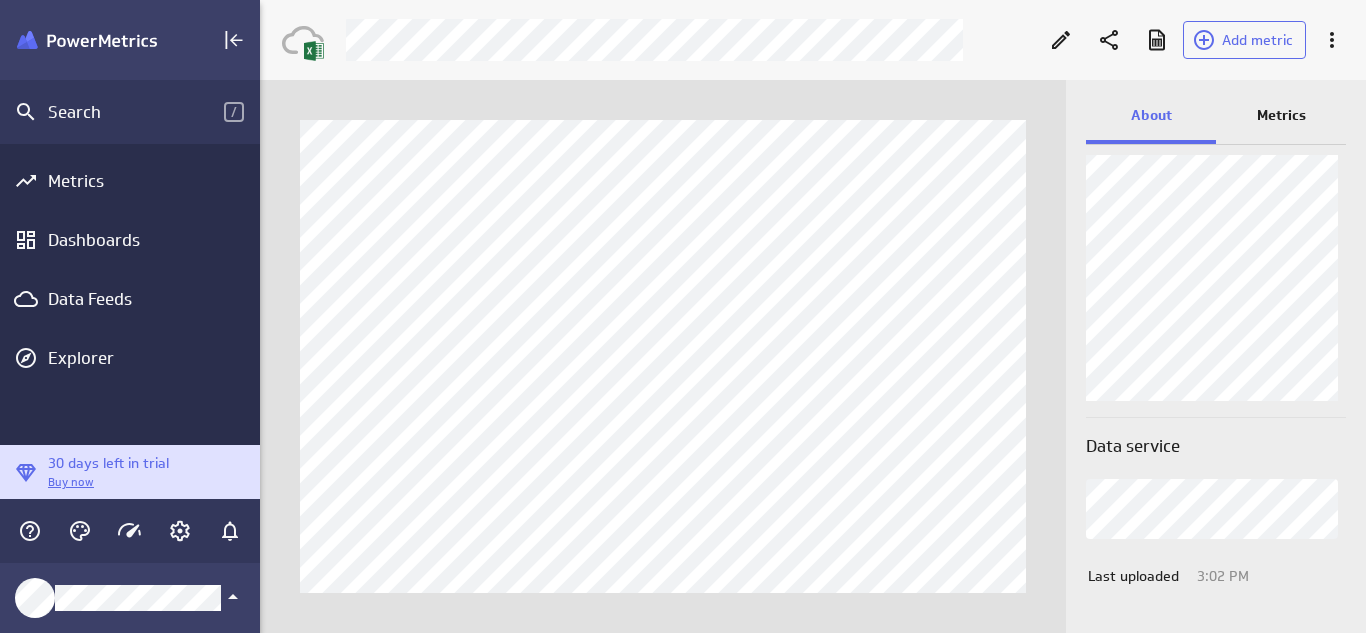 click on "Metrics" at bounding box center [1281, 117] 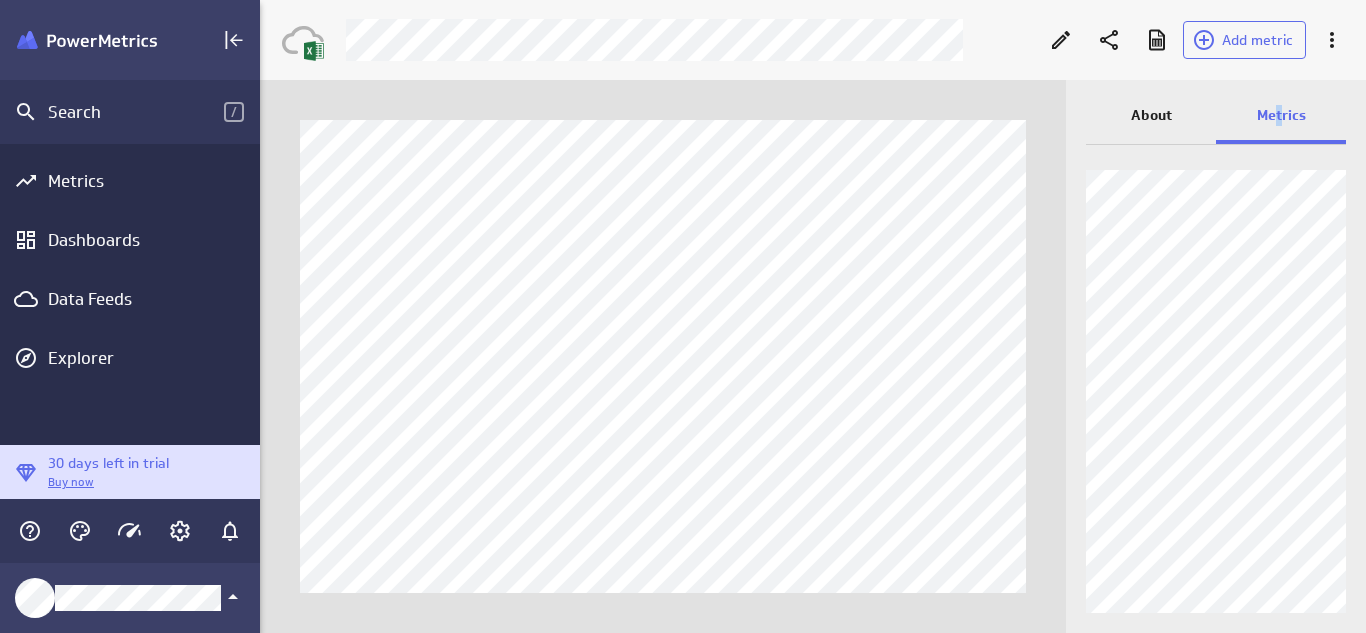 scroll, scrollTop: 0, scrollLeft: 0, axis: both 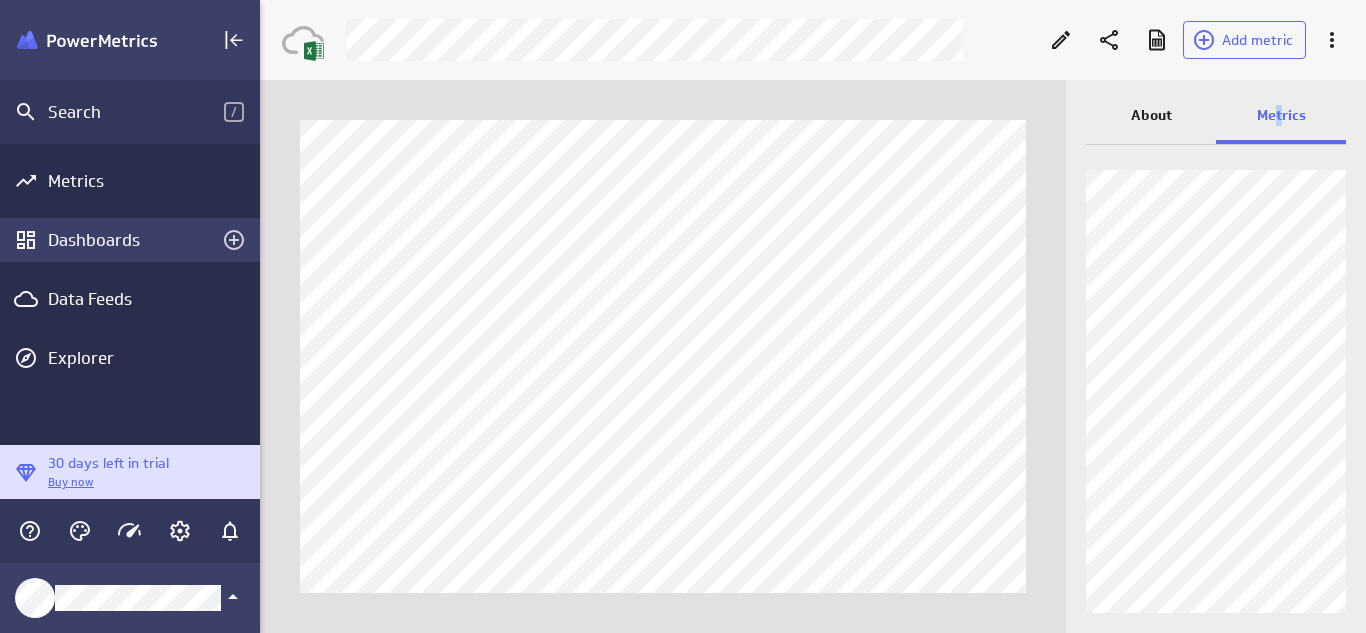 click on "Dashboards" at bounding box center [130, 240] 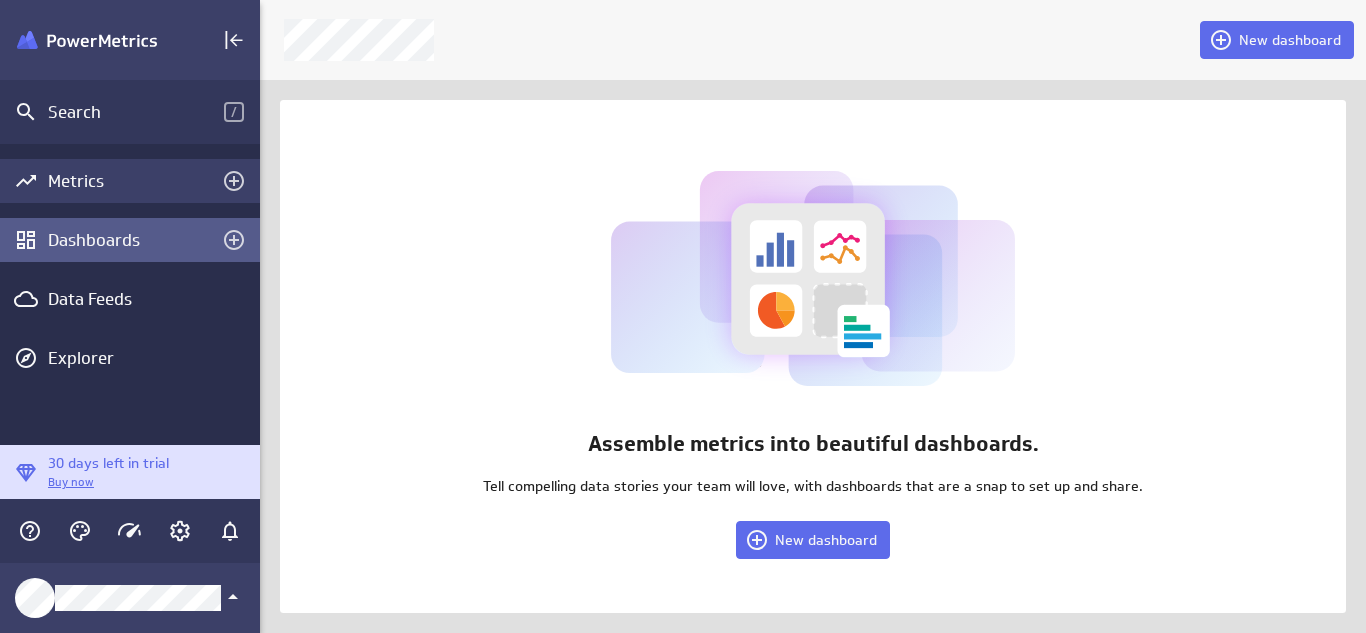 click on "Metrics" at bounding box center (130, 181) 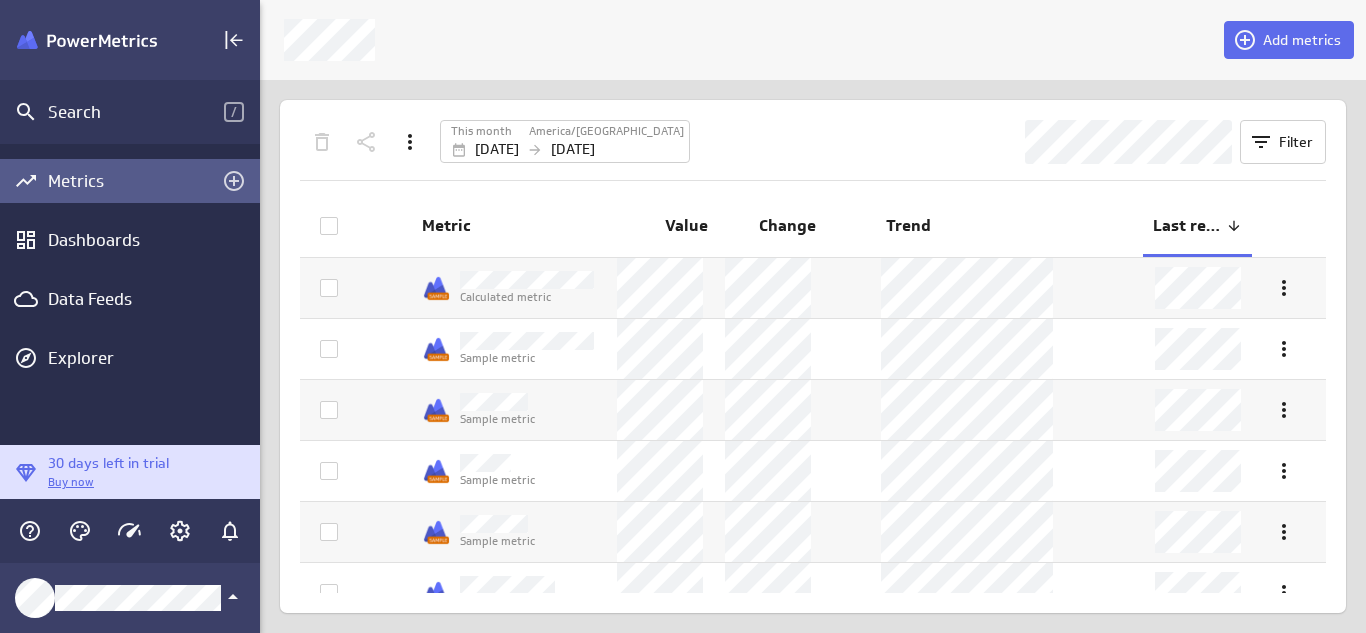 drag, startPoint x: 1328, startPoint y: 293, endPoint x: 1327, endPoint y: 304, distance: 11.045361 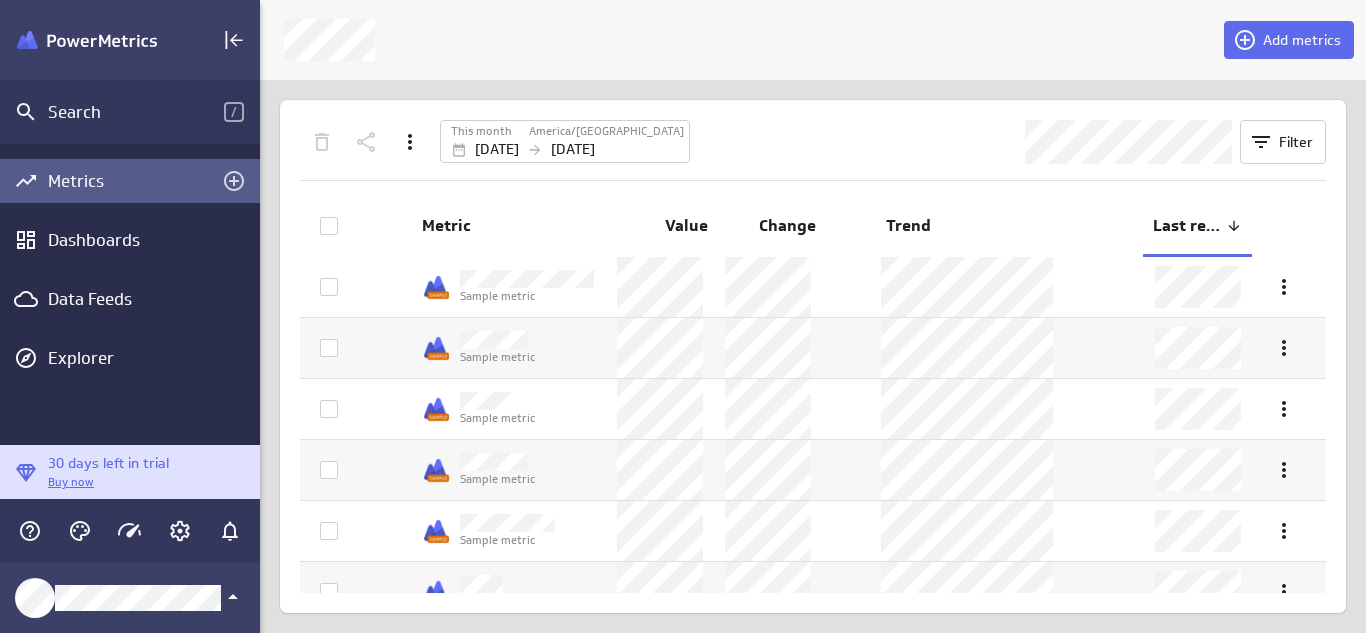 scroll, scrollTop: 91, scrollLeft: 0, axis: vertical 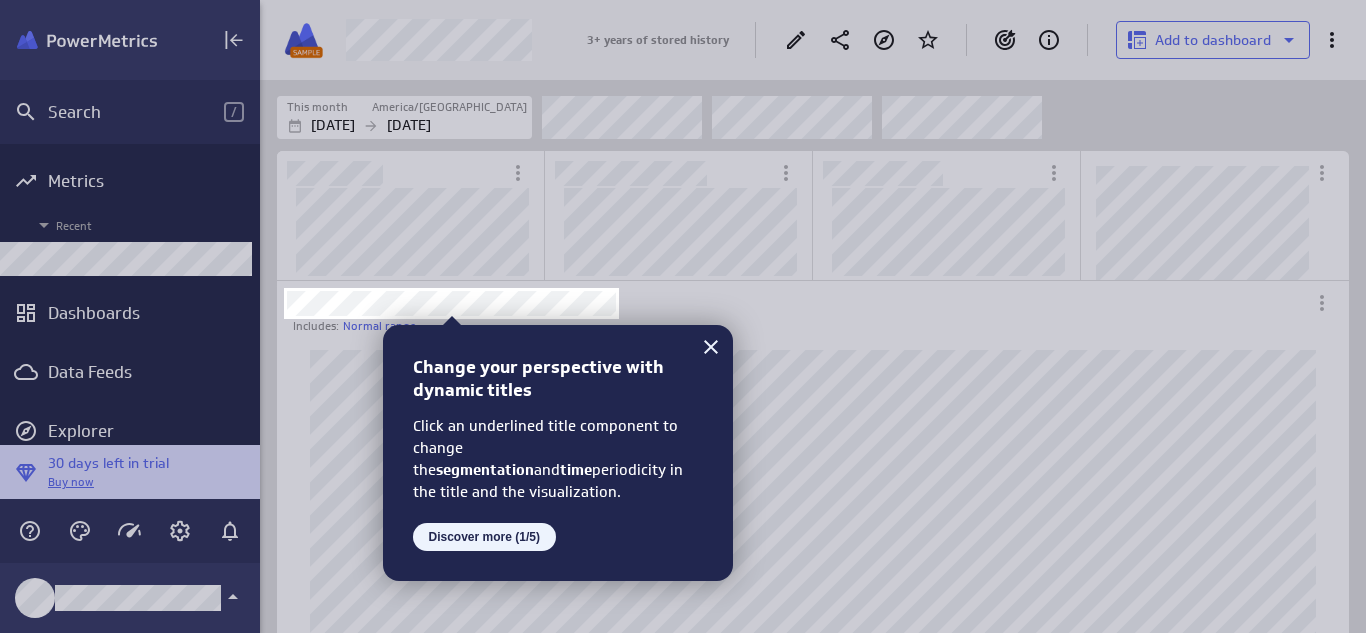 click on "Discover more (1/5)" at bounding box center [484, 537] 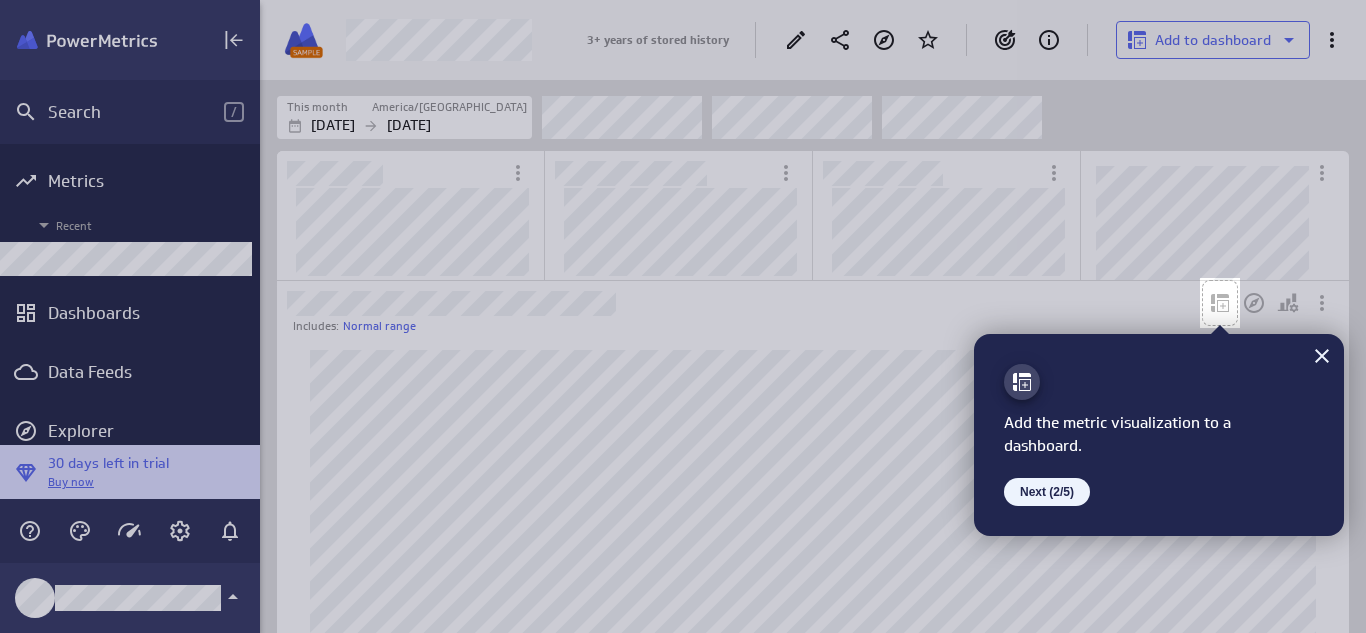 click on "Next (2/5)" at bounding box center (1047, 492) 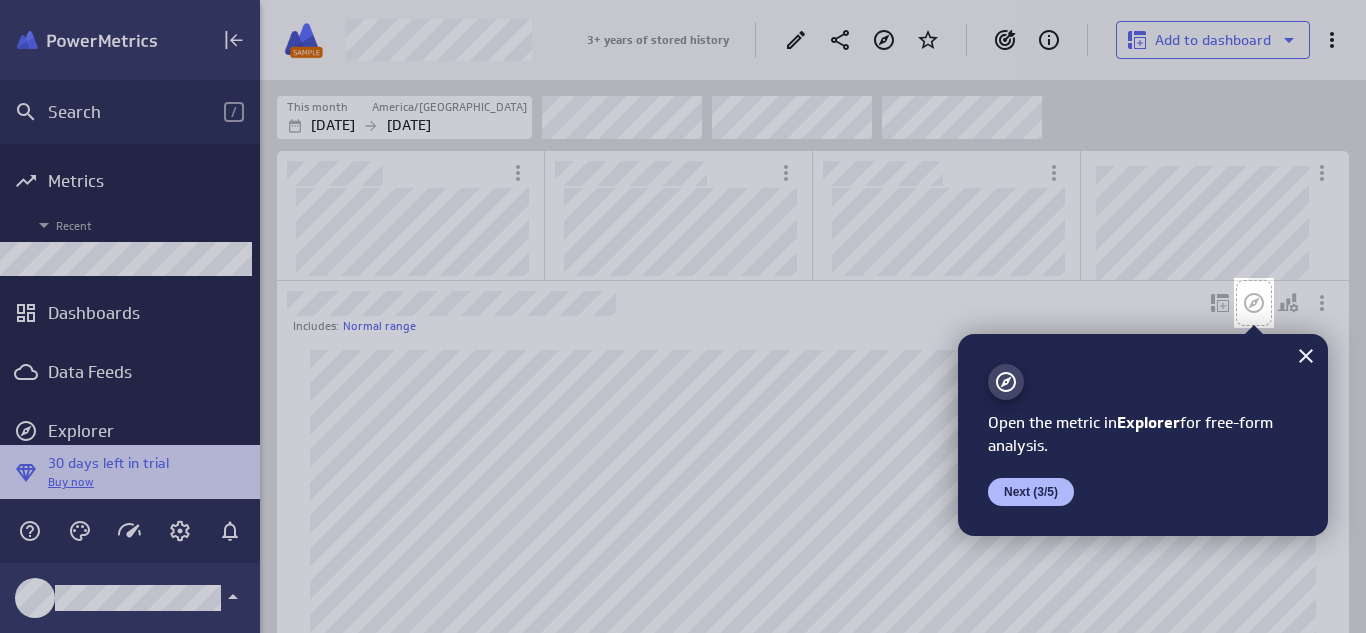 click on "Next (3/5)" at bounding box center [1031, 492] 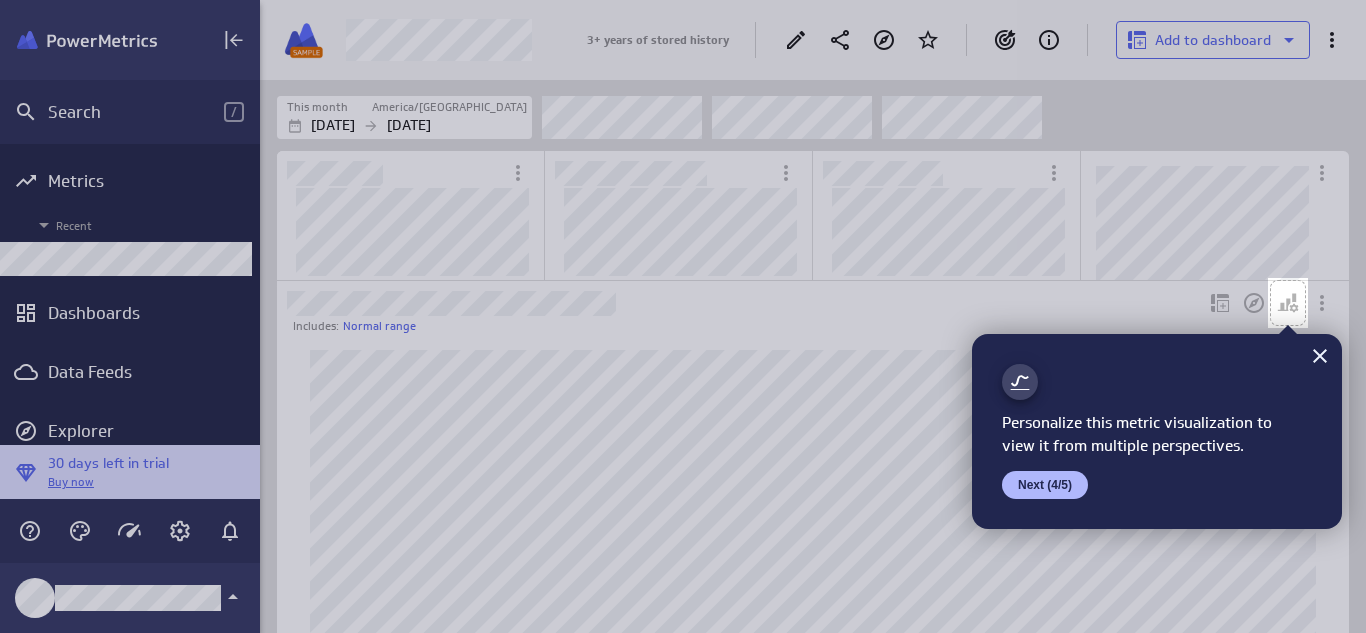click on "Next (4/5)" at bounding box center (1045, 485) 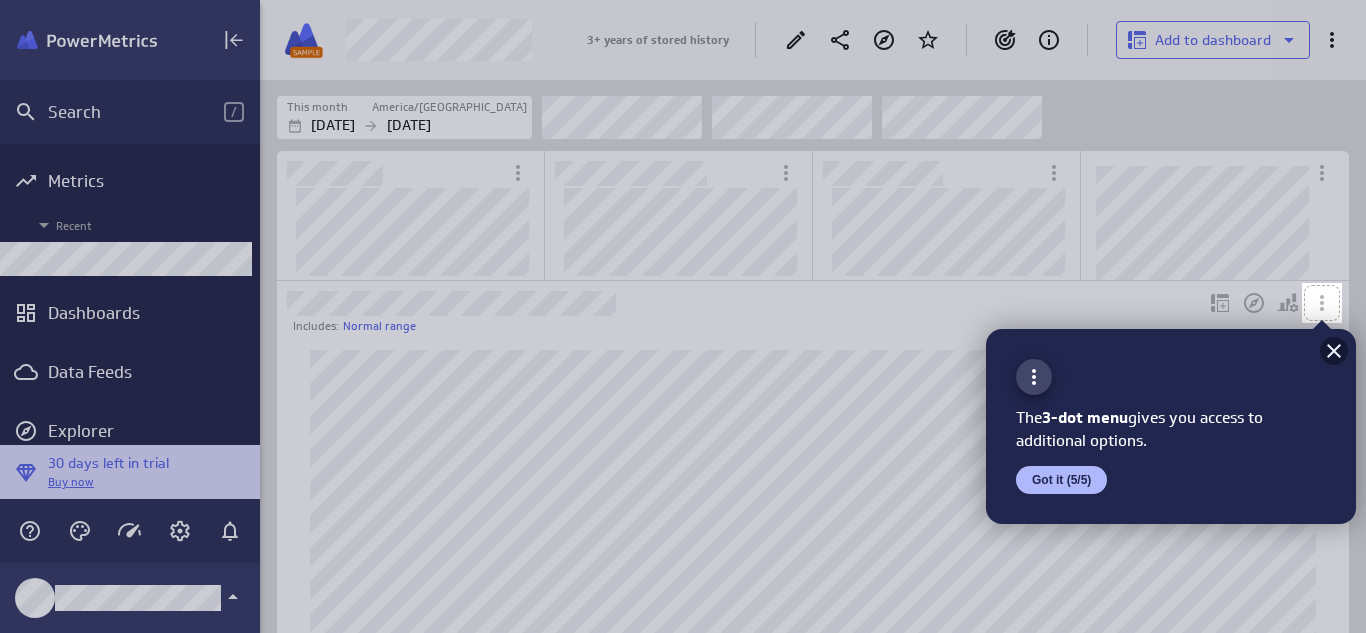 click at bounding box center [1334, 351] 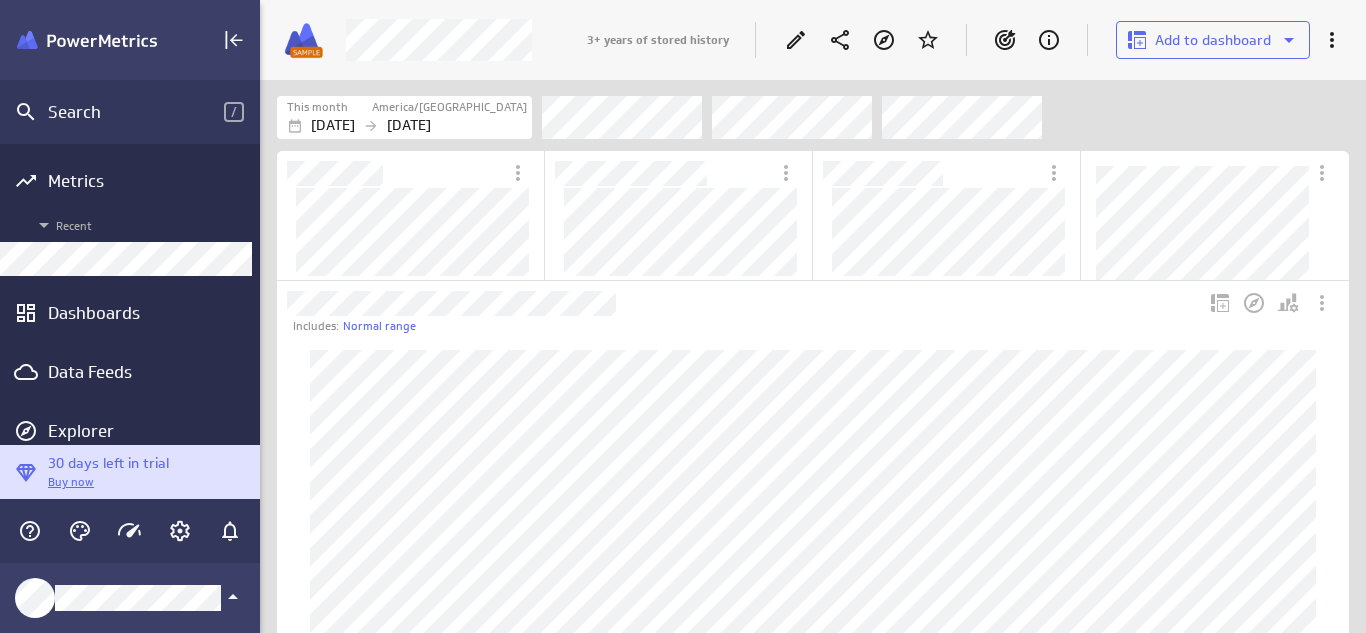 drag, startPoint x: 1356, startPoint y: 221, endPoint x: 1357, endPoint y: 260, distance: 39.012817 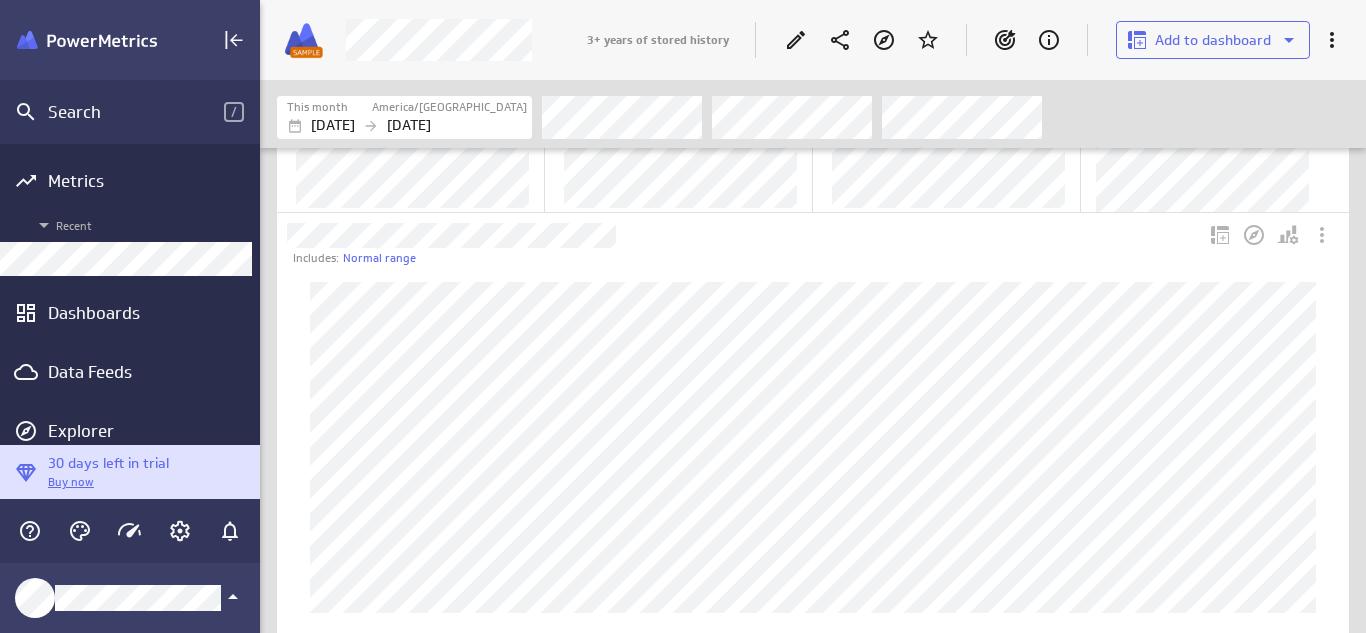 scroll, scrollTop: 100, scrollLeft: 0, axis: vertical 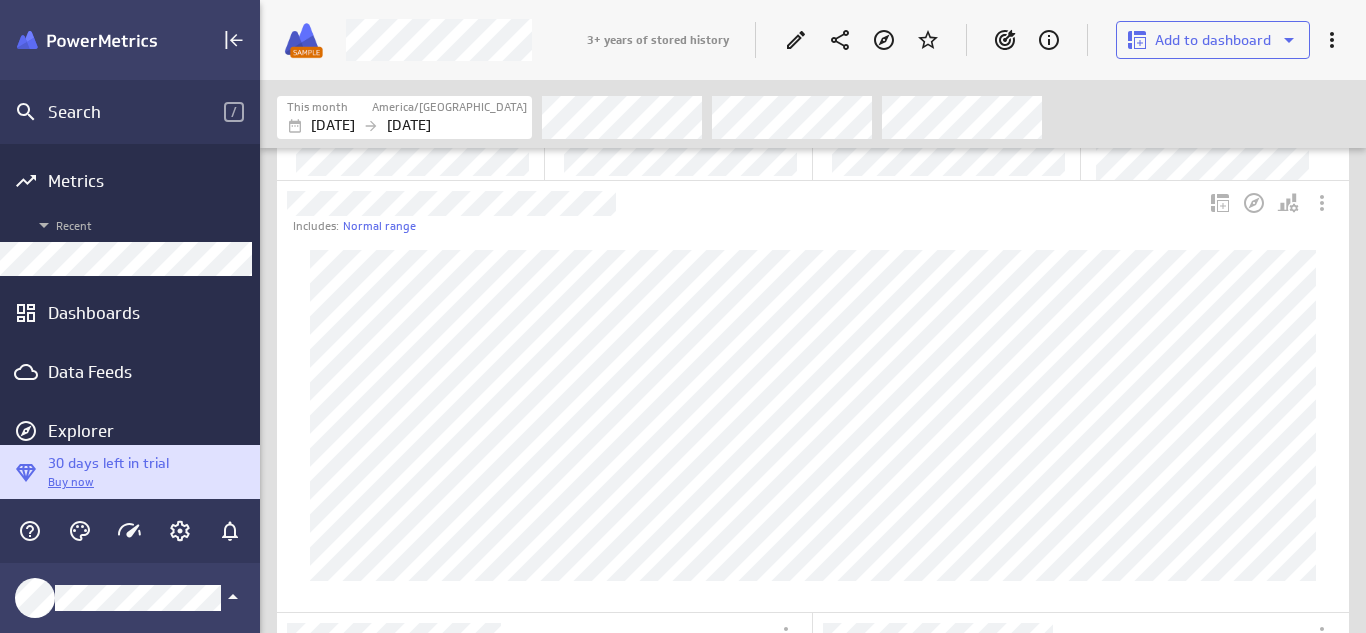 drag, startPoint x: 1356, startPoint y: 370, endPoint x: 1358, endPoint y: 404, distance: 34.058773 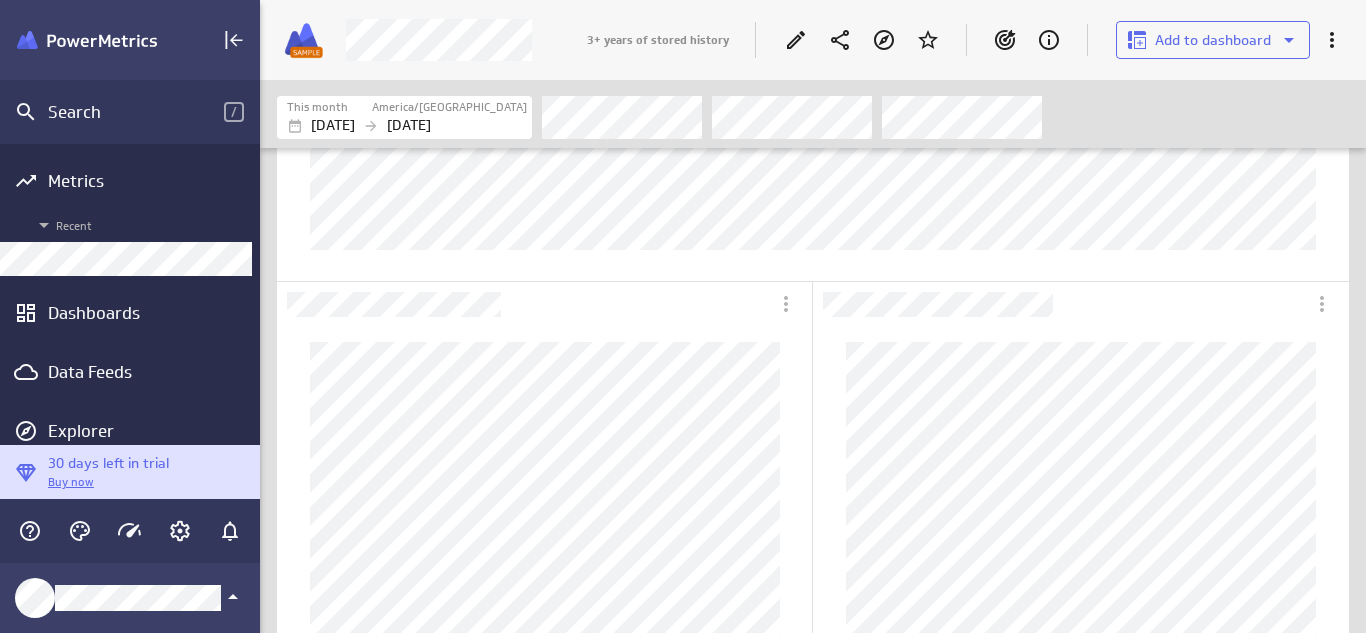 scroll, scrollTop: 475, scrollLeft: 0, axis: vertical 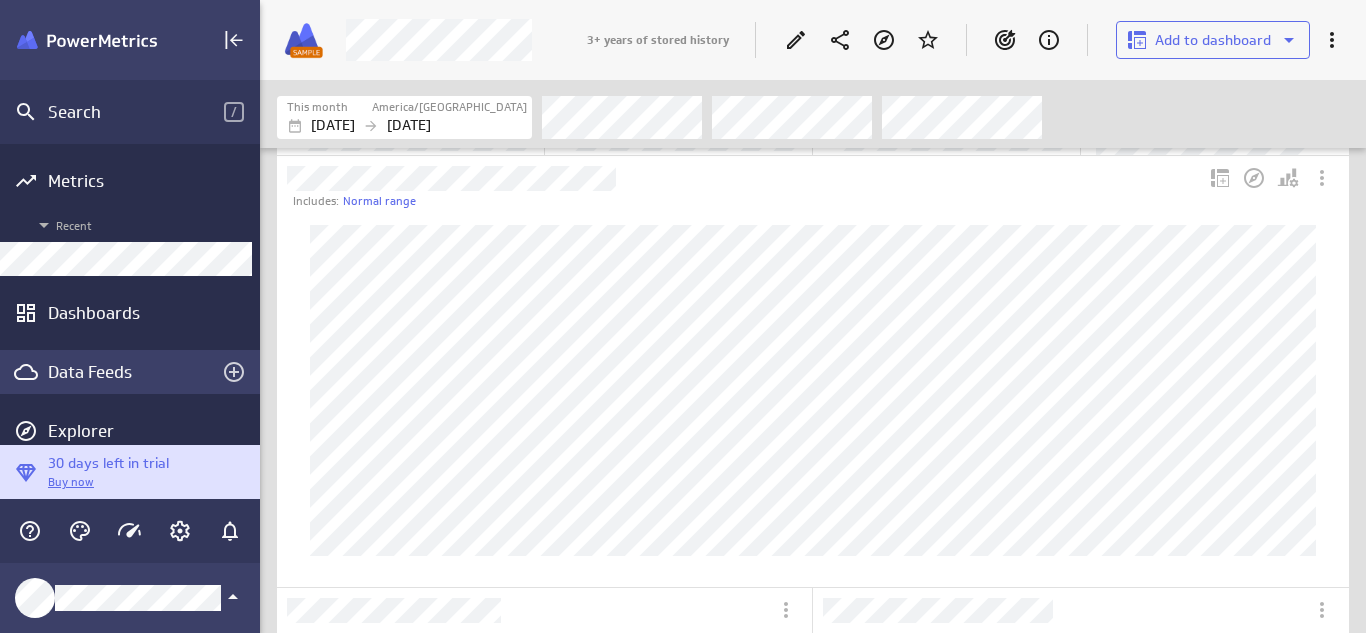 click on "Data Feeds" at bounding box center (130, 372) 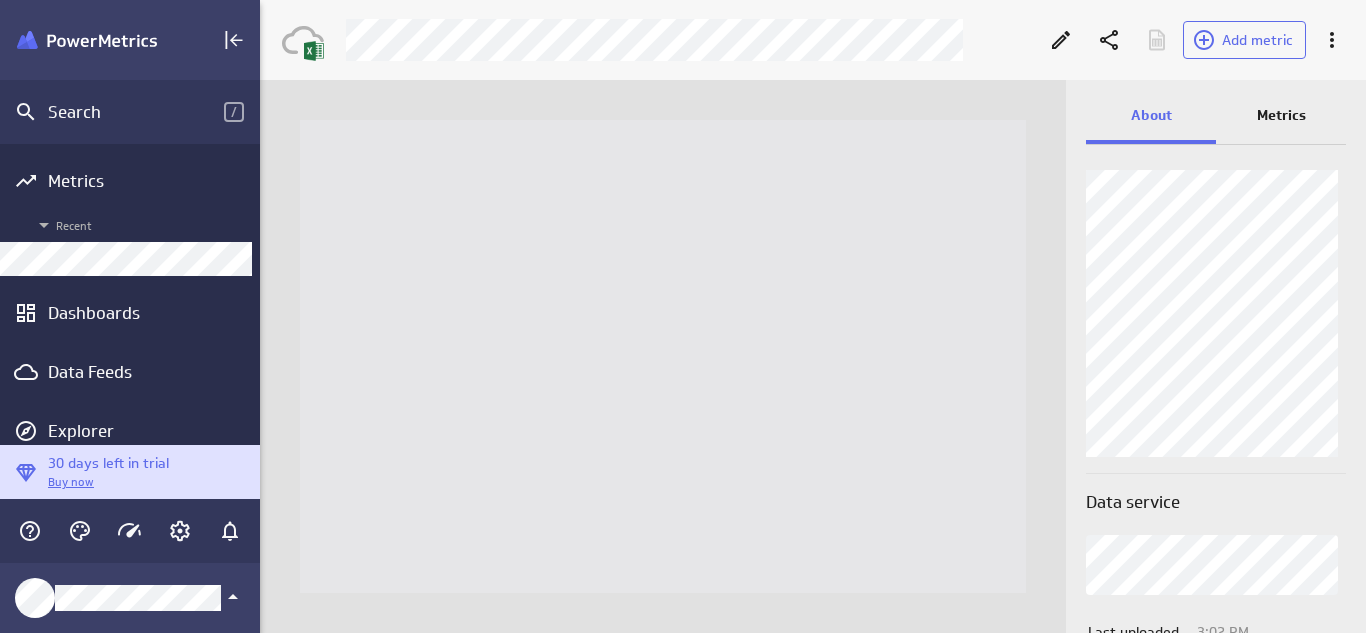 scroll, scrollTop: 0, scrollLeft: 0, axis: both 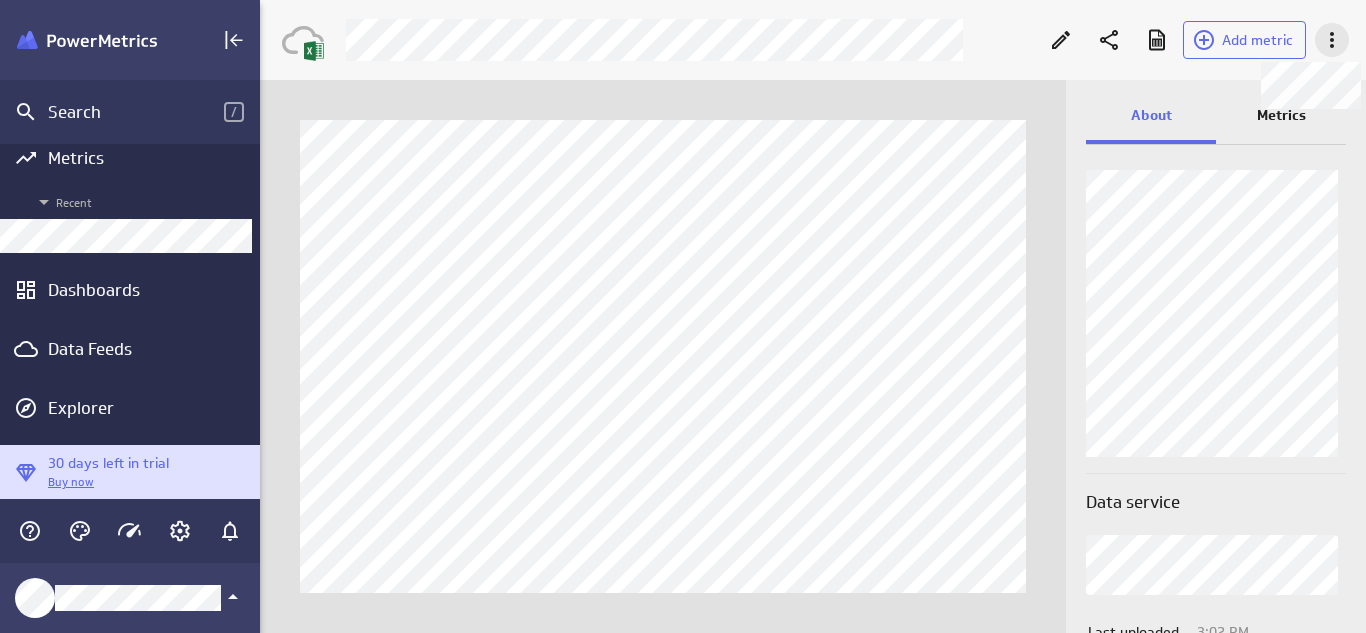 click 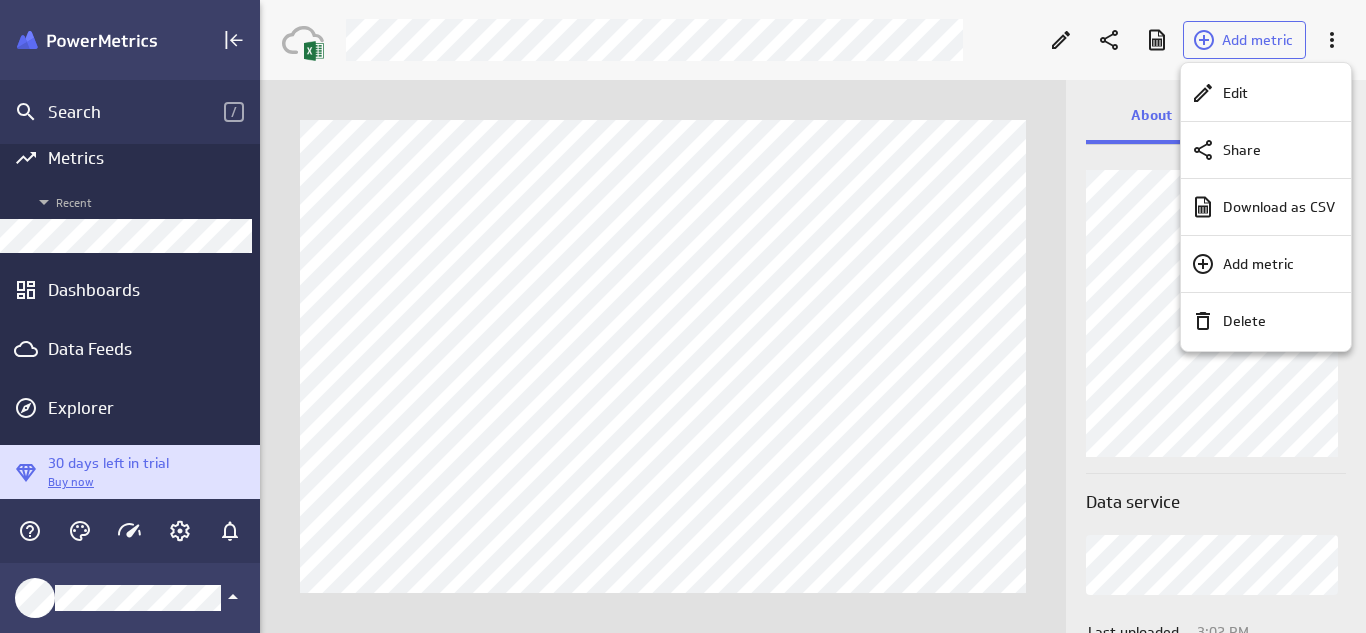 click at bounding box center [683, 316] 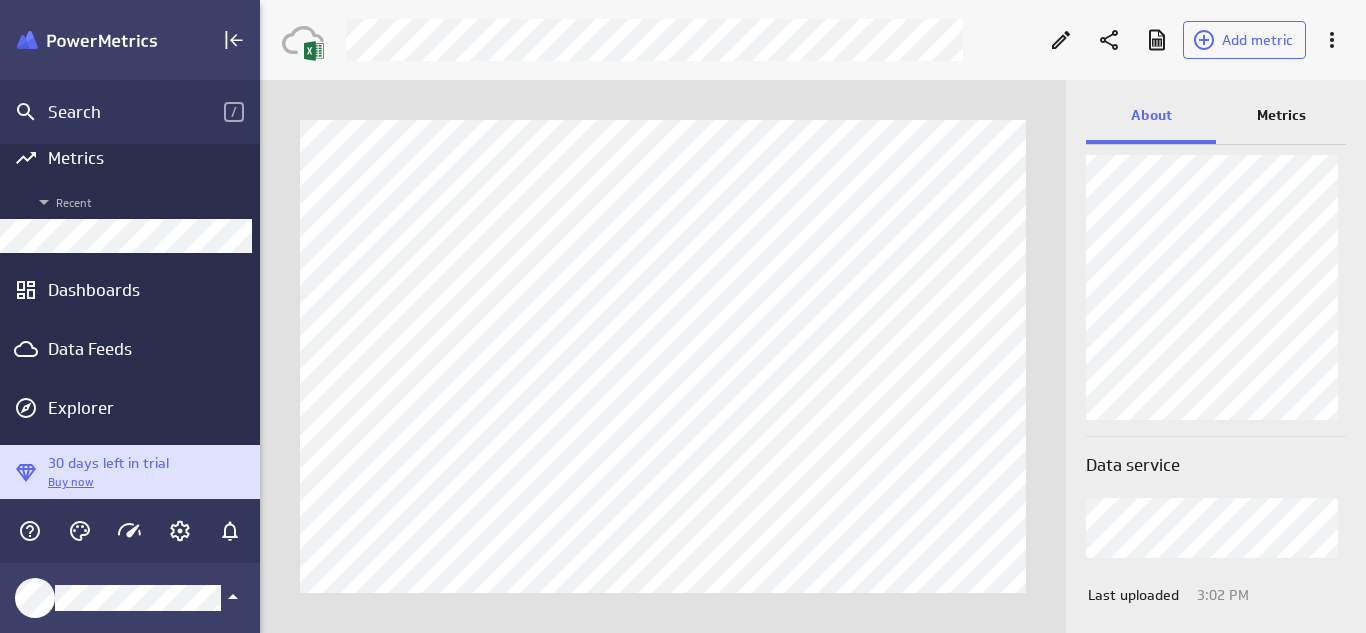 scroll, scrollTop: 56, scrollLeft: 0, axis: vertical 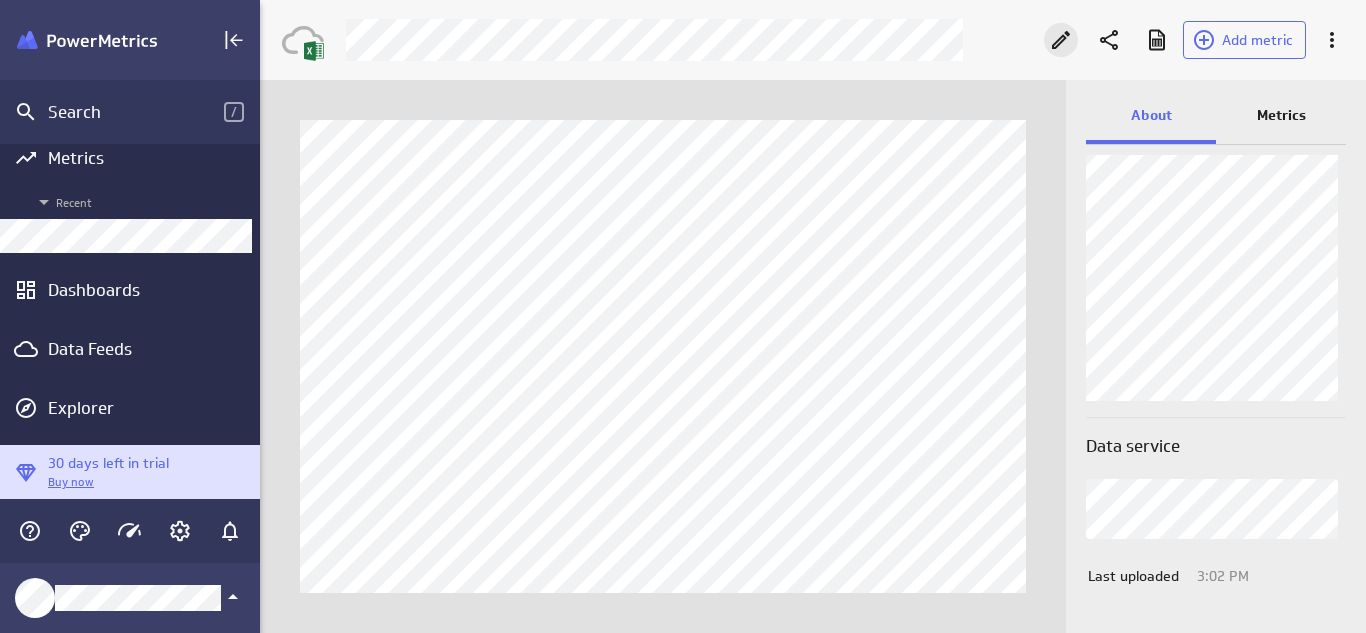 click at bounding box center [1061, 40] 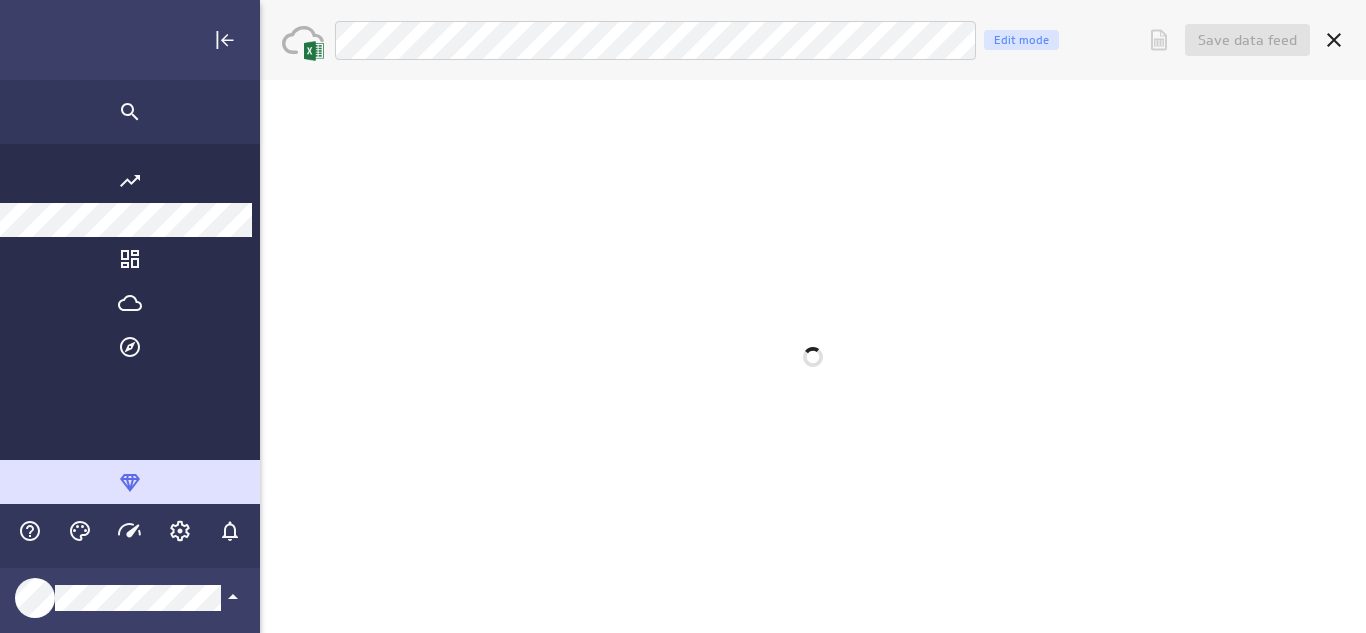 scroll, scrollTop: 0, scrollLeft: 0, axis: both 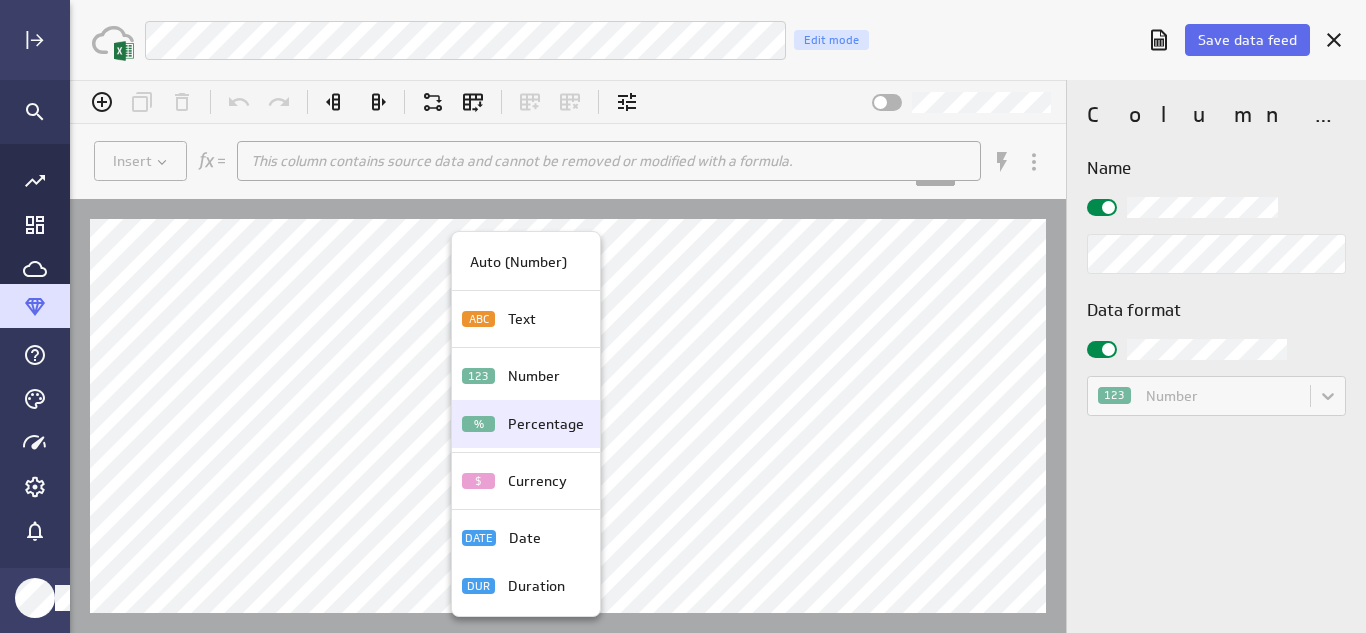click on "Percentage" at bounding box center [546, 424] 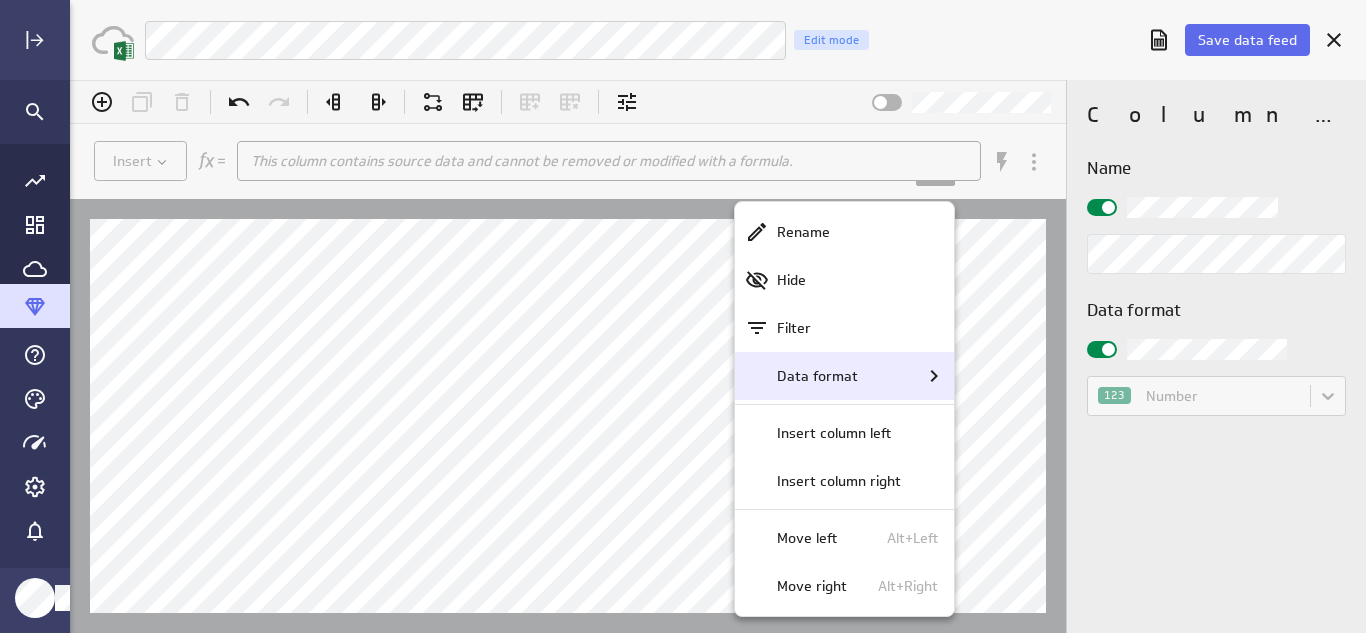 click on "Data format" at bounding box center (817, 376) 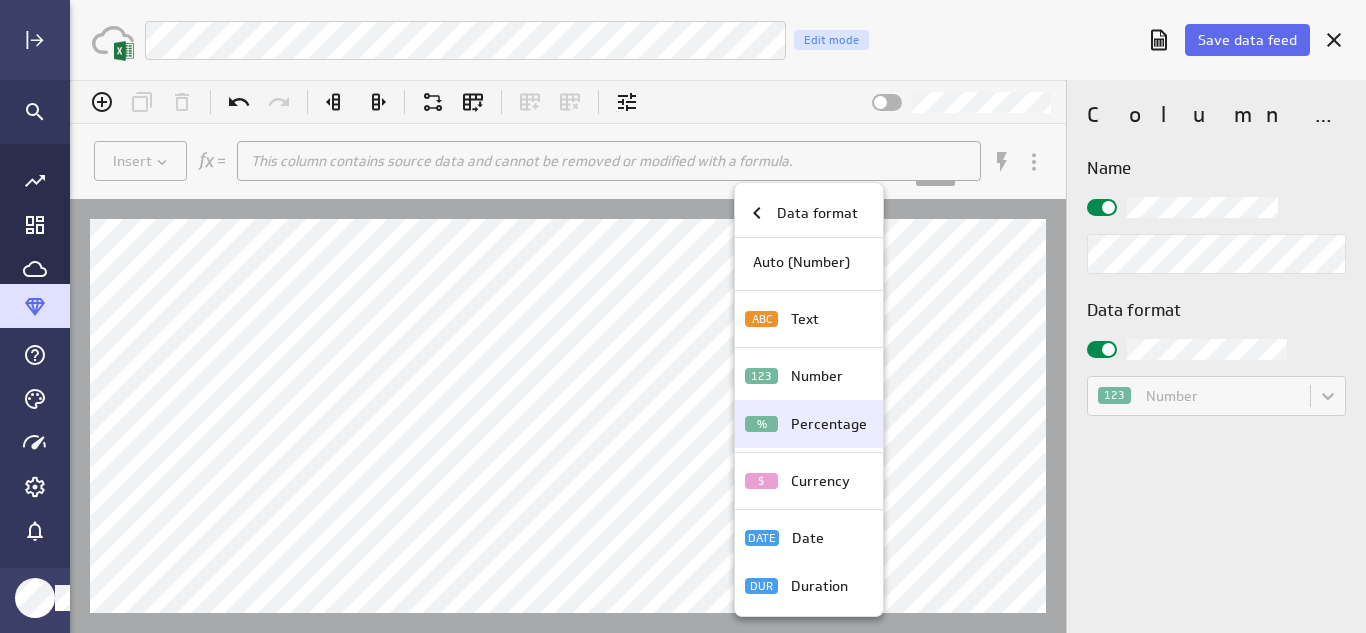 click on "Percentage" at bounding box center [829, 424] 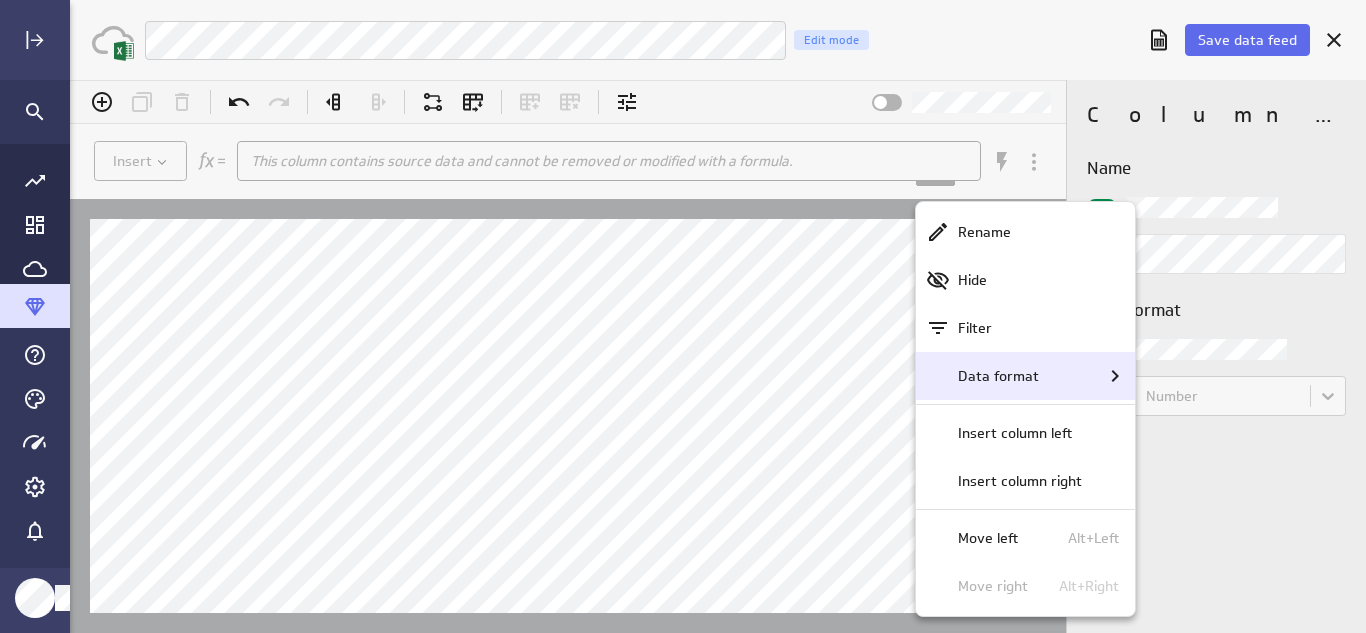 click on "Data format" at bounding box center [998, 376] 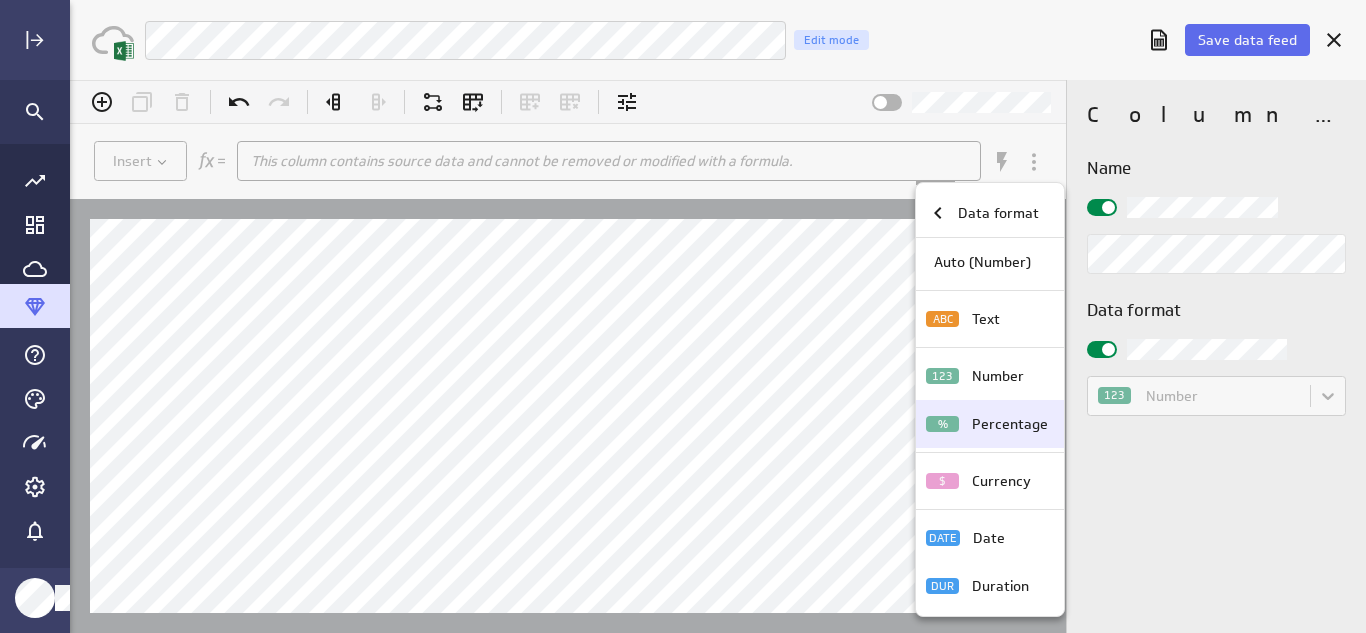 click on "Percentage" at bounding box center (1010, 424) 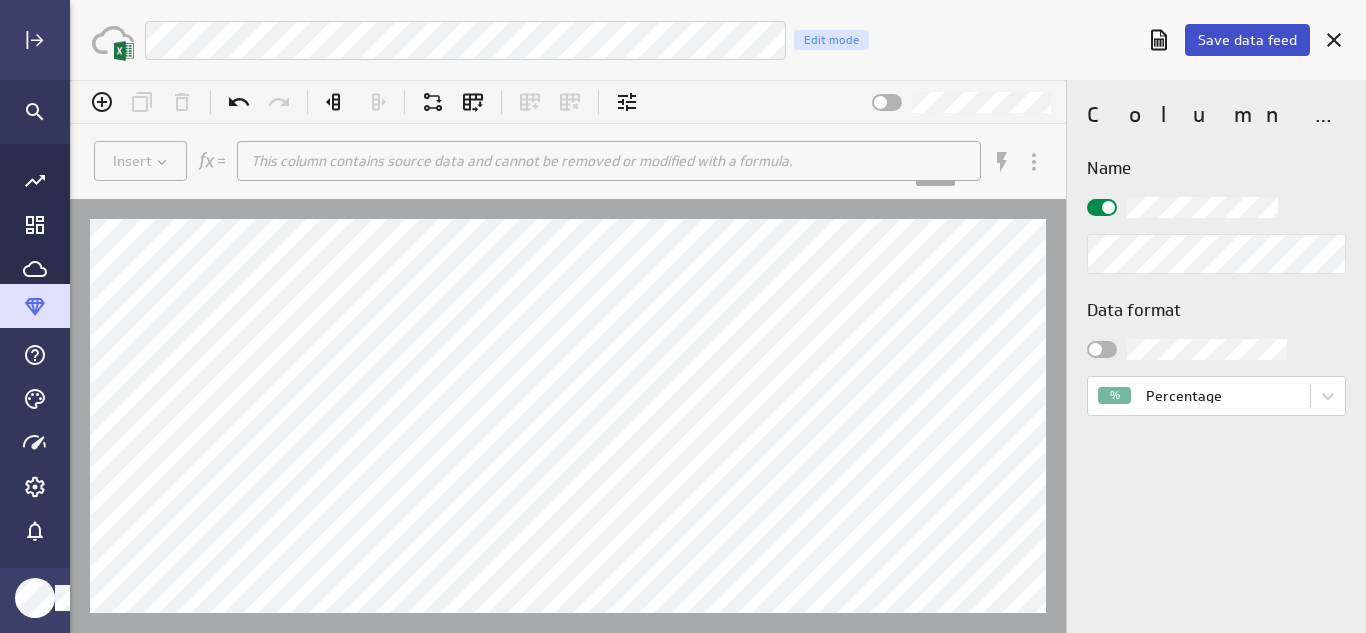 click on "Save data feed" at bounding box center [1247, 40] 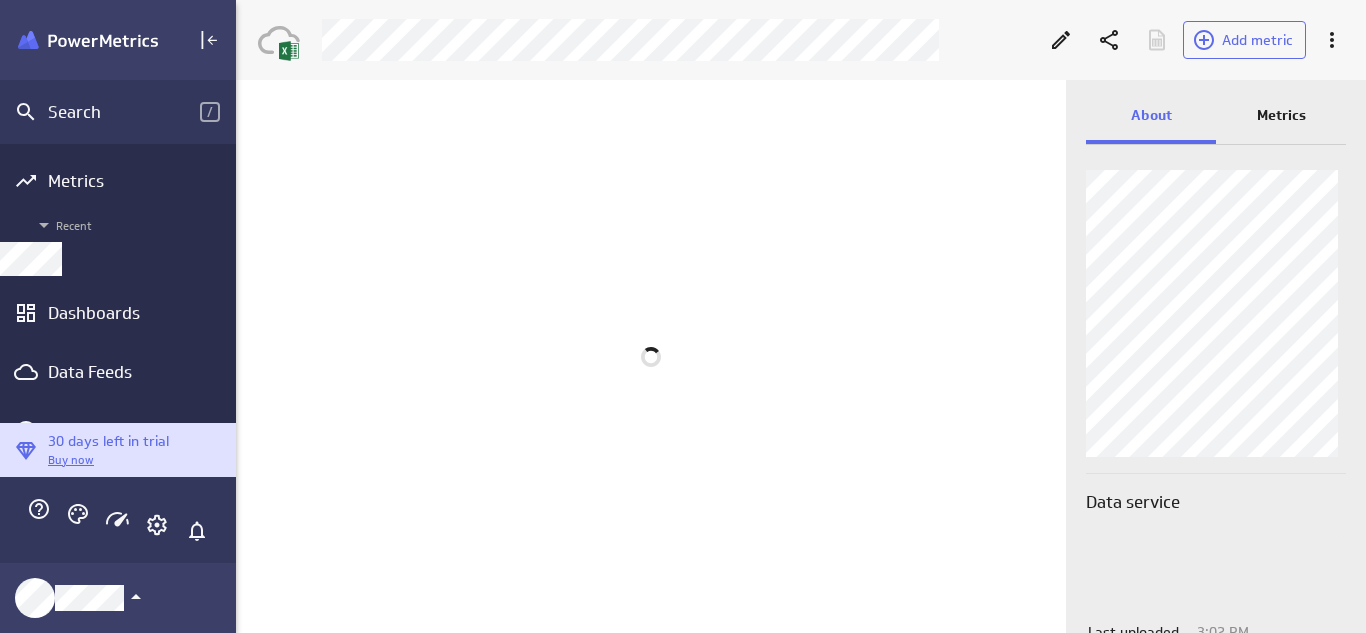 scroll, scrollTop: 668, scrollLeft: 1141, axis: both 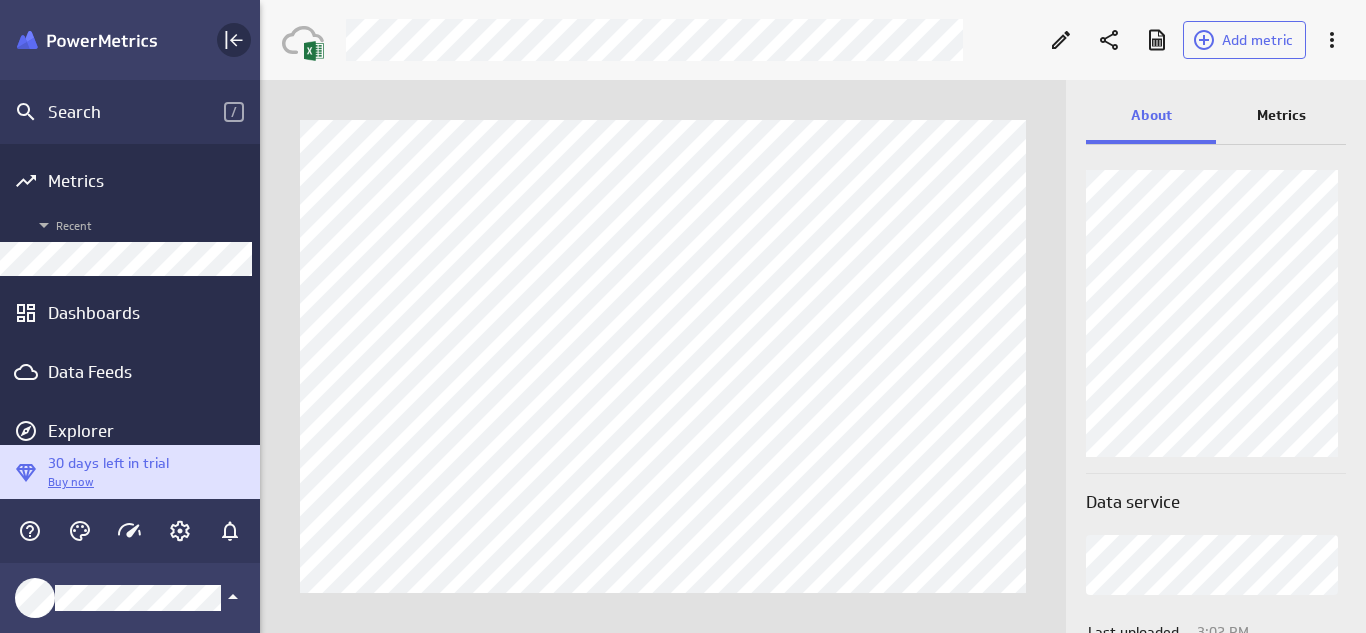 click 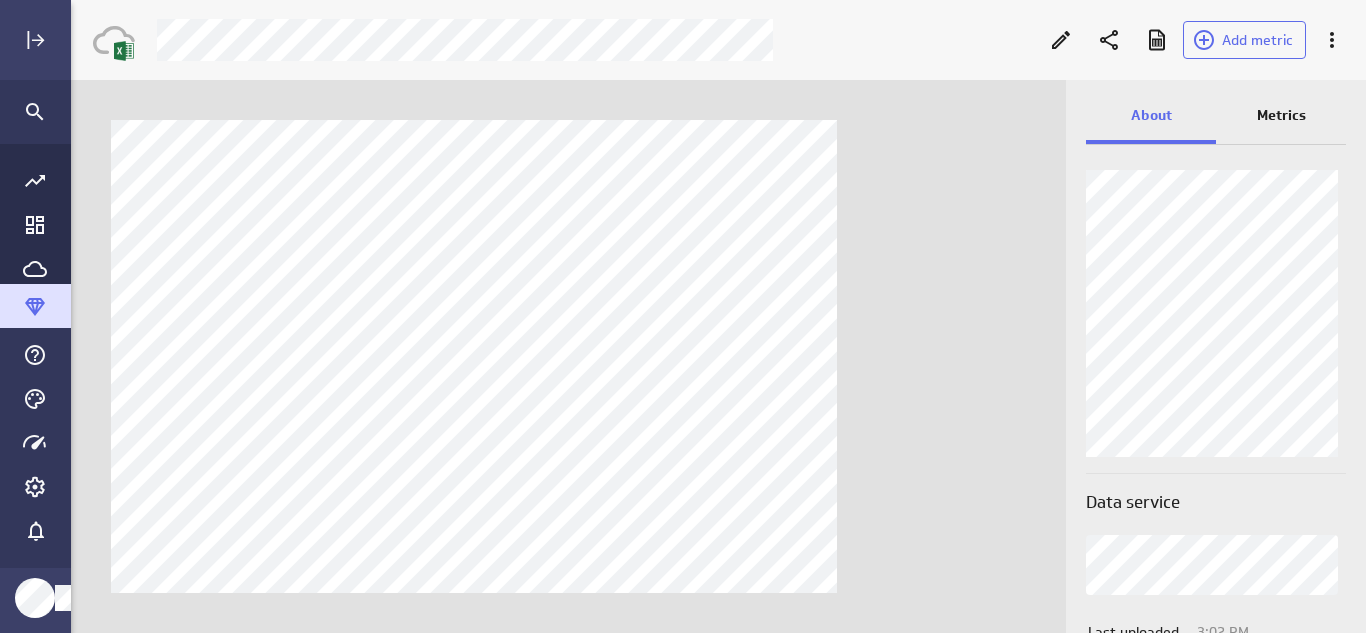 scroll, scrollTop: 10, scrollLeft: 10, axis: both 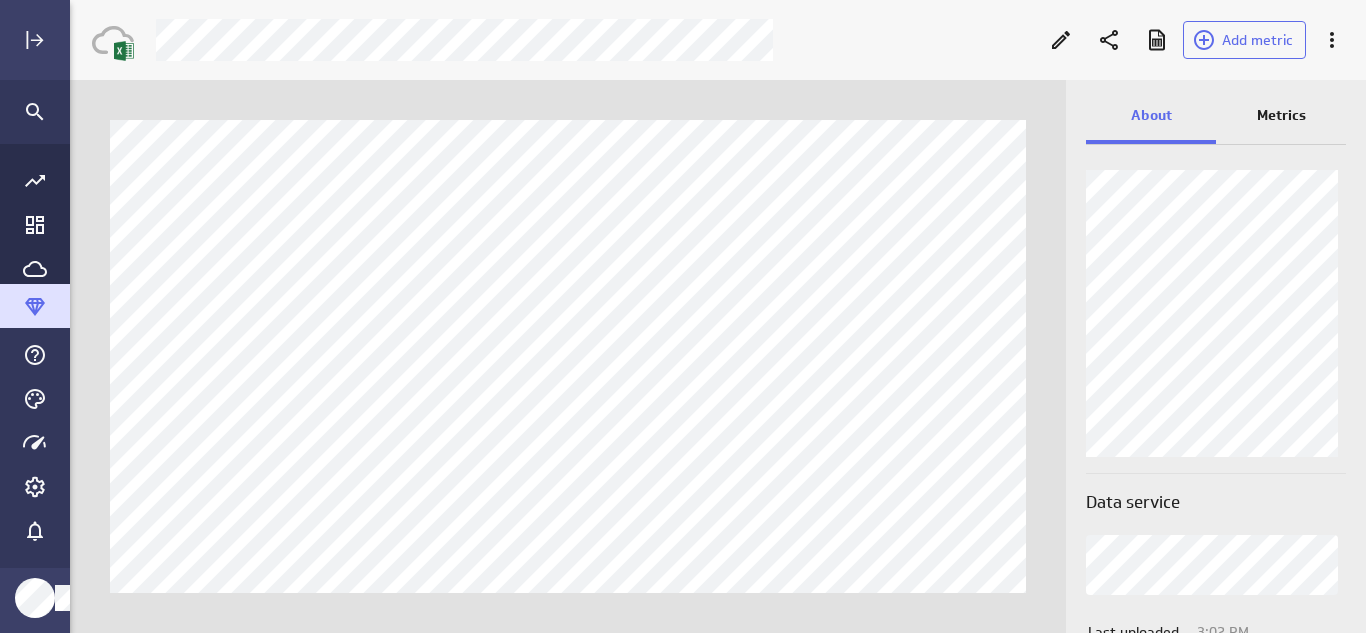 click on "Metrics" at bounding box center (1281, 115) 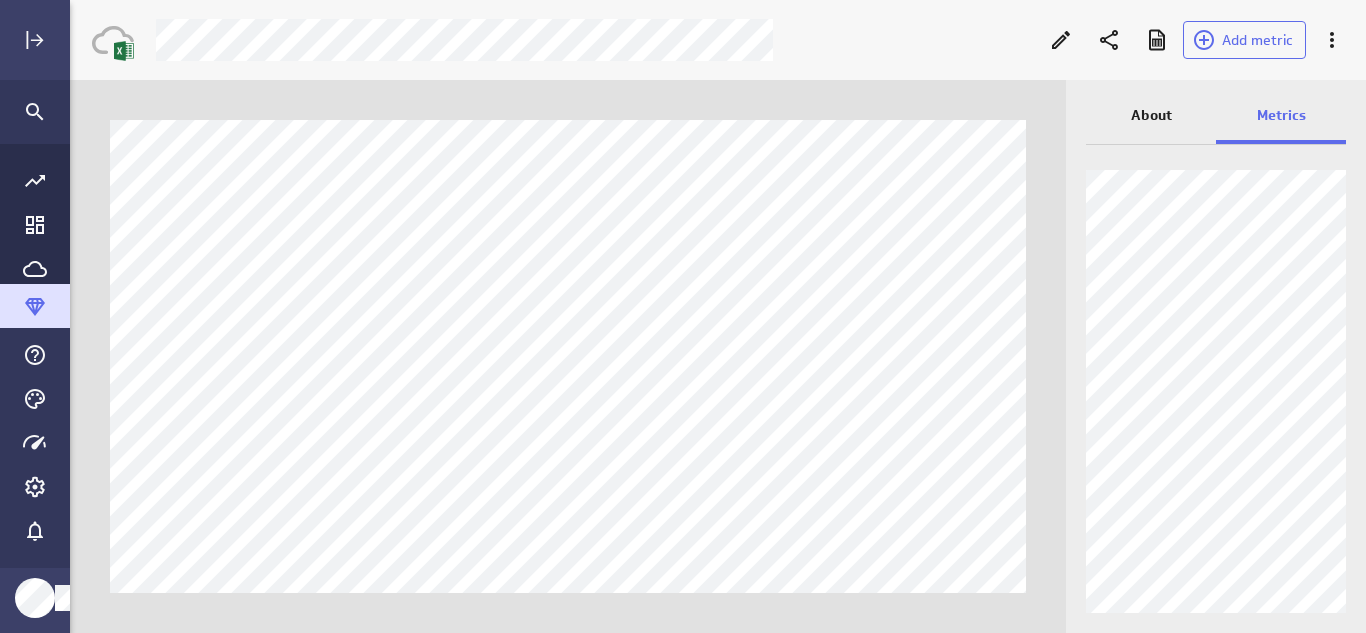 click 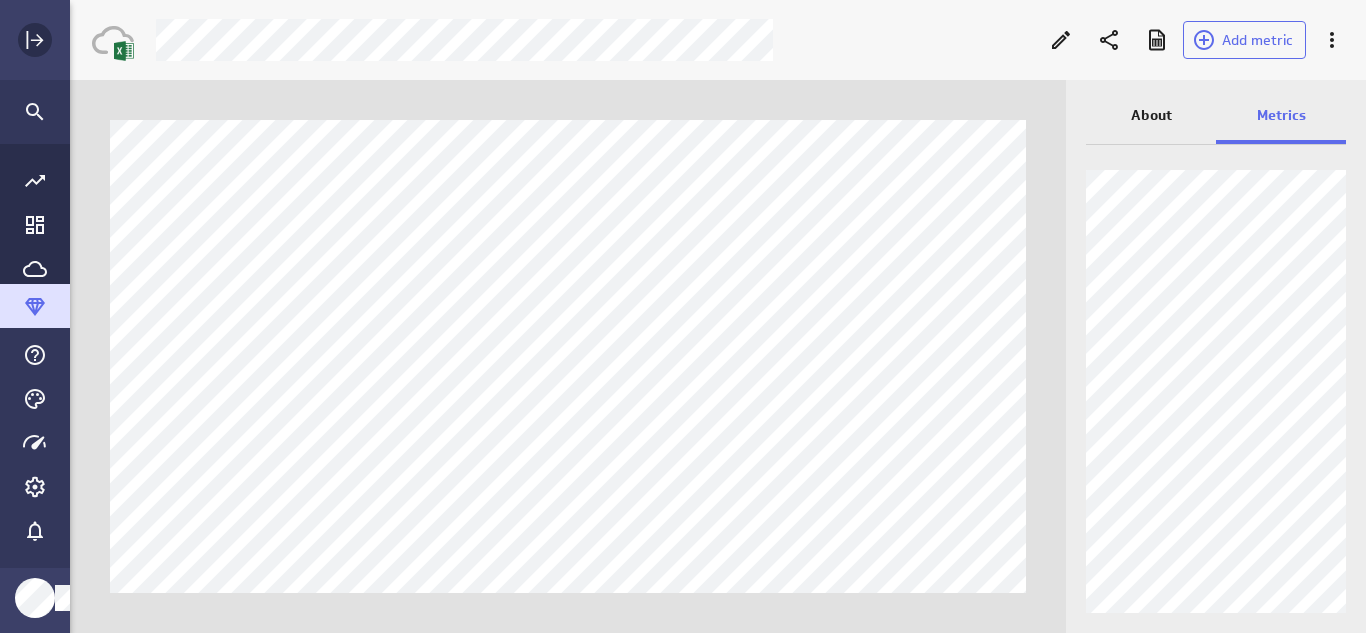 click 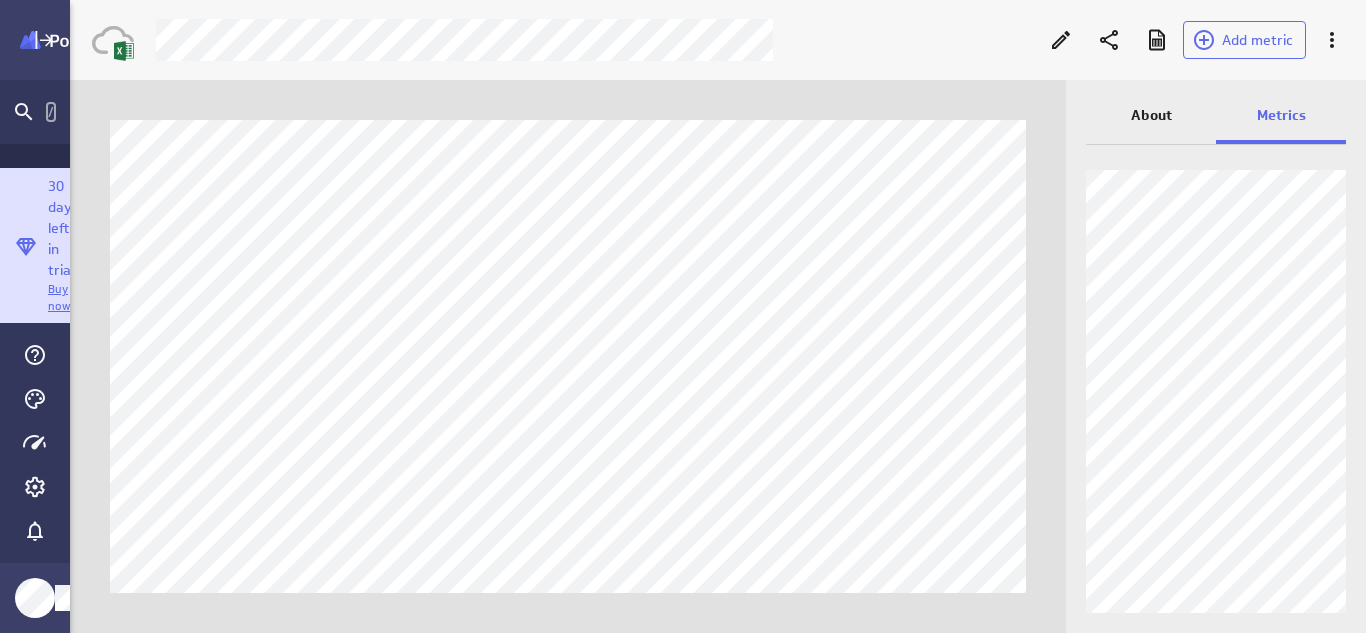 scroll, scrollTop: 668, scrollLeft: 1142, axis: both 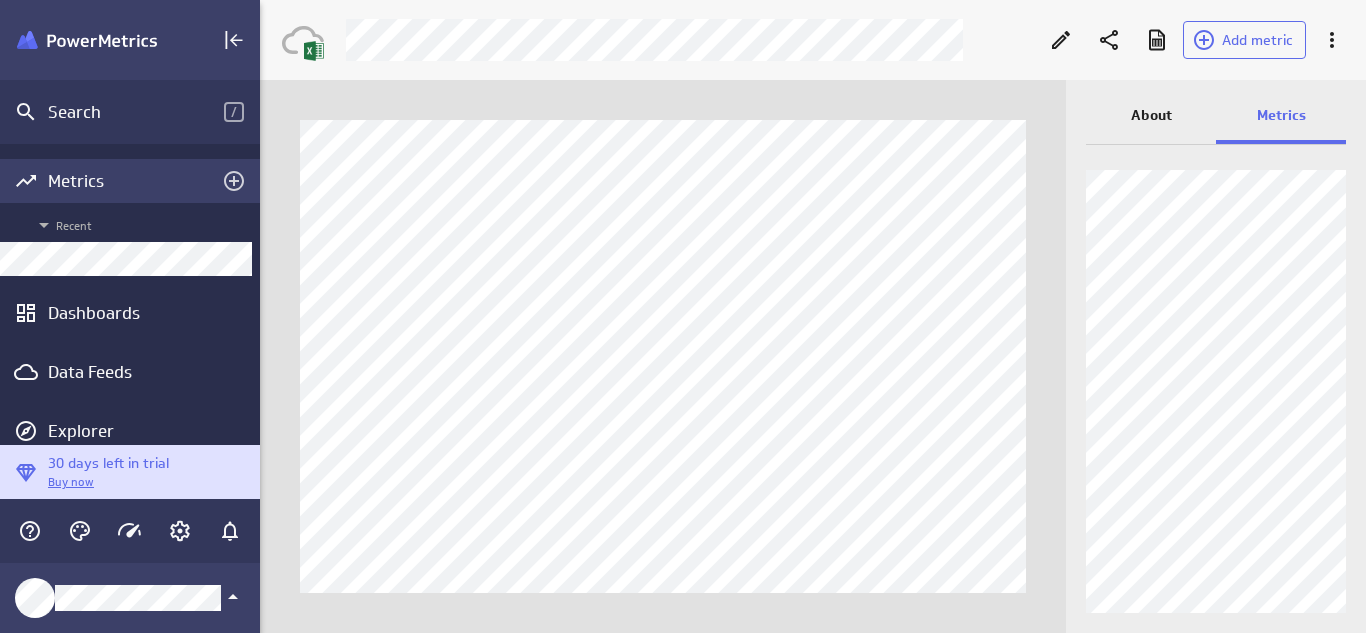 click on "Metrics" at bounding box center (130, 181) 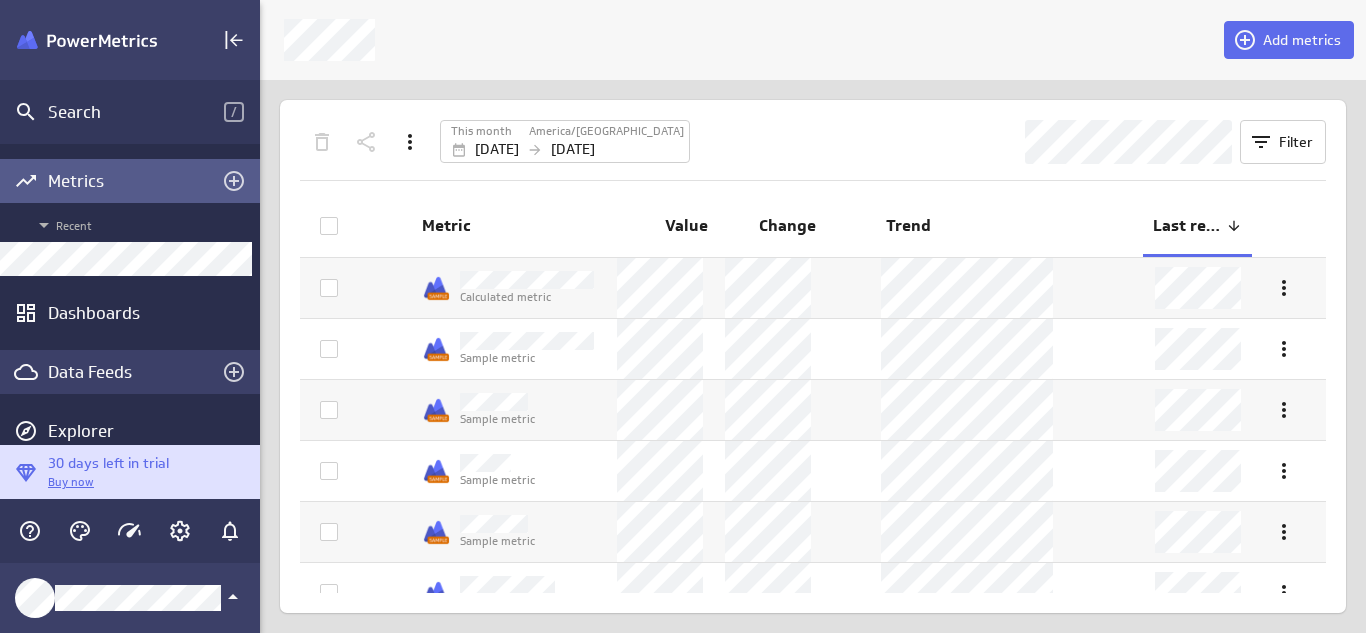 click on "Data Feeds" at bounding box center (130, 372) 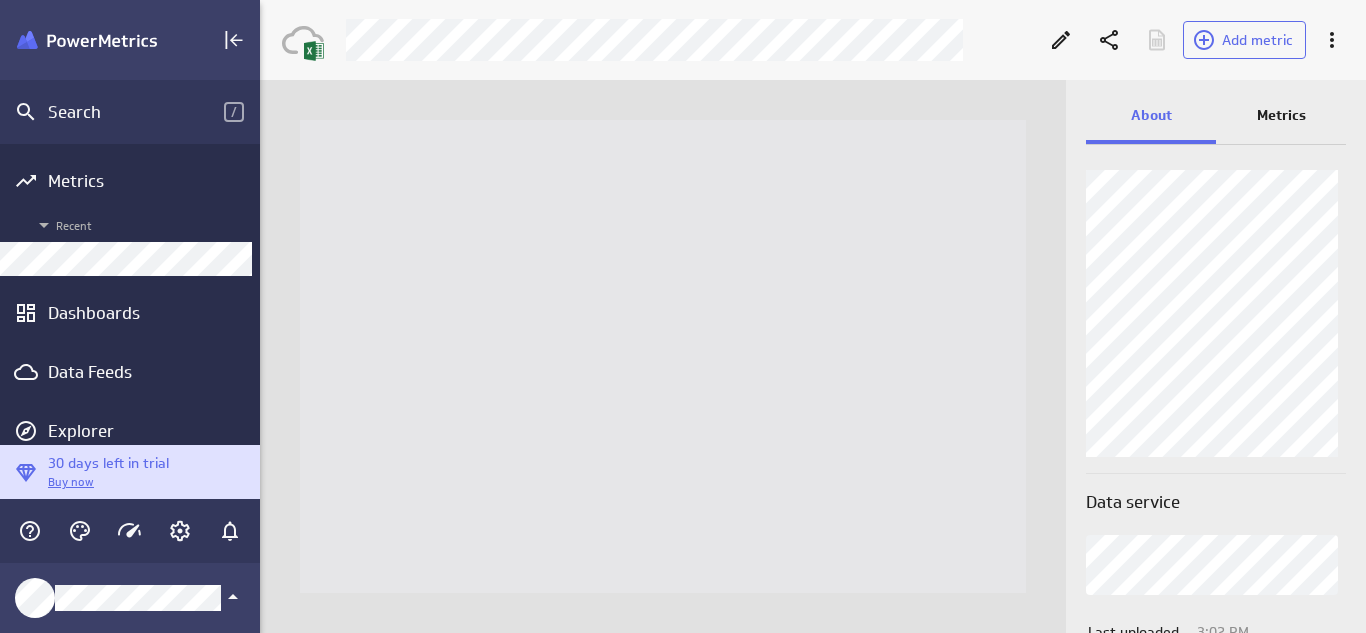 scroll, scrollTop: 0, scrollLeft: 0, axis: both 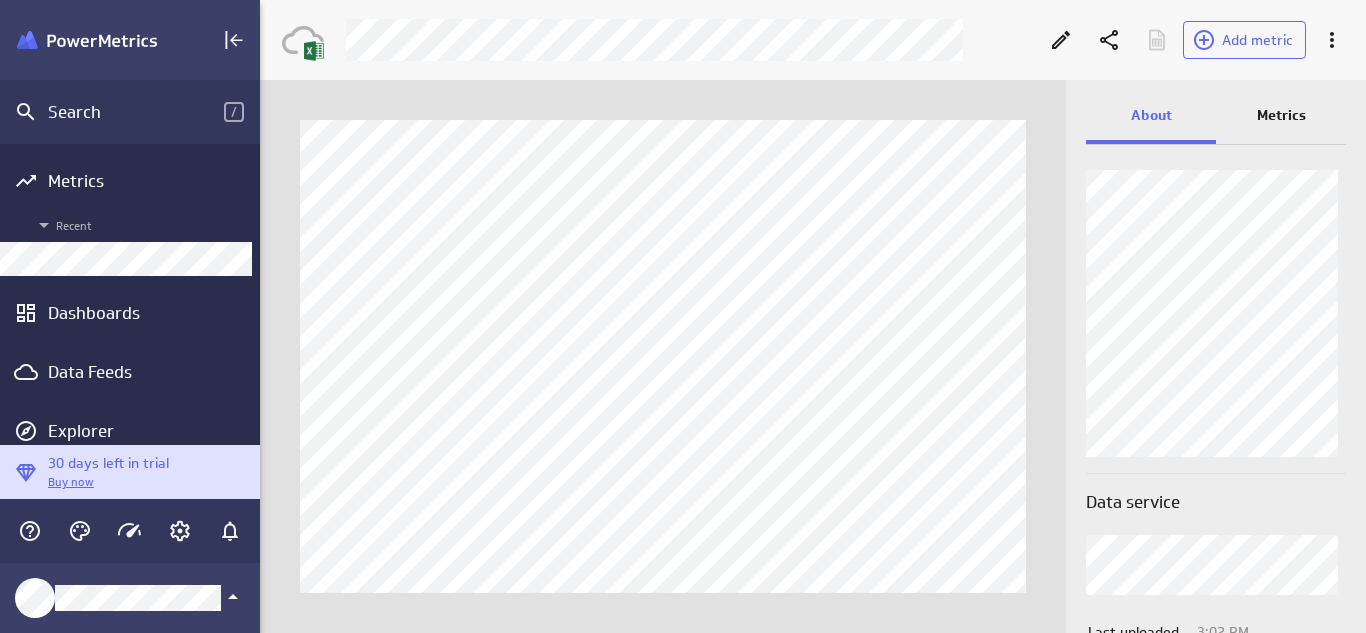 click on "Metrics" at bounding box center (1281, 115) 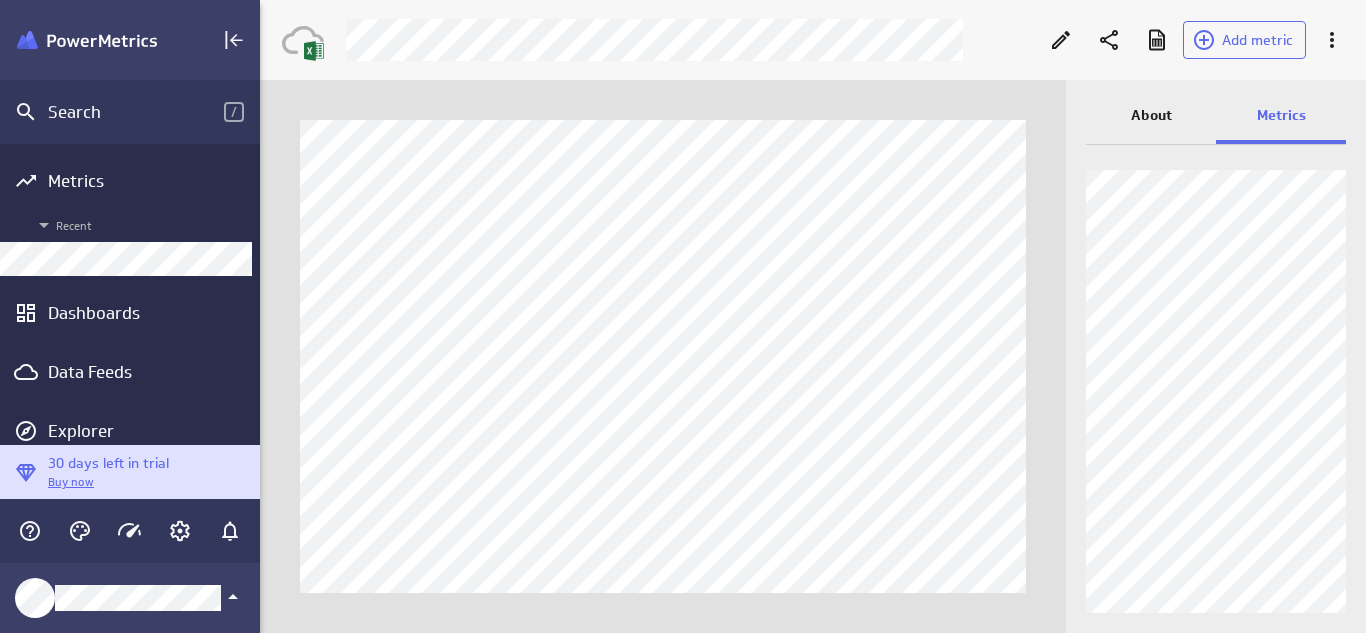 scroll, scrollTop: 10, scrollLeft: 8, axis: both 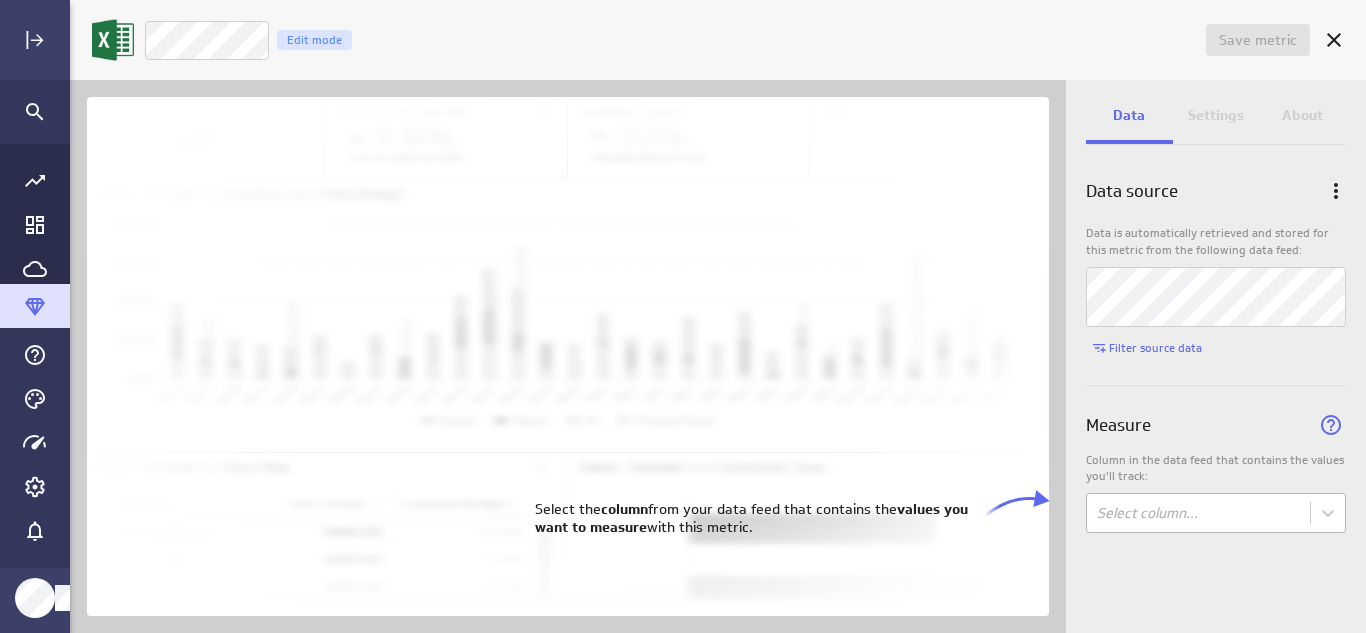 click on "Save metric Untitled Edit mode Data Settings About Data source Data is automatically retrieved and stored for this metric from the following data feed: Filter source data Measure Column in the data feed that contains the values you'll track: Select column... (no message) PowerMetrics Assistant Hey [PERSON_NAME]. I’m your PowerMetrics Assistant. If I can’t answer your question, try searching in our  Help Center  (that’s what I do!) You can also contact the  Support Team . How can I help you [DATE]?
Select the  column  from your data feed that contains the  values you want to measure  with this metric." at bounding box center [683, 316] 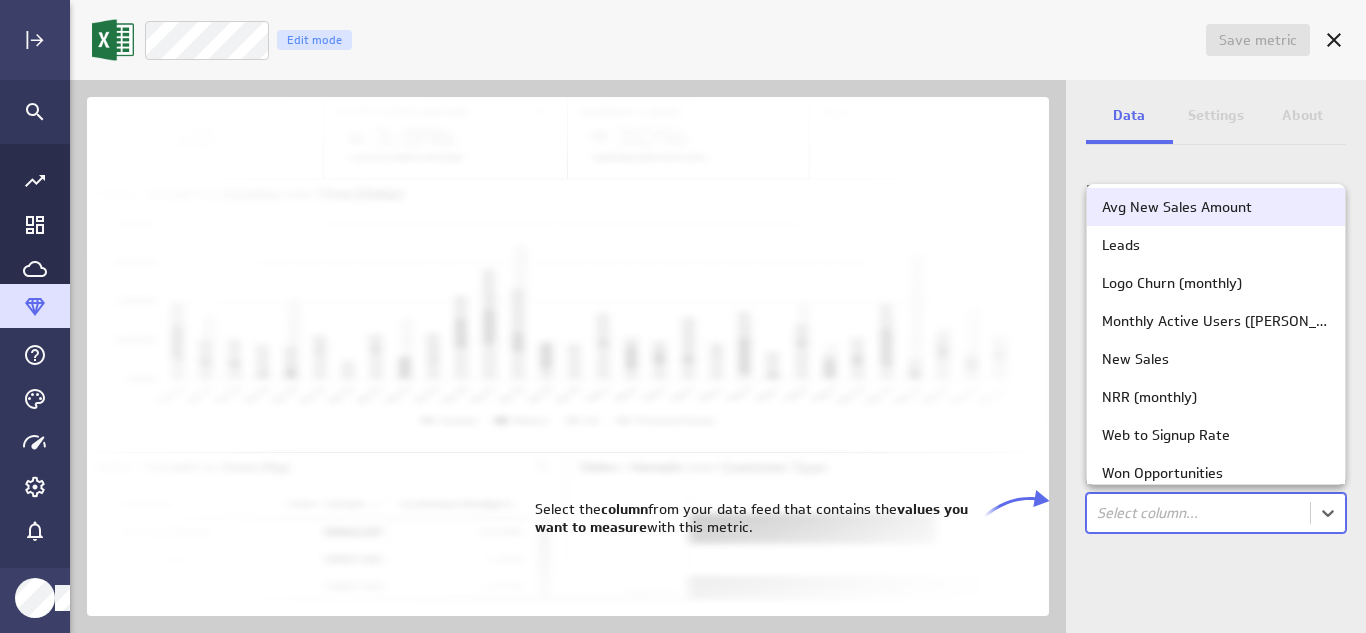 scroll, scrollTop: 20, scrollLeft: 0, axis: vertical 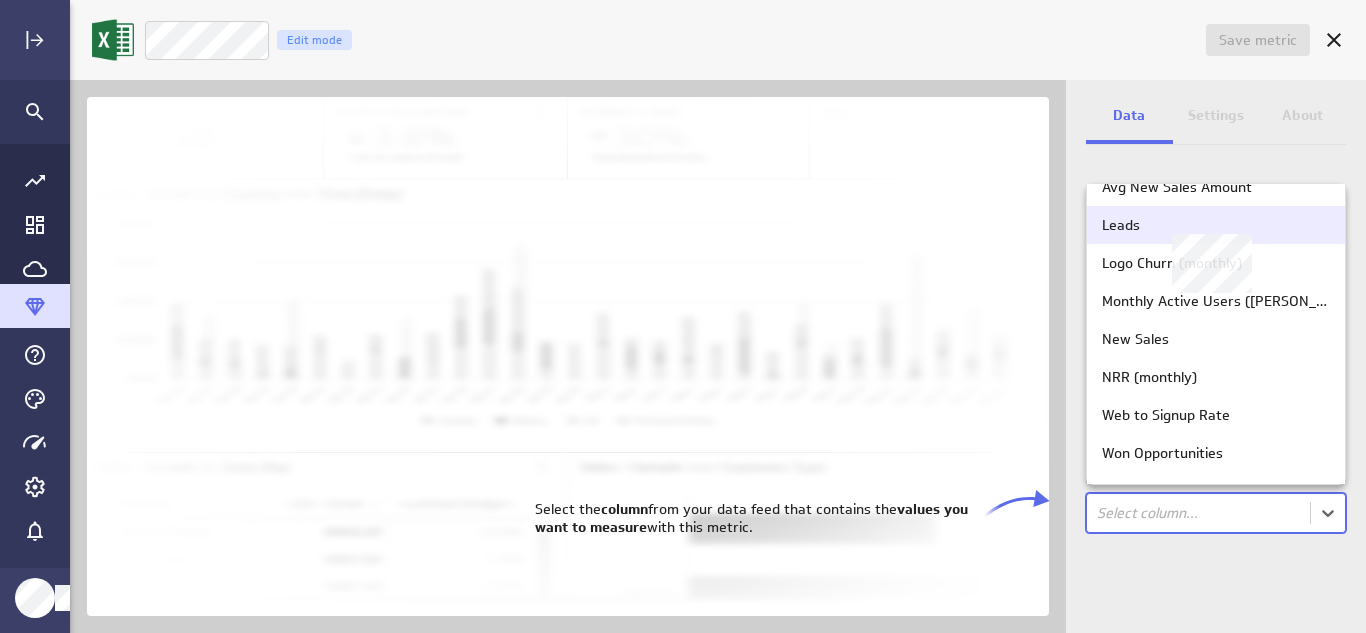 click on "Leads" at bounding box center (1216, 225) 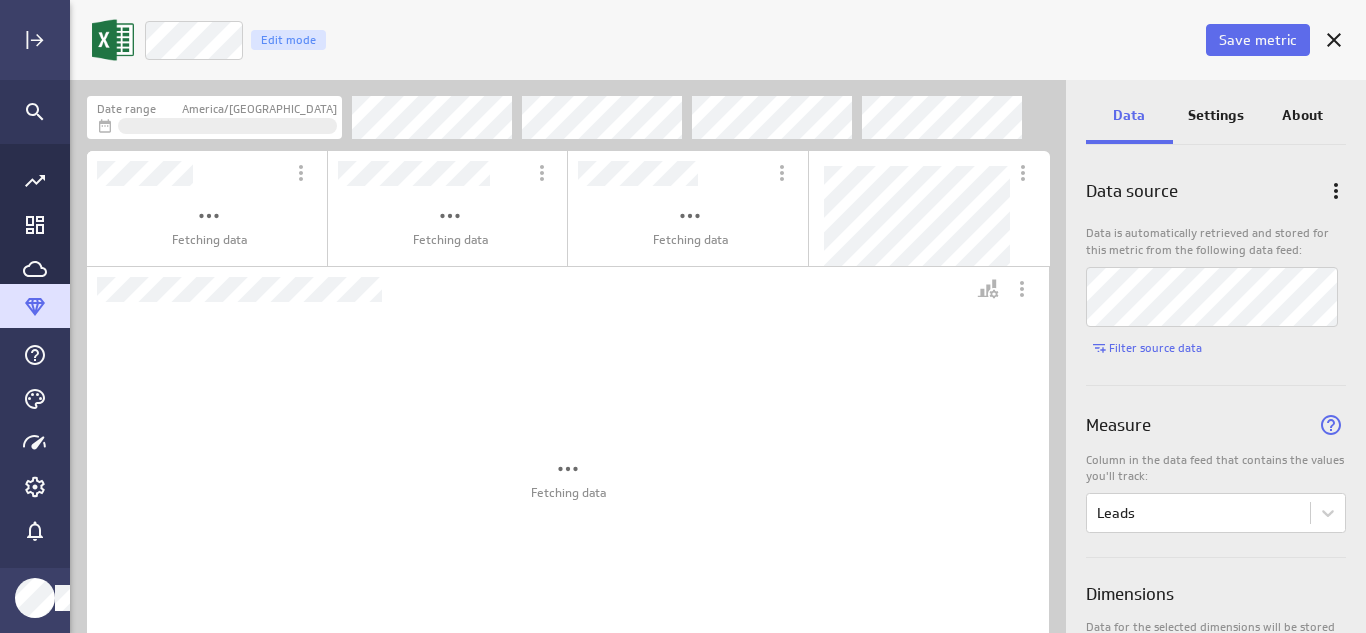 scroll, scrollTop: 10, scrollLeft: 10, axis: both 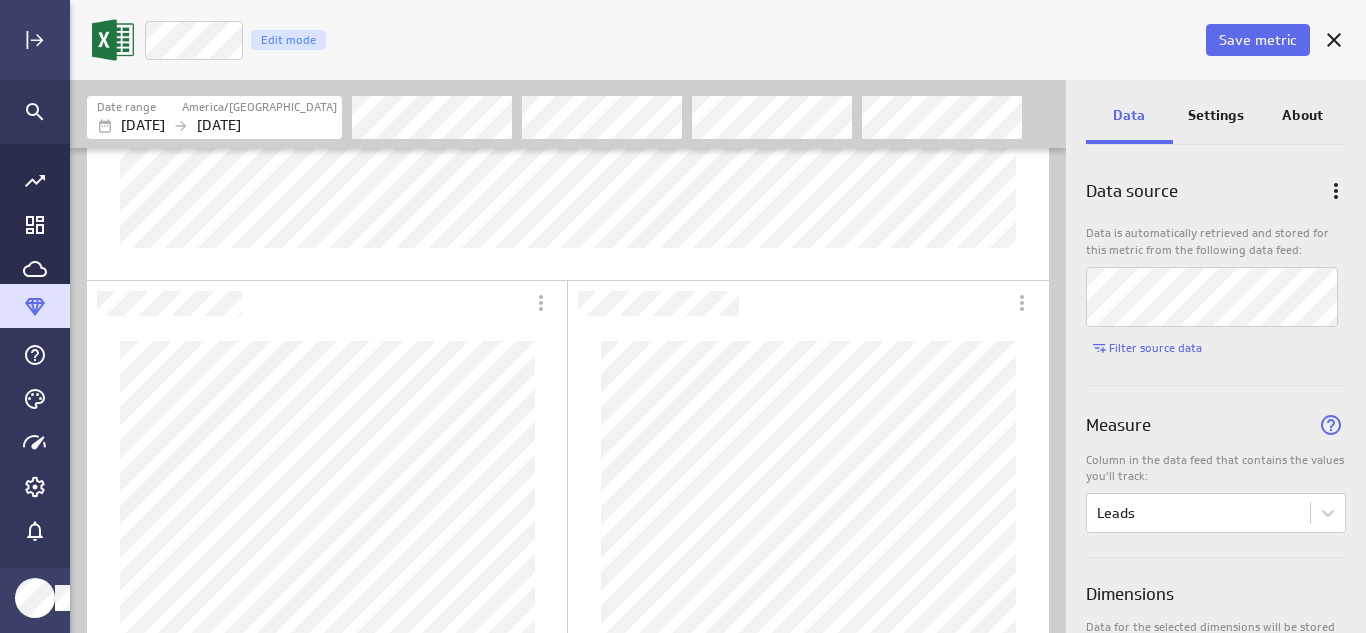 drag, startPoint x: 1055, startPoint y: 415, endPoint x: 1054, endPoint y: 491, distance: 76.00658 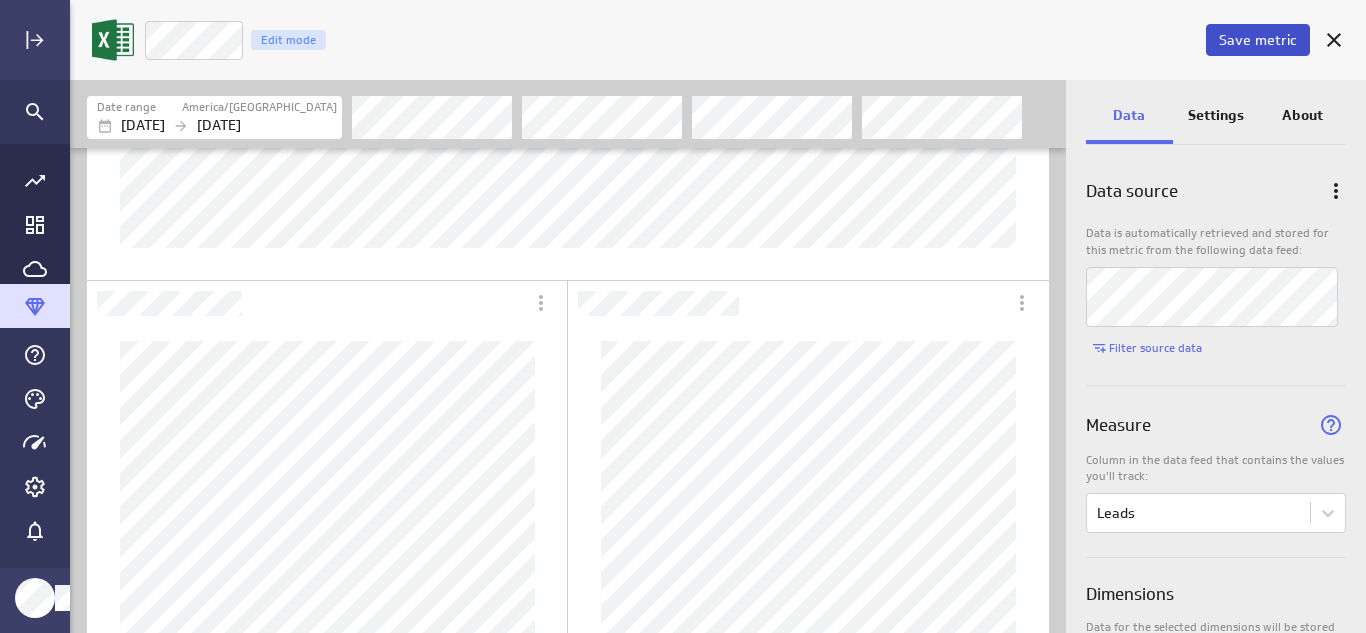 click on "Save metric" at bounding box center [1258, 40] 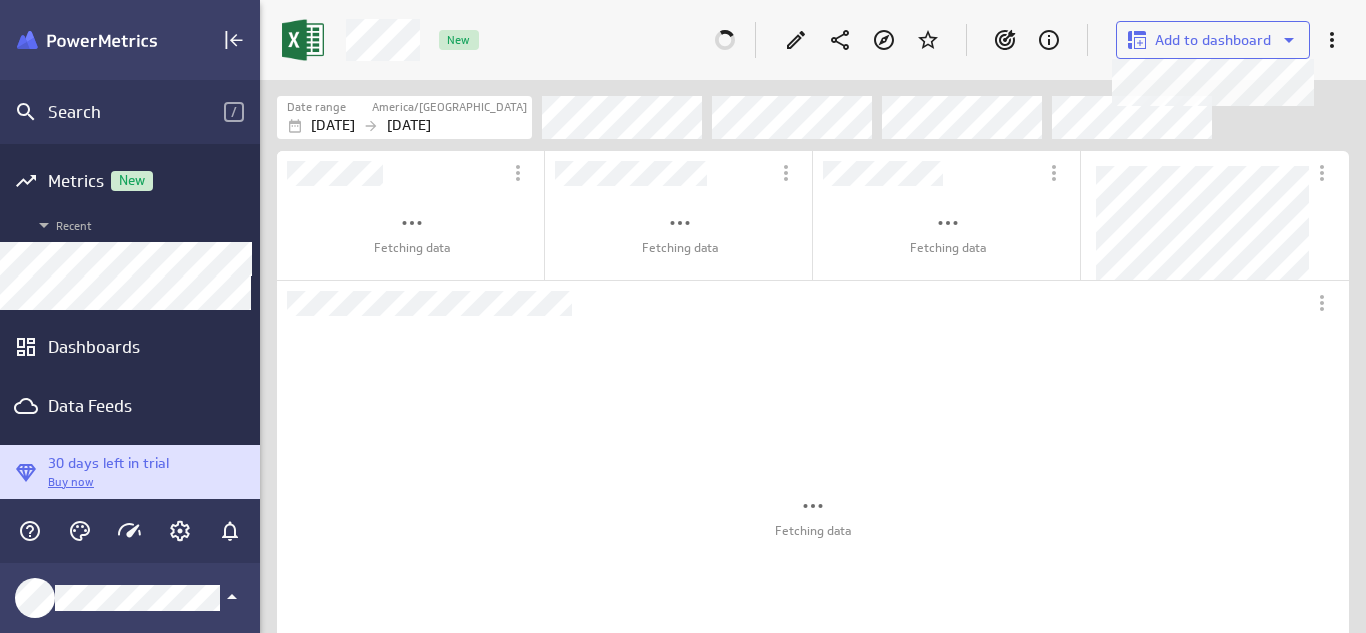 scroll, scrollTop: 668, scrollLeft: 1141, axis: both 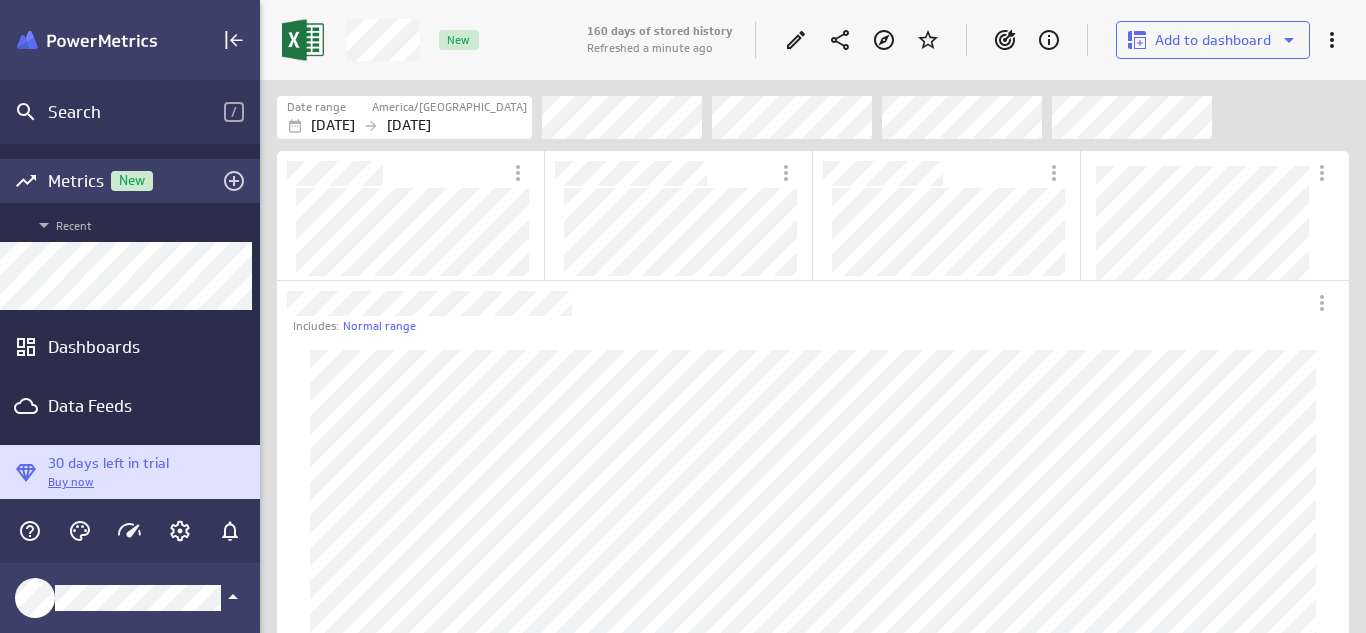 click on "New" at bounding box center [132, 180] 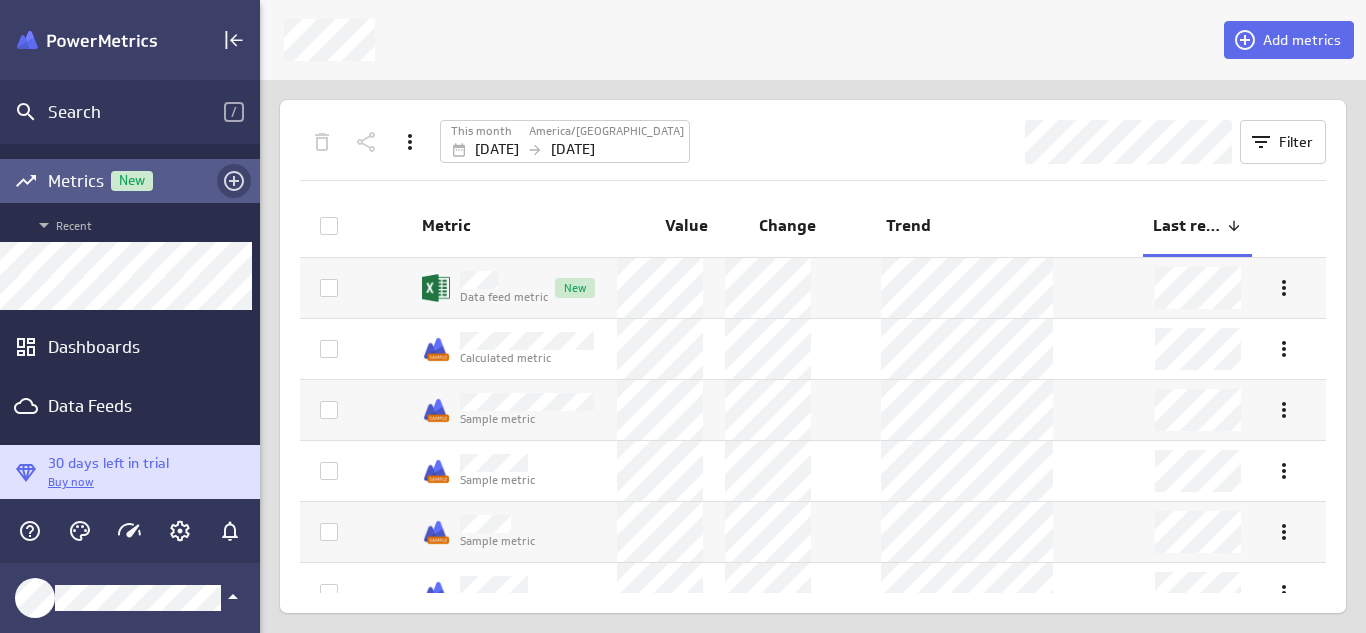 click 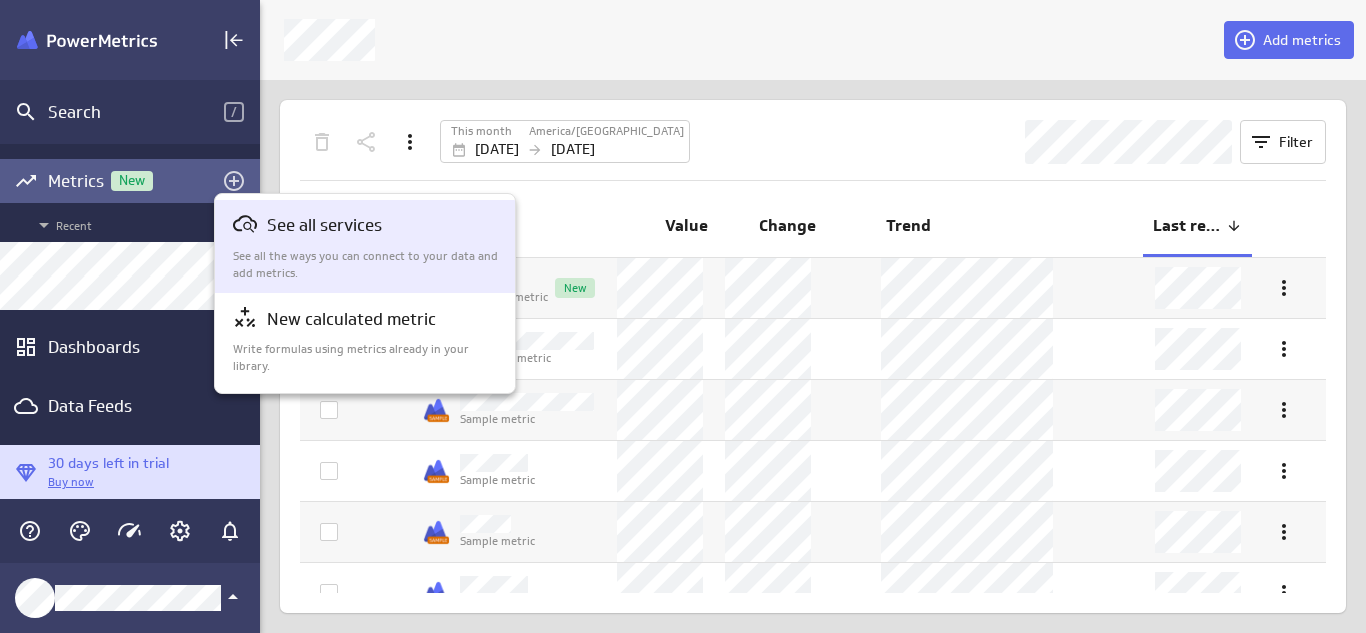 click on "See all services" at bounding box center [324, 225] 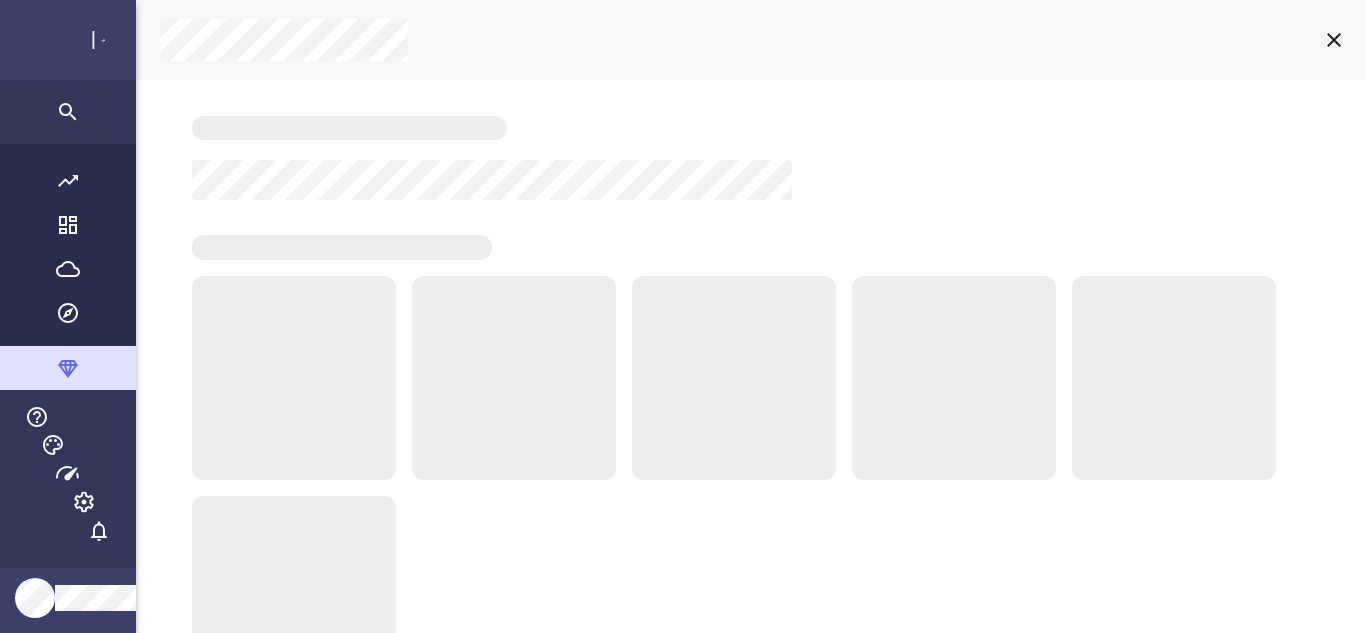 scroll, scrollTop: 10, scrollLeft: 0, axis: vertical 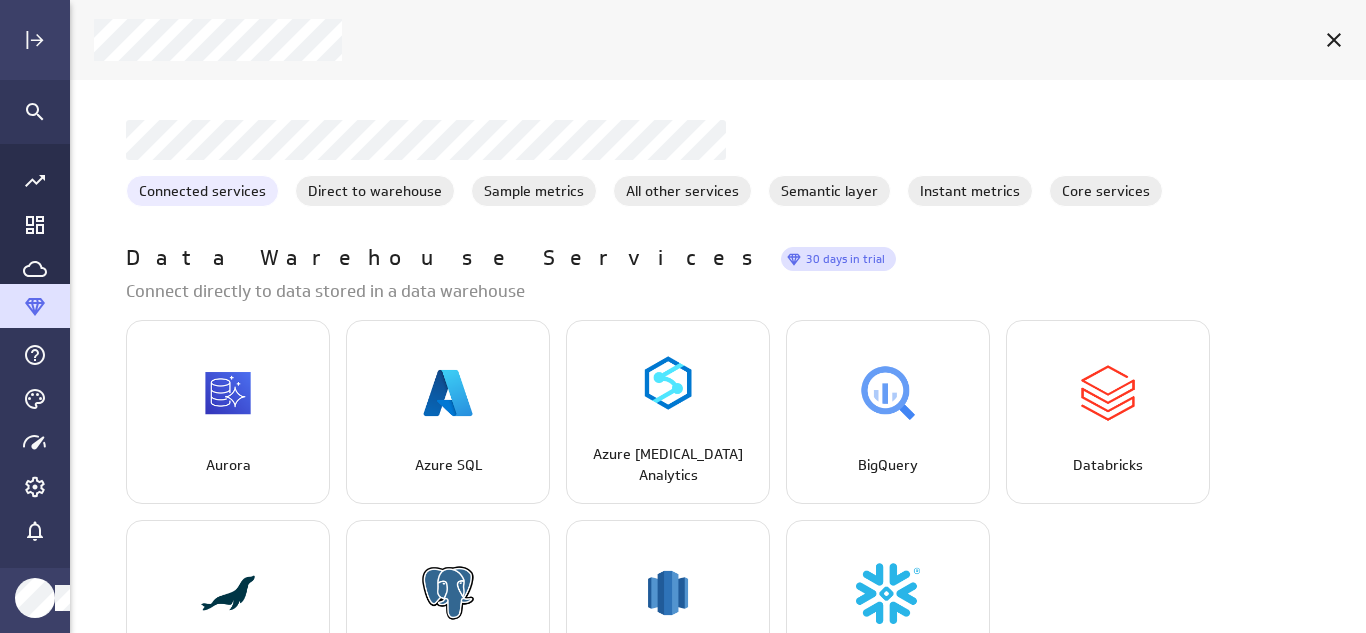 click on "Connected services" at bounding box center [202, 191] 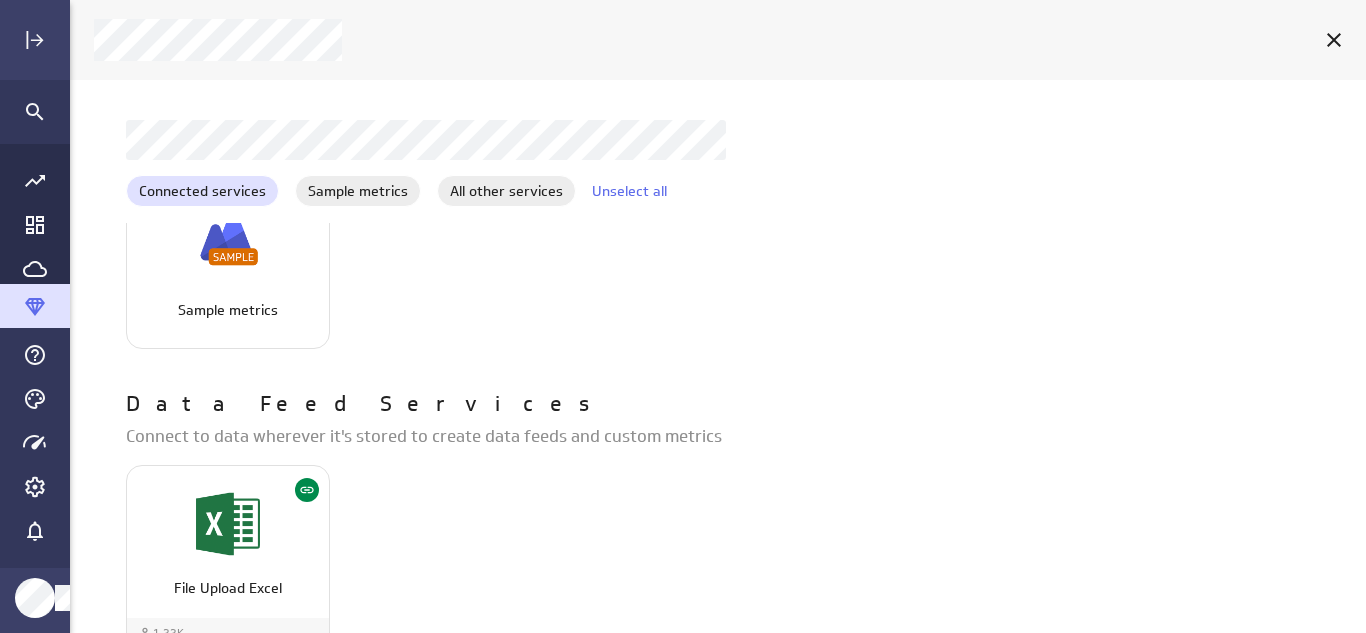 scroll, scrollTop: 191, scrollLeft: 0, axis: vertical 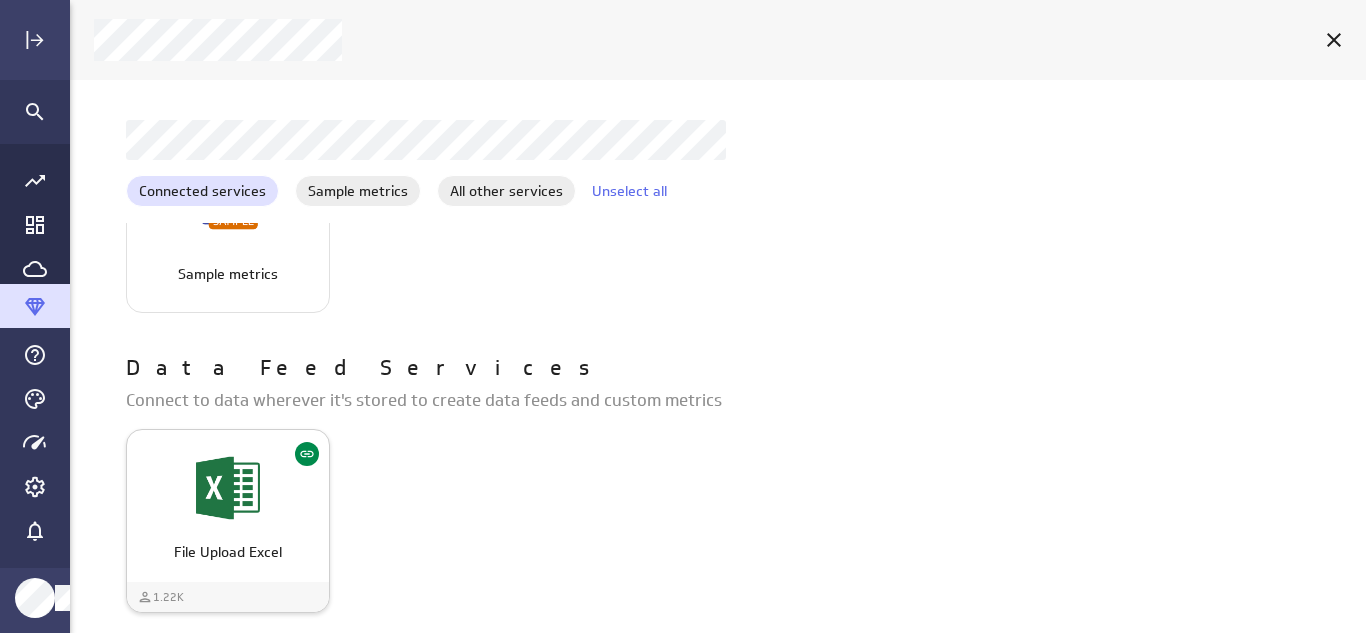 click at bounding box center [228, 488] 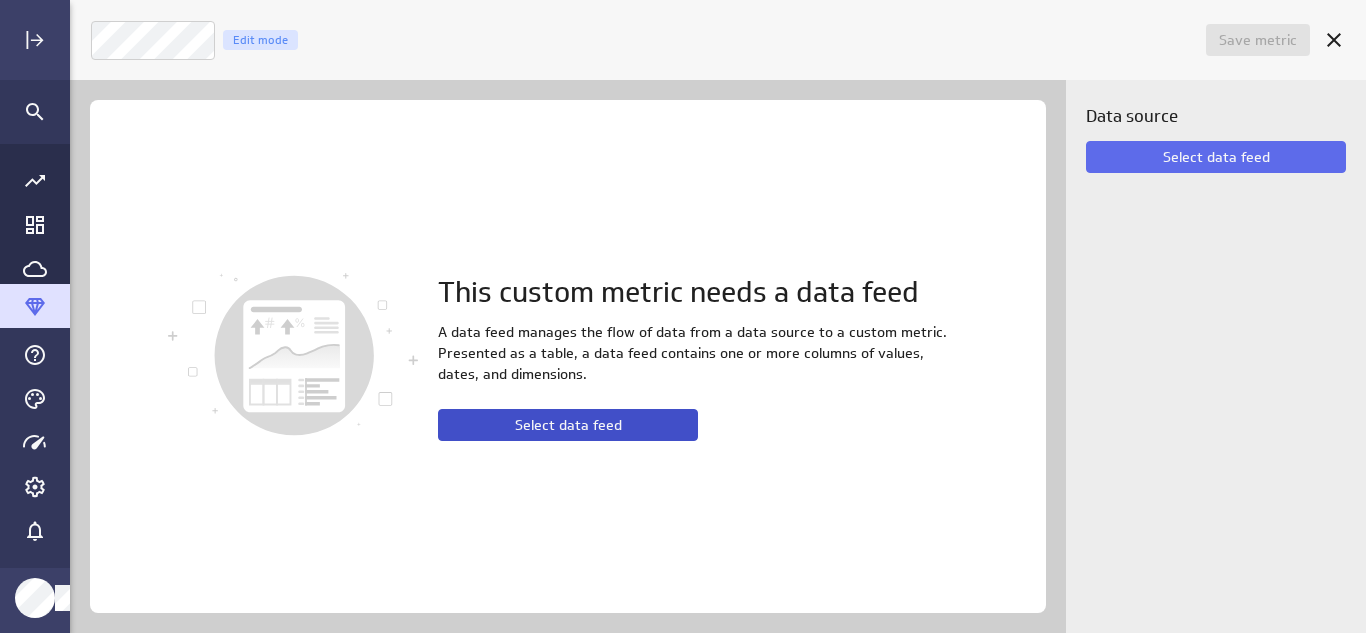 click on "Select data feed" at bounding box center [568, 425] 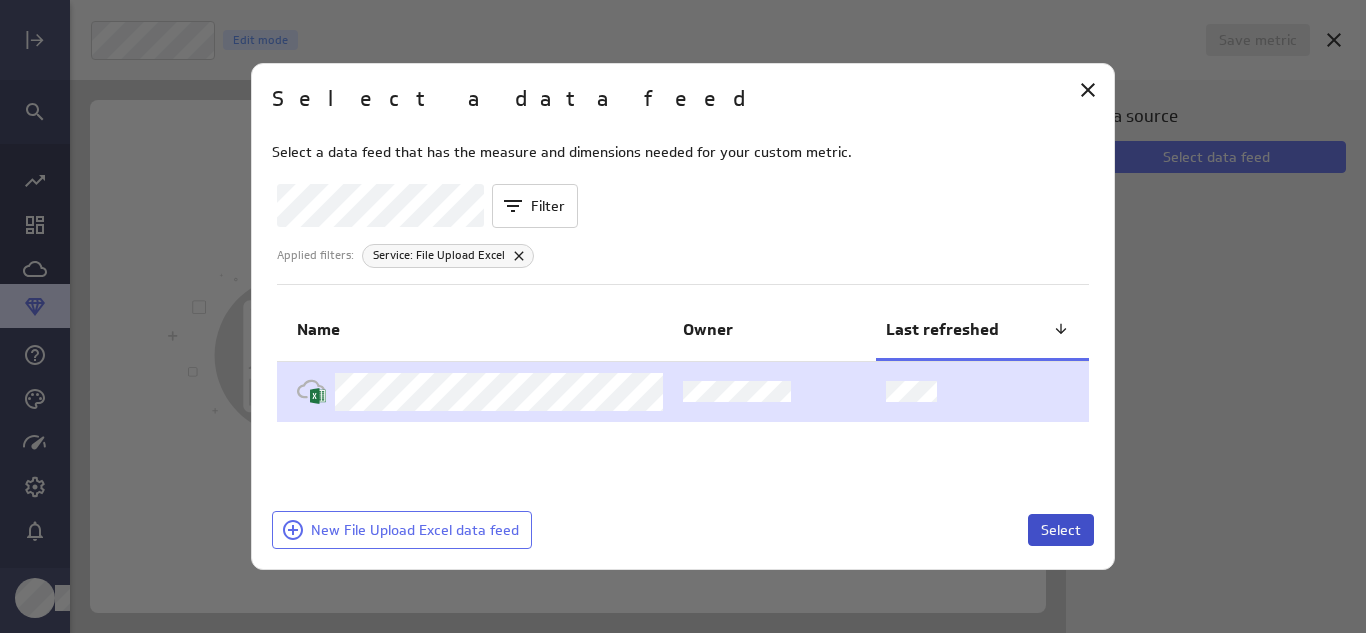 click on "Select" at bounding box center (1061, 530) 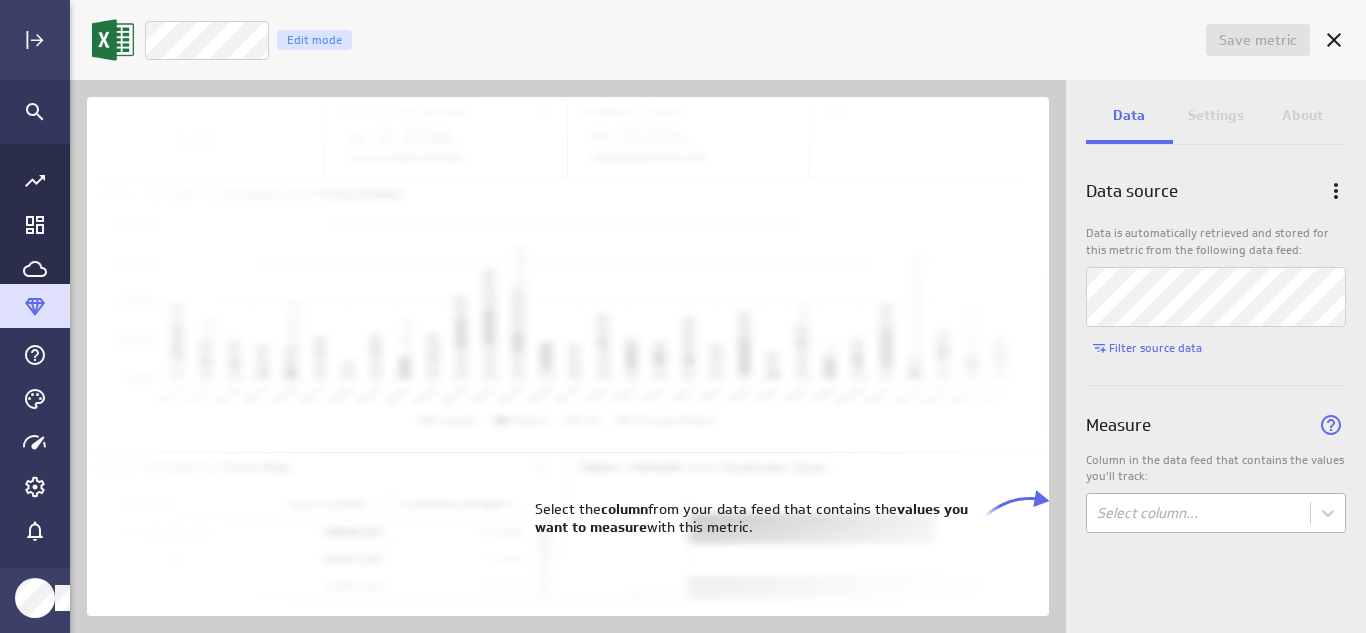 click on "Save metric Untitled Edit mode Data Settings About Data source Data is automatically retrieved and stored for this metric from the following data feed: Filter source data Measure Column in the data feed that contains the values you'll track: Select column... (no message) PowerMetrics Assistant Hey [PERSON_NAME]. I’m your PowerMetrics Assistant. If I can’t answer your question, try searching in our  Help Center  (that’s what I do!) You can also contact the  Support Team . How can I help you [DATE]?
Select the  column  from your data feed that contains the  values you want to measure  with this metric." at bounding box center (683, 316) 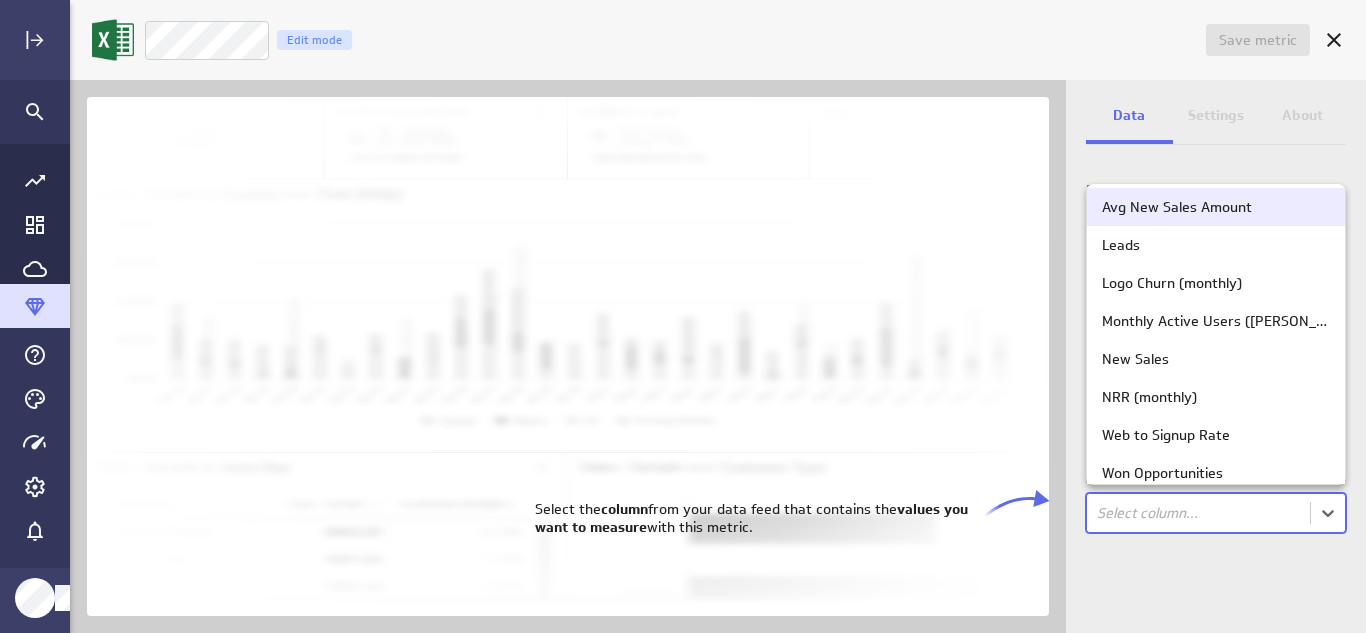 scroll, scrollTop: 20, scrollLeft: 0, axis: vertical 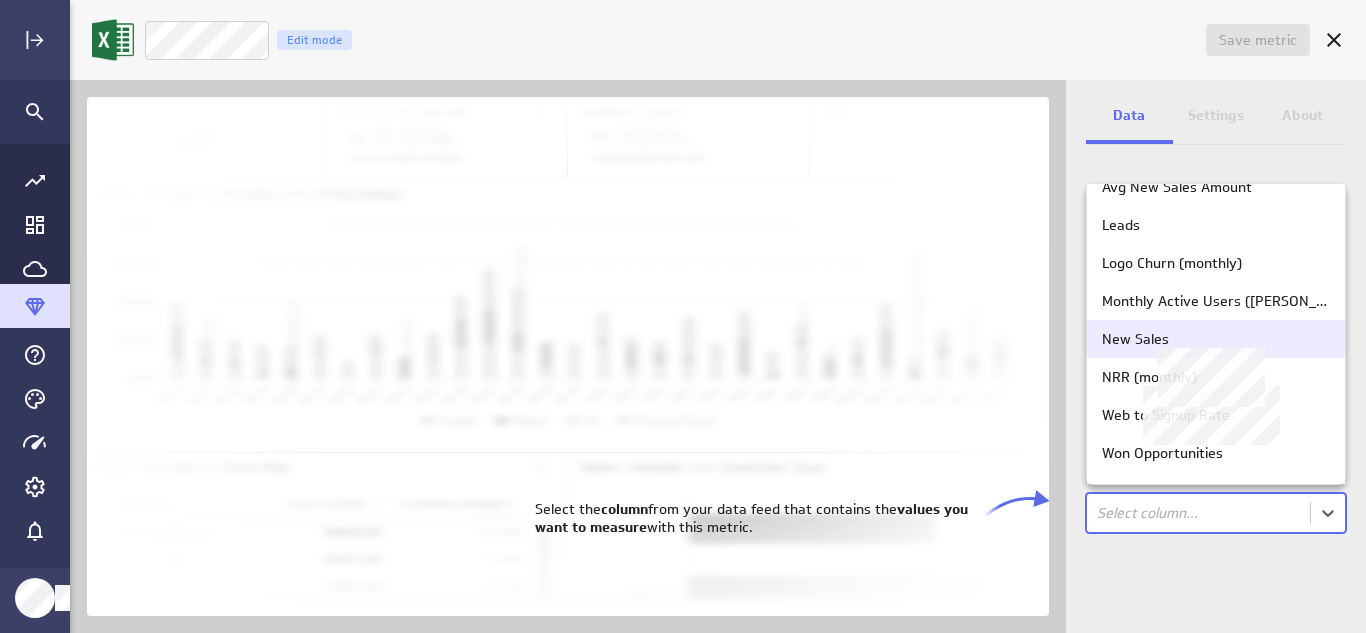 click on "New Sales" at bounding box center [1216, 339] 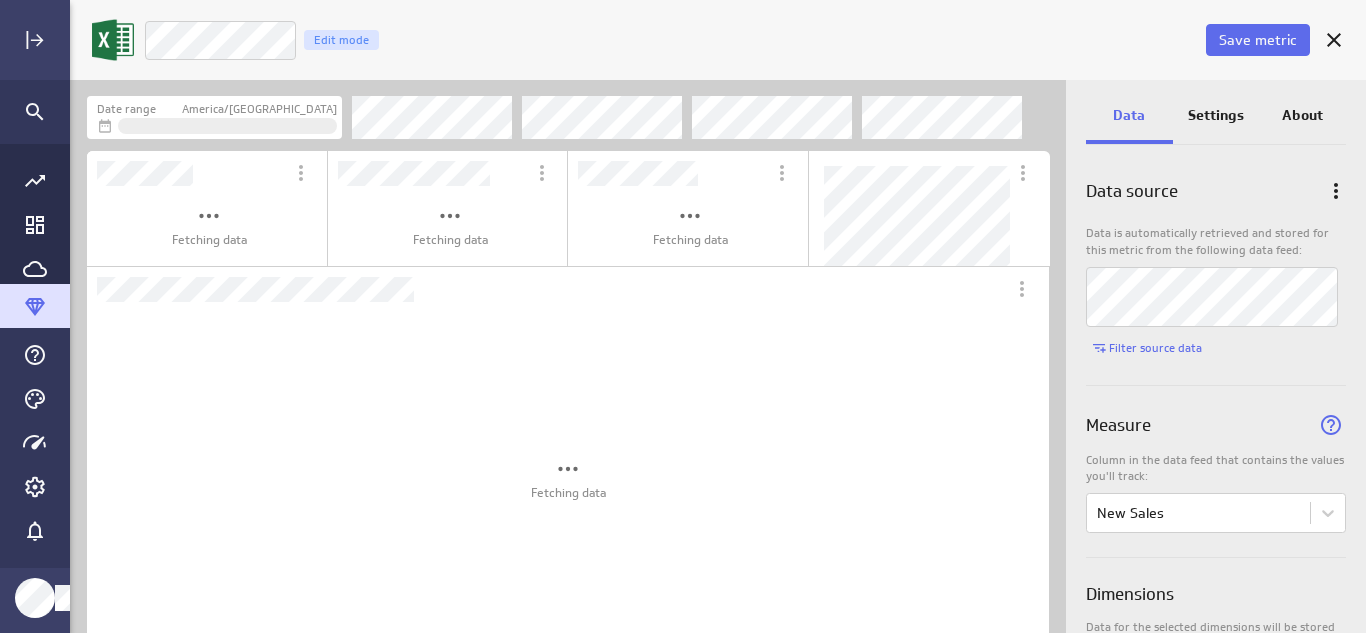 scroll, scrollTop: 10, scrollLeft: 10, axis: both 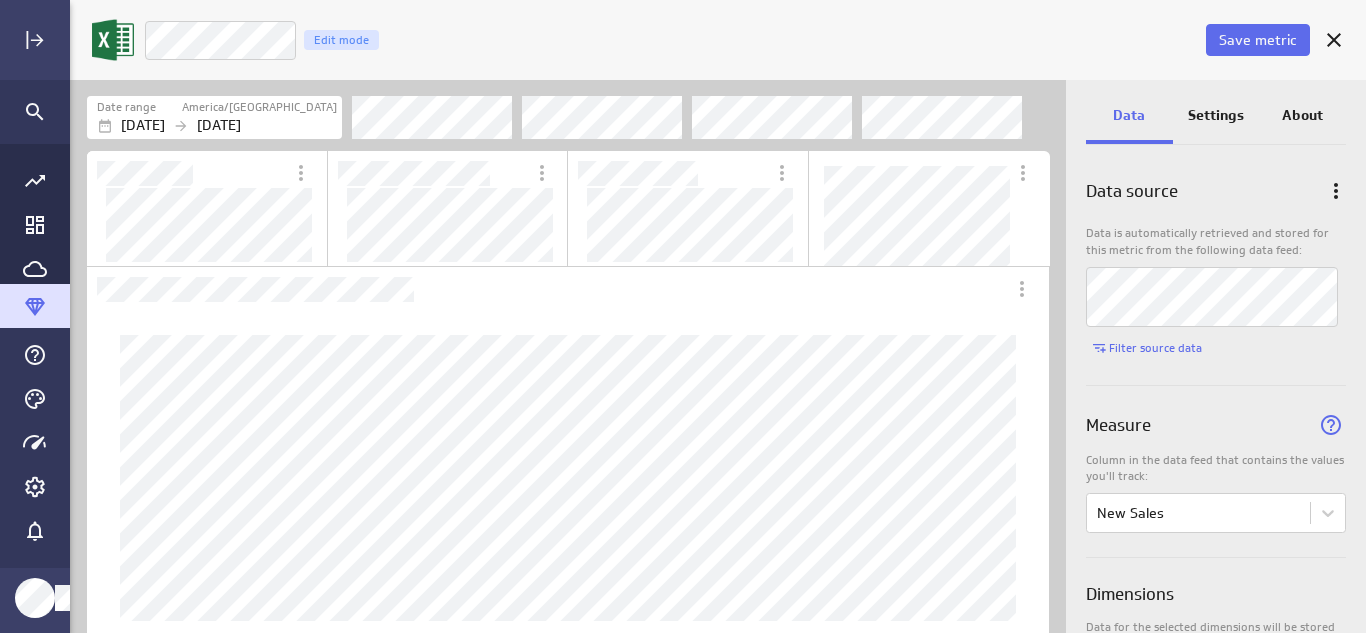 click on "[DATE]" at bounding box center [143, 125] 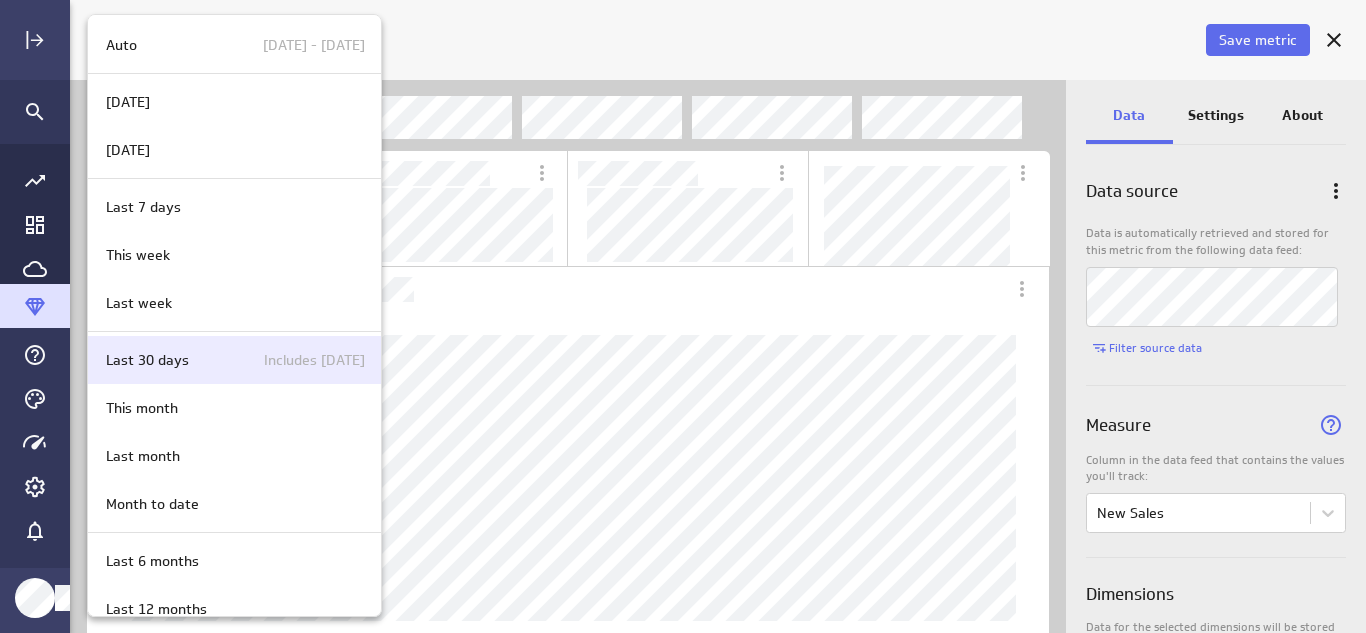 click on "Includes [DATE]" at bounding box center (301, 360) 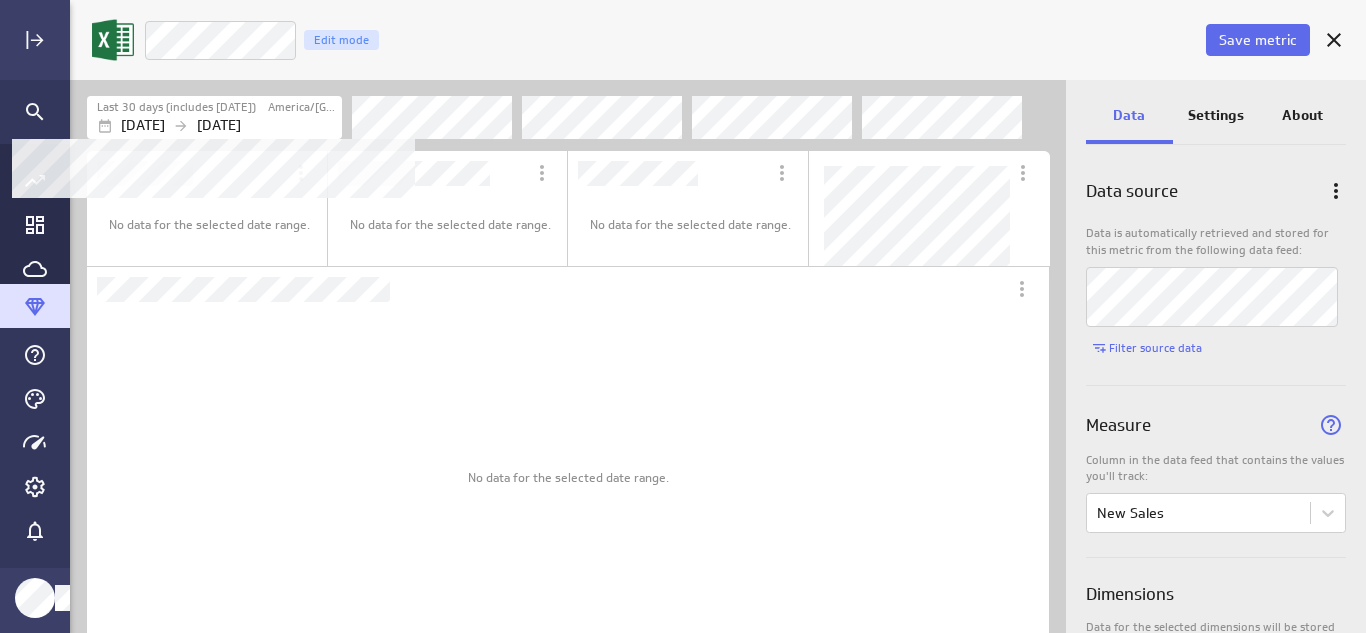 click on "[DATE]" at bounding box center [219, 125] 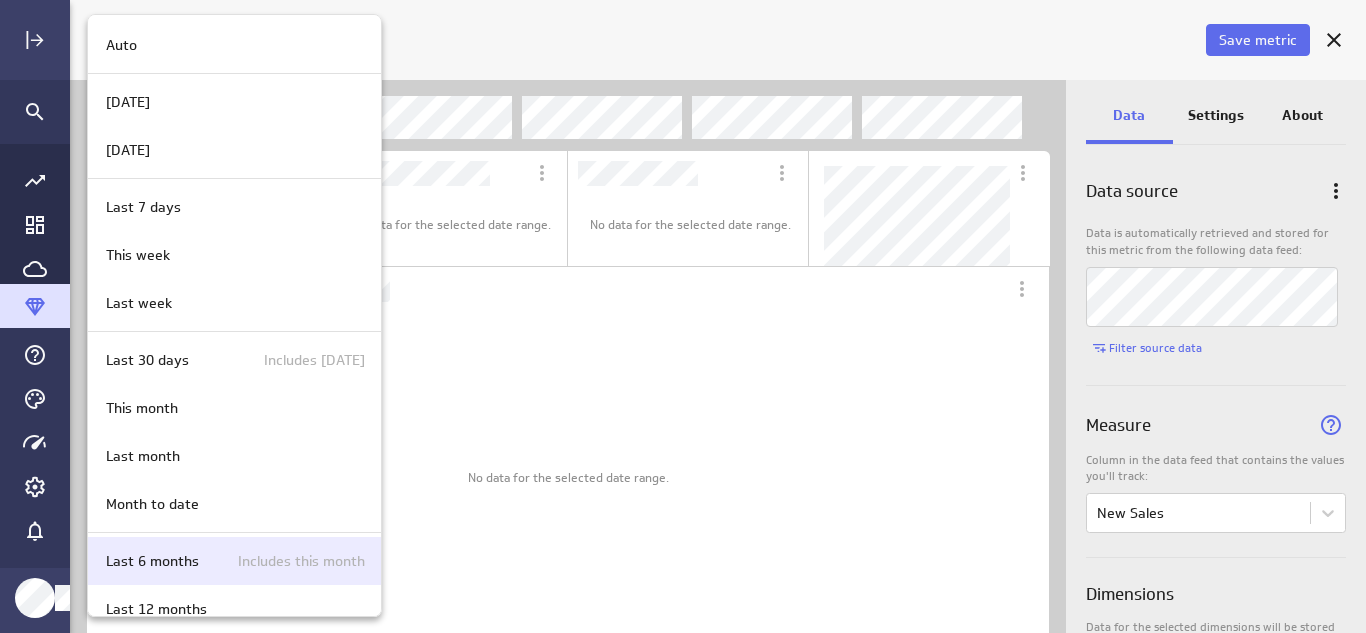 click on "Last 6 months" at bounding box center [152, 561] 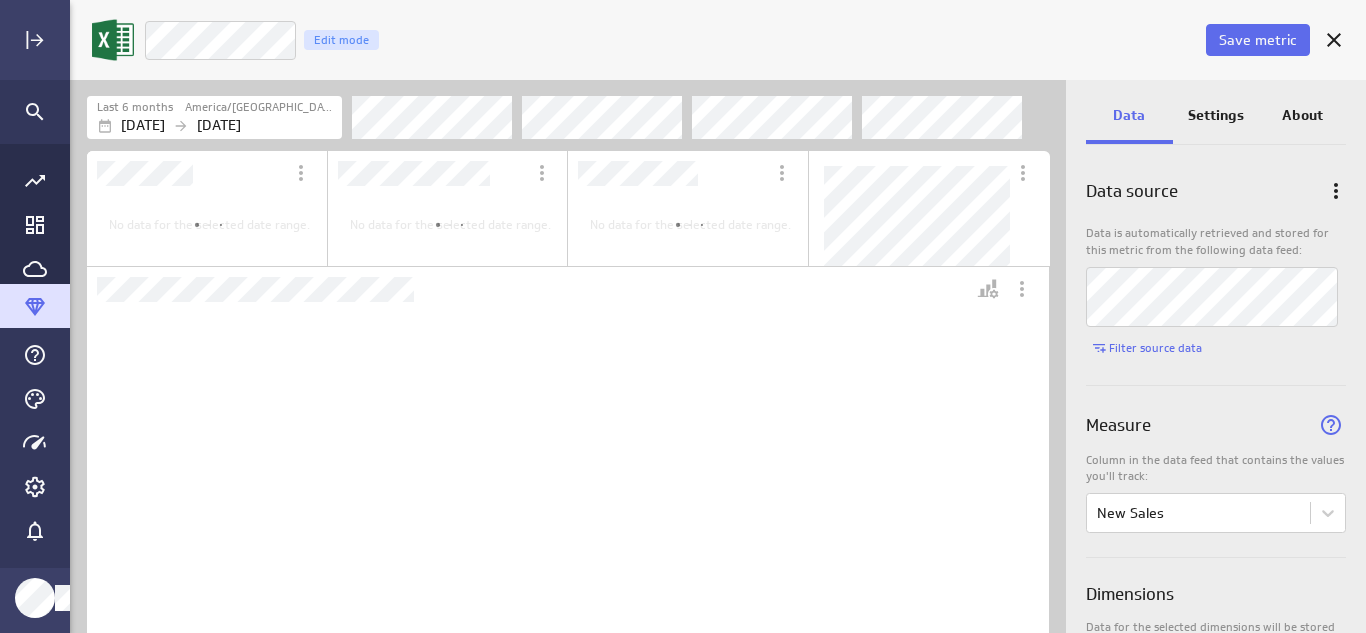 scroll, scrollTop: 10, scrollLeft: 10, axis: both 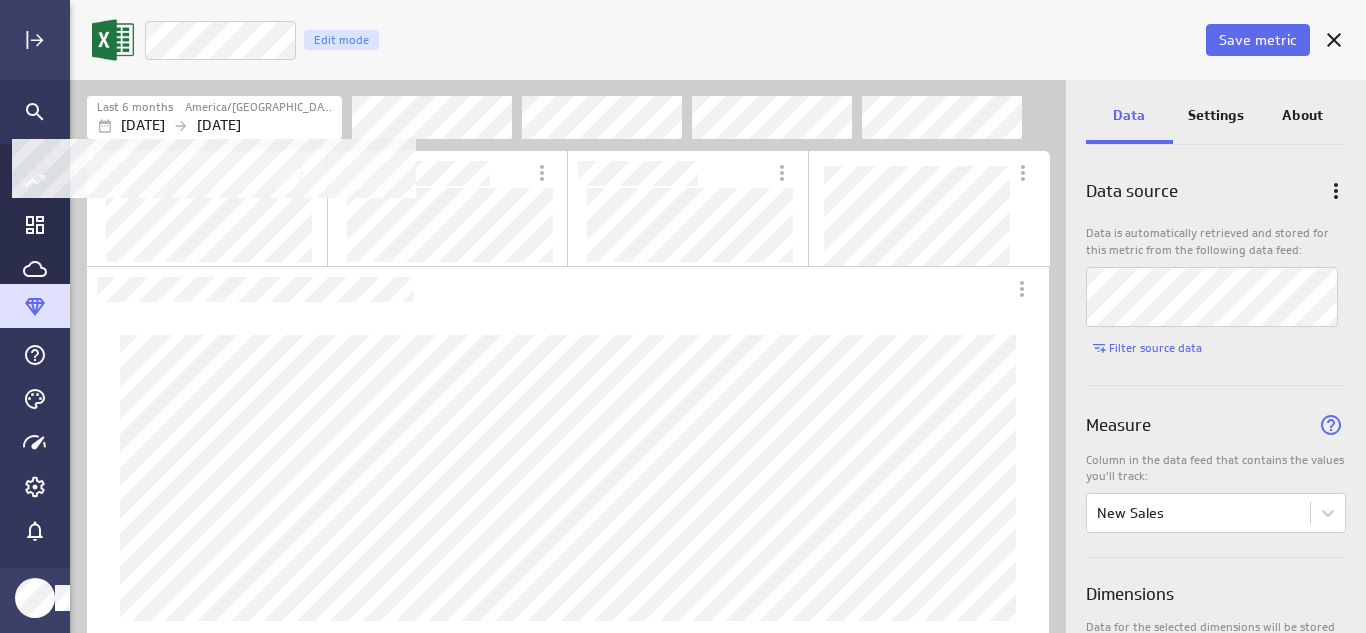 click on "[DATE]" at bounding box center (143, 125) 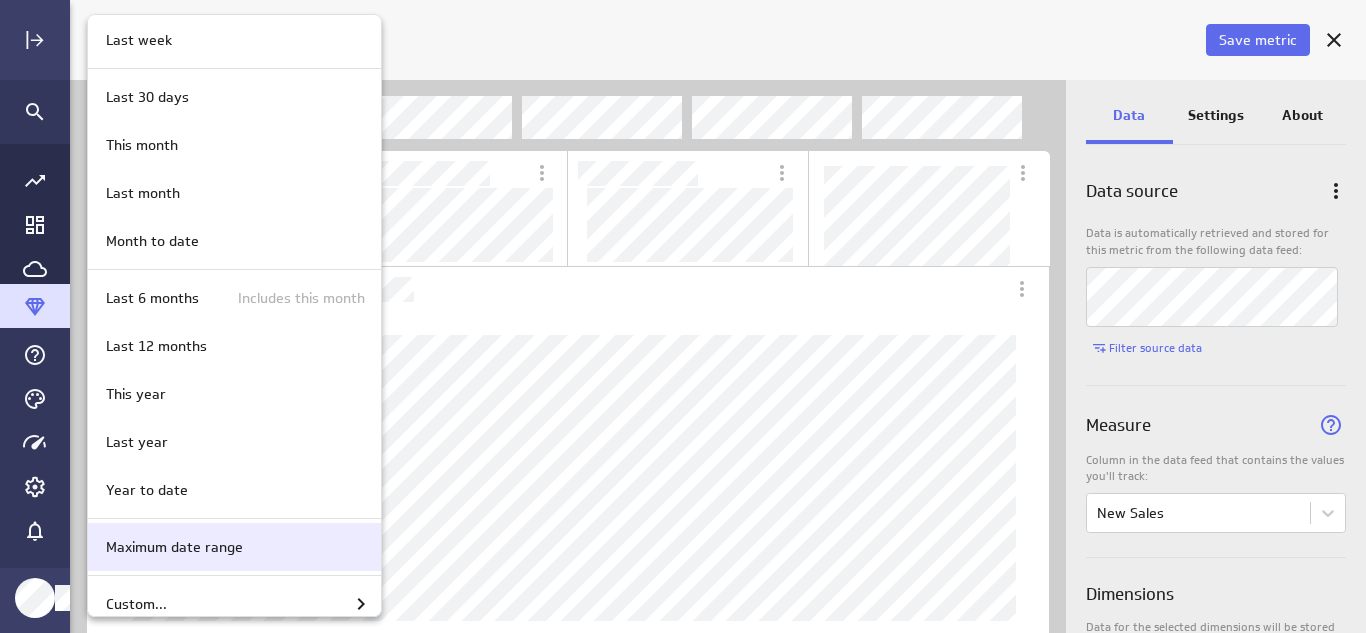 scroll, scrollTop: 338, scrollLeft: 0, axis: vertical 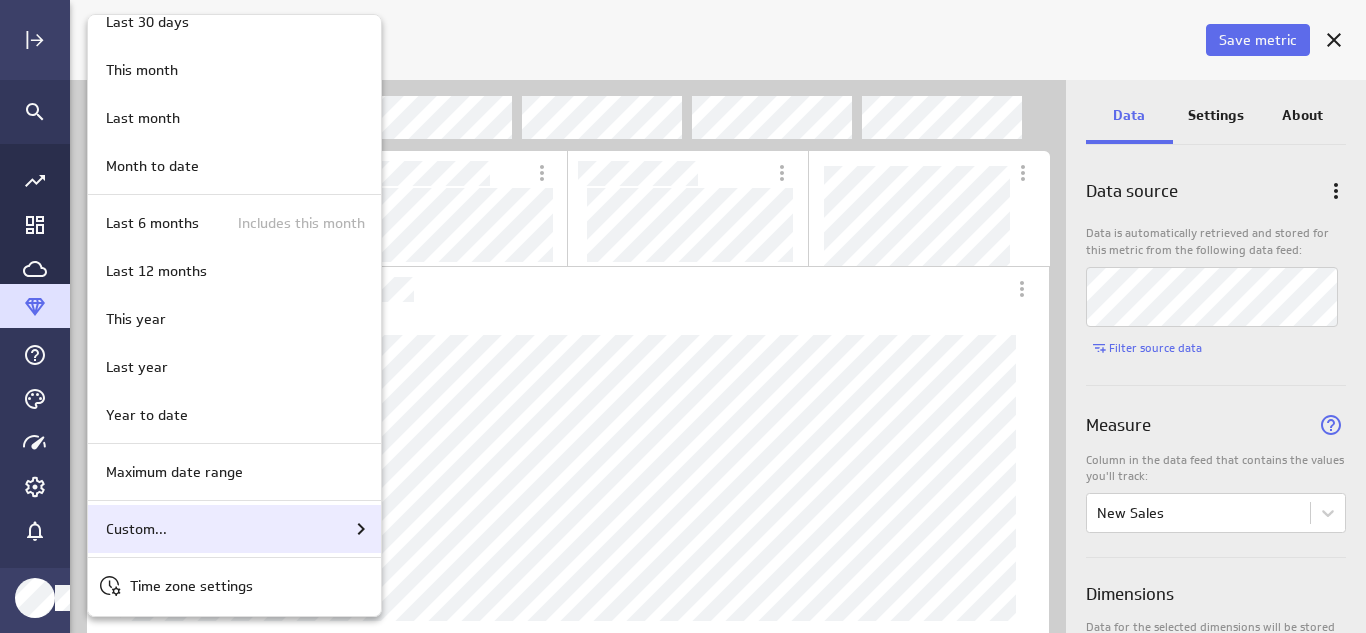 click on "Custom..." at bounding box center [235, 529] 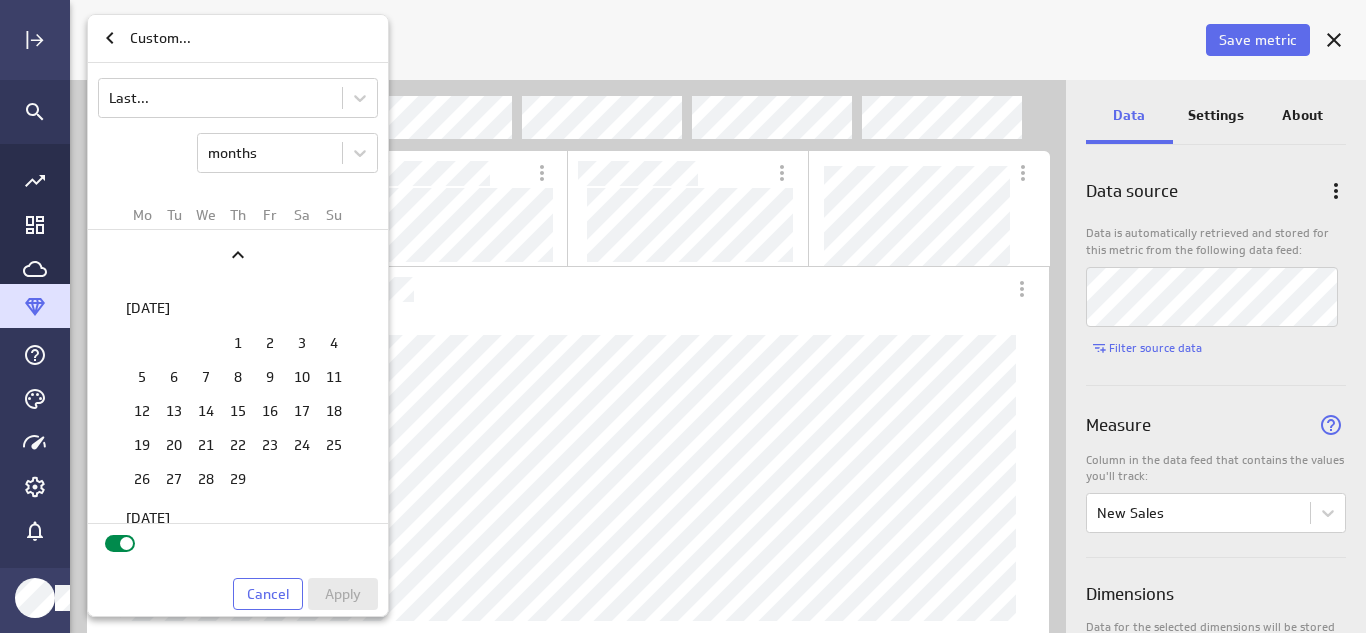 scroll, scrollTop: 7, scrollLeft: 0, axis: vertical 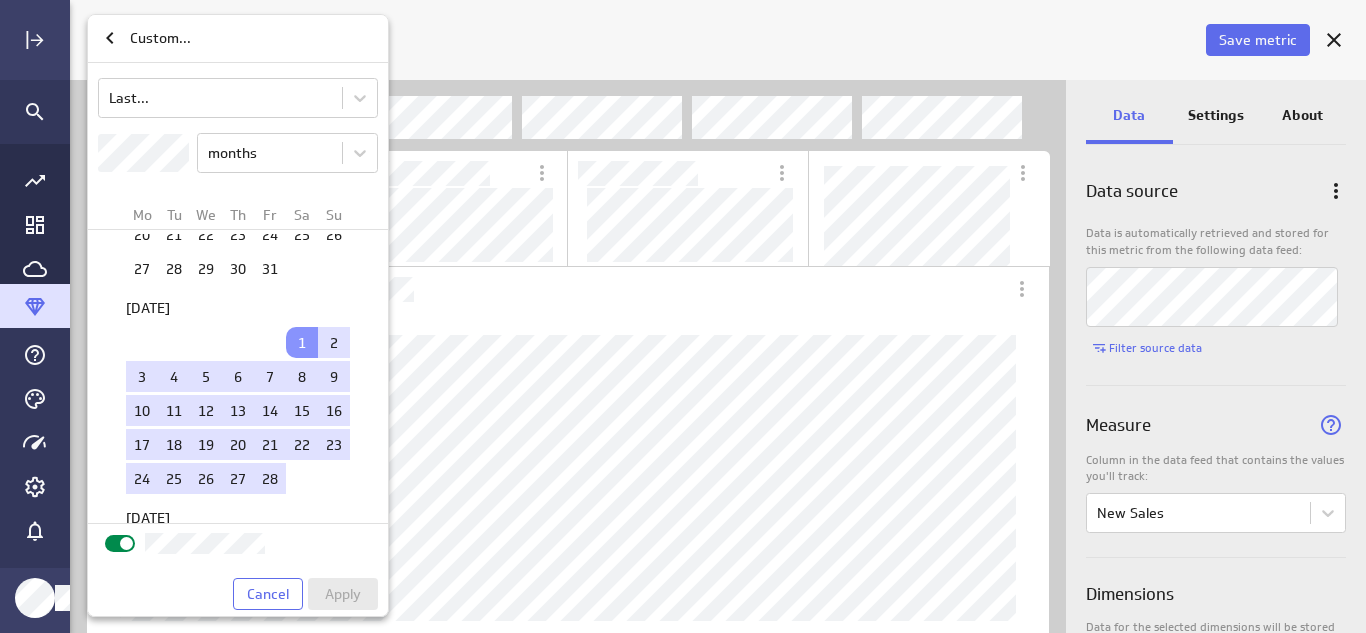 click at bounding box center [683, 316] 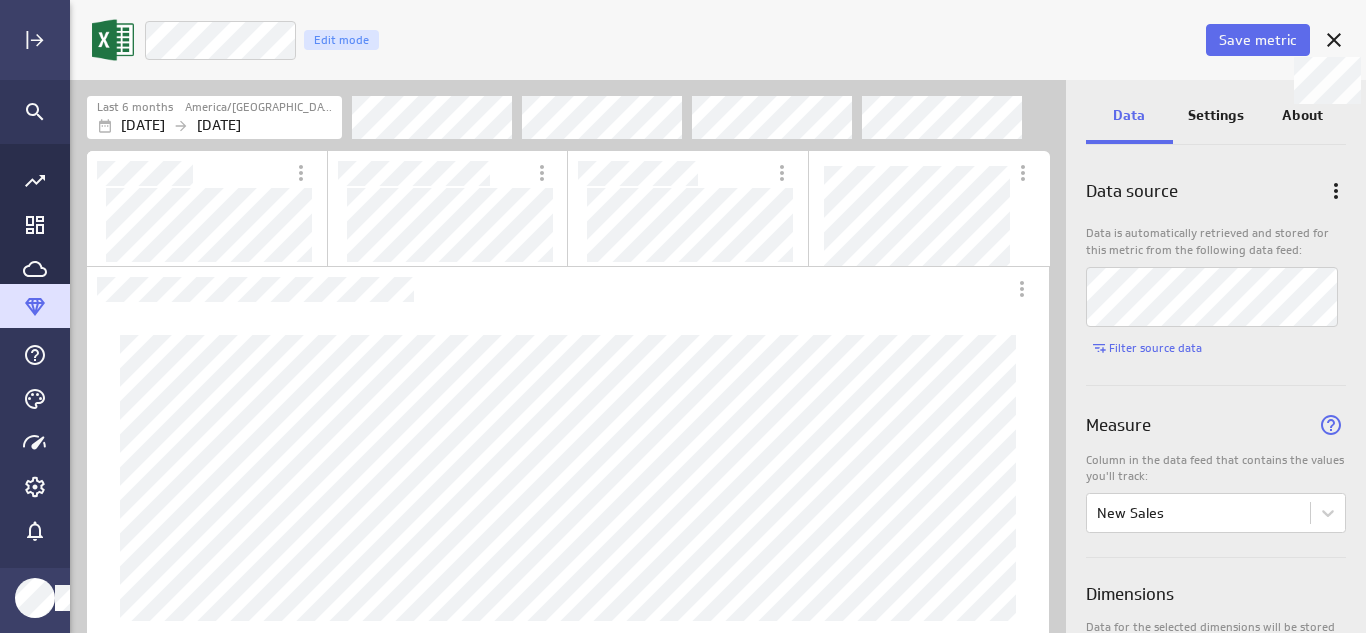 click 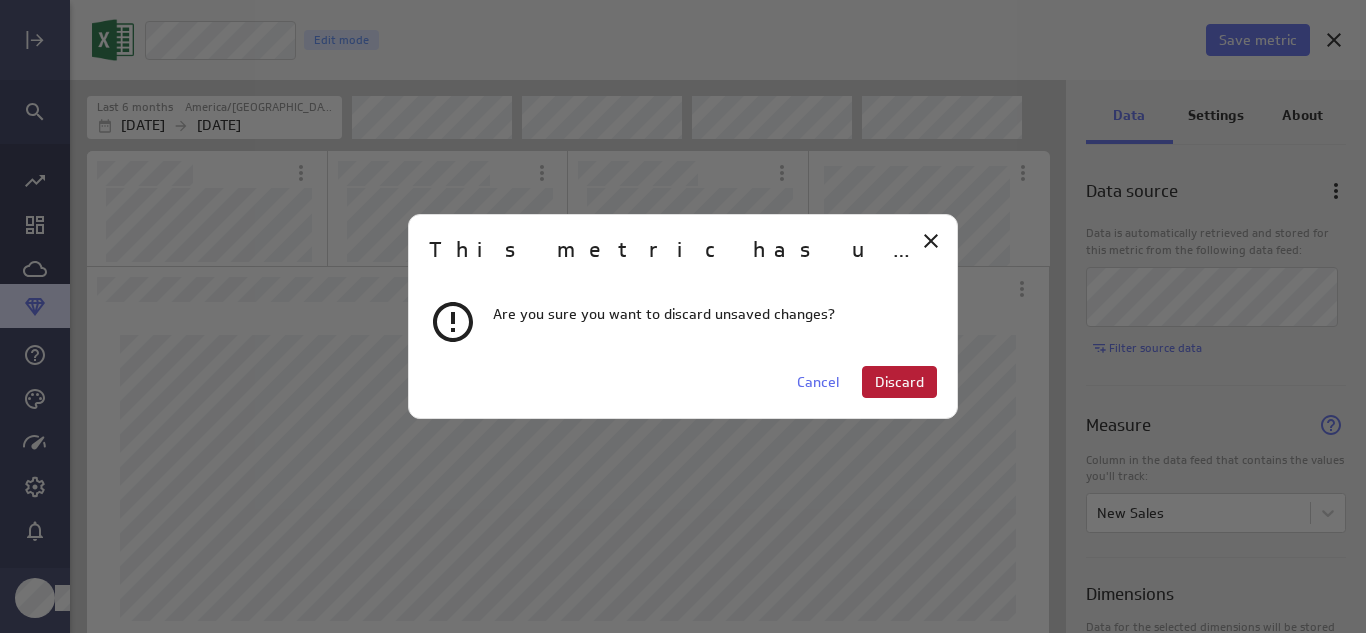 click on "Discard" at bounding box center [899, 382] 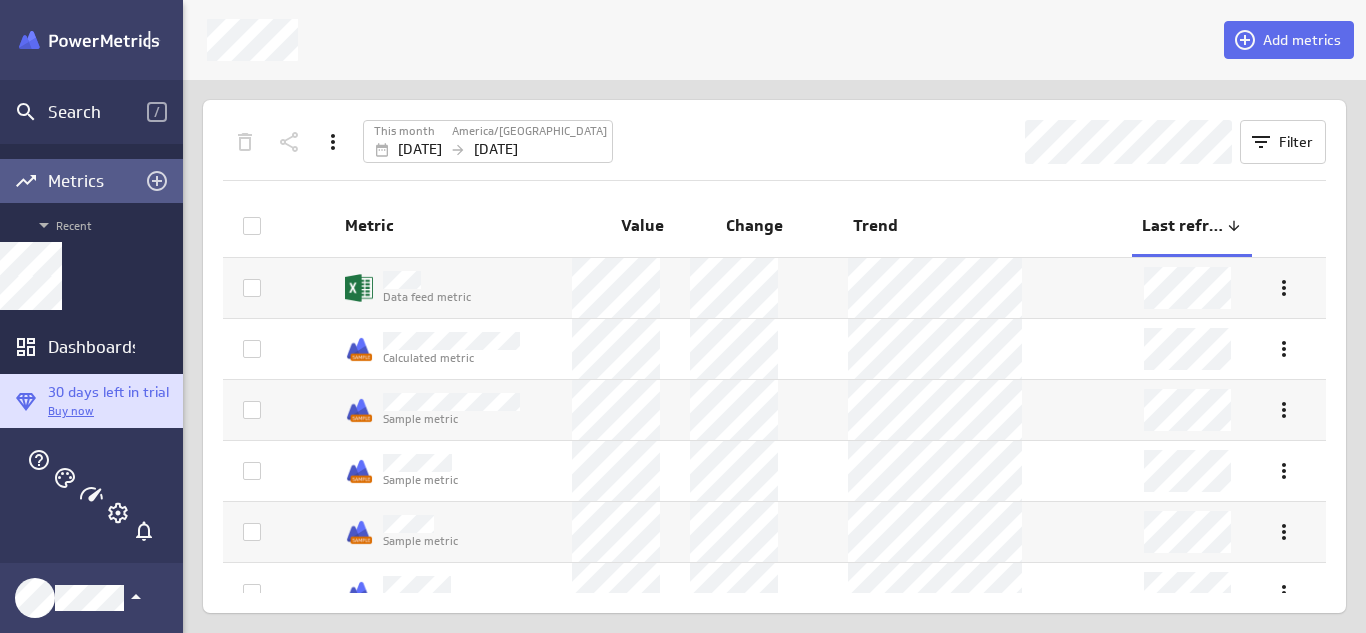 scroll, scrollTop: 668, scrollLeft: 1141, axis: both 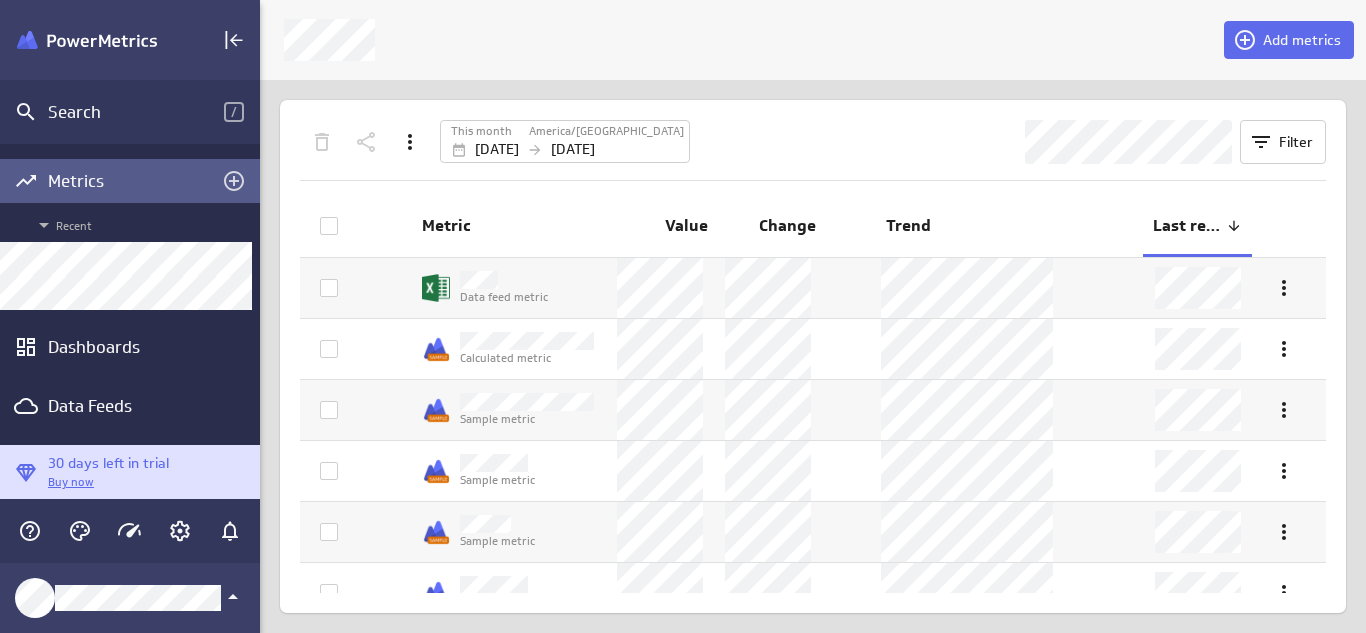 click on "Metrics" at bounding box center (130, 181) 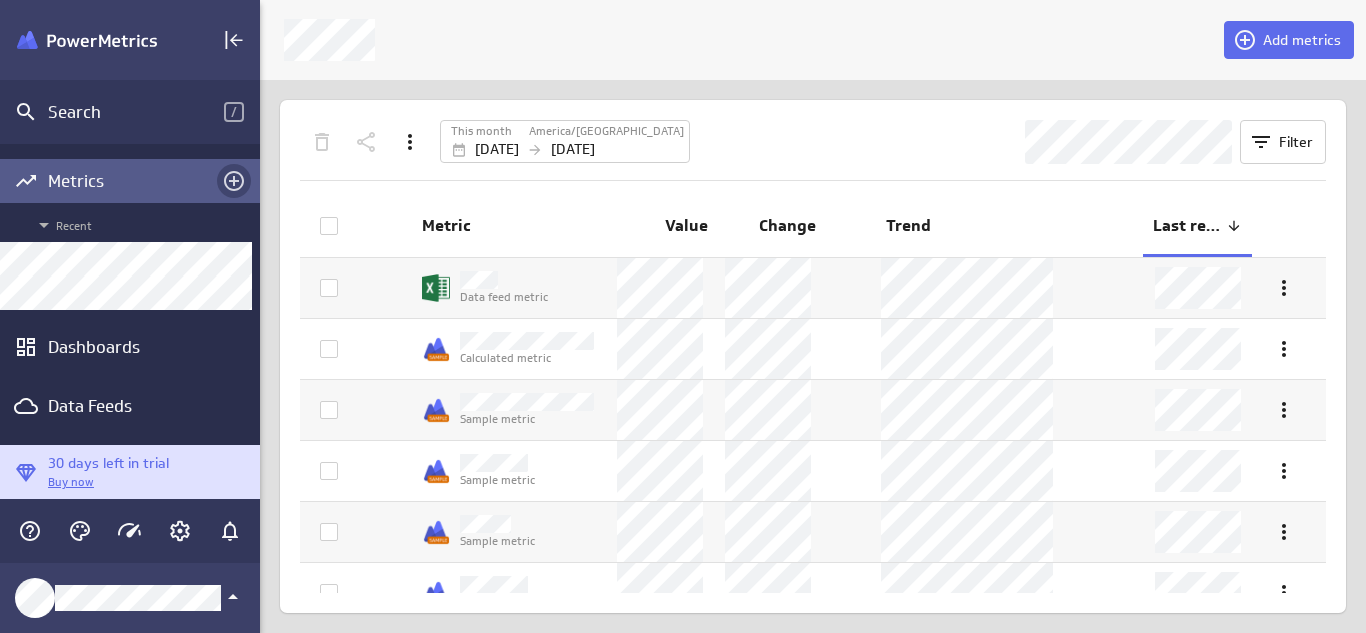 click 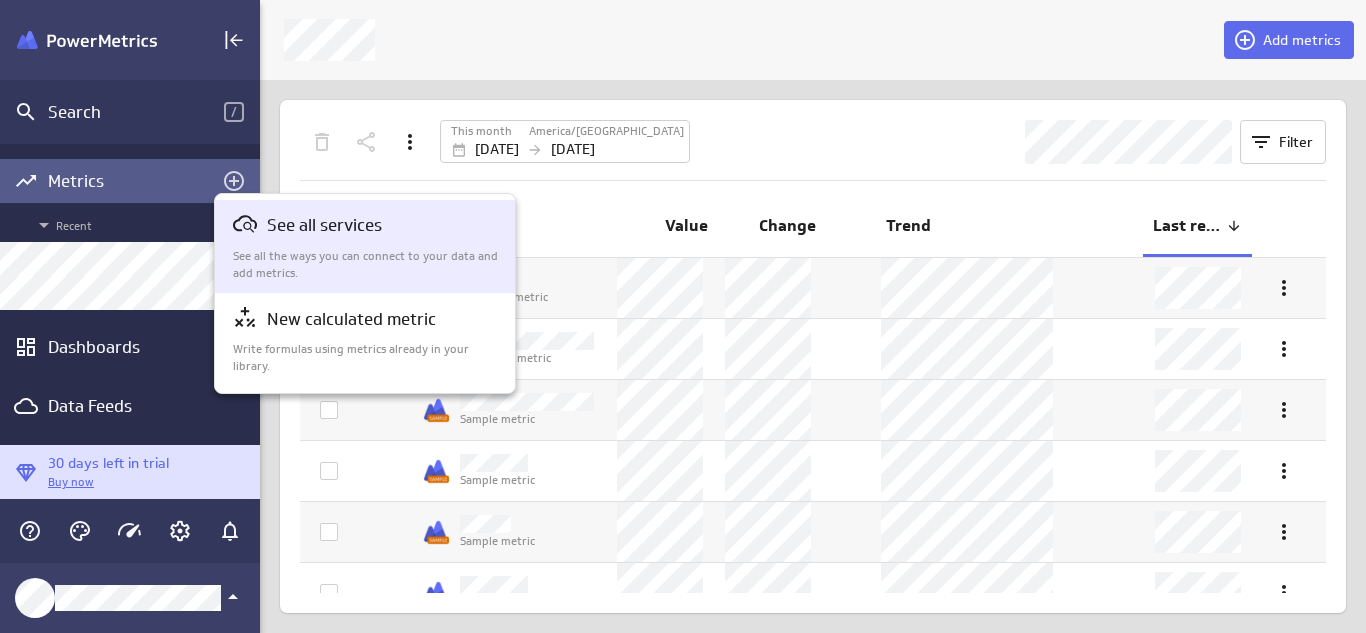 click on "See all services" at bounding box center [324, 225] 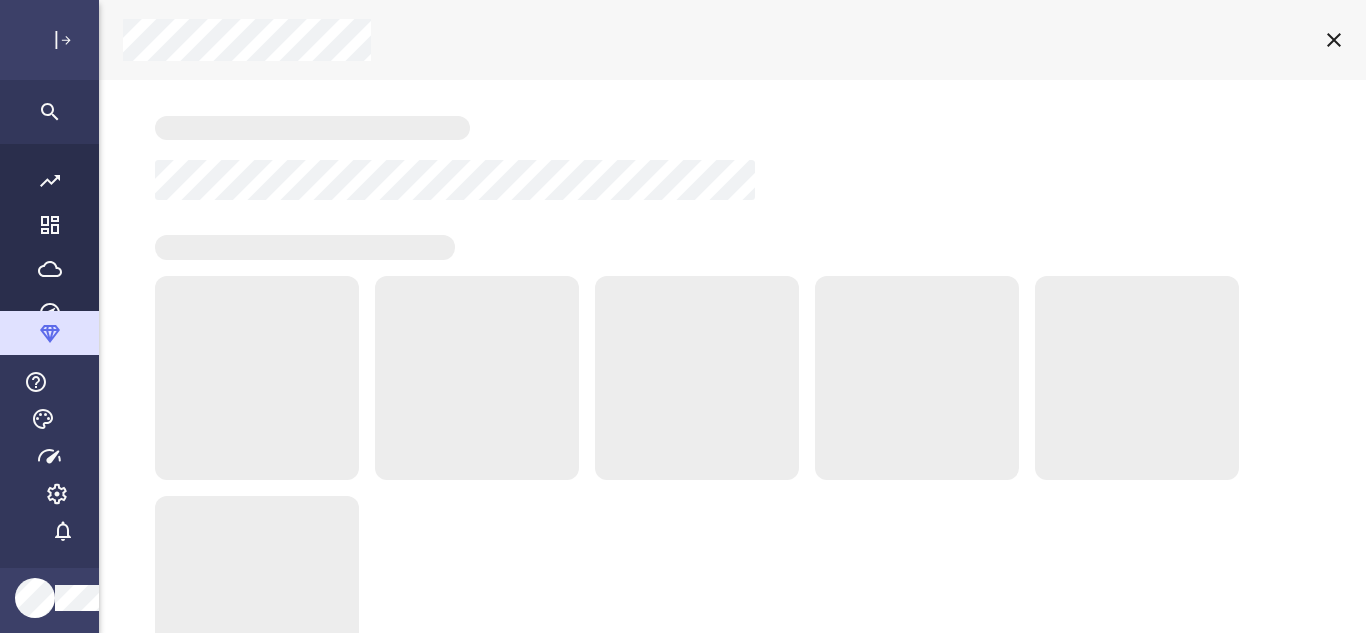 scroll, scrollTop: 10, scrollLeft: 10, axis: both 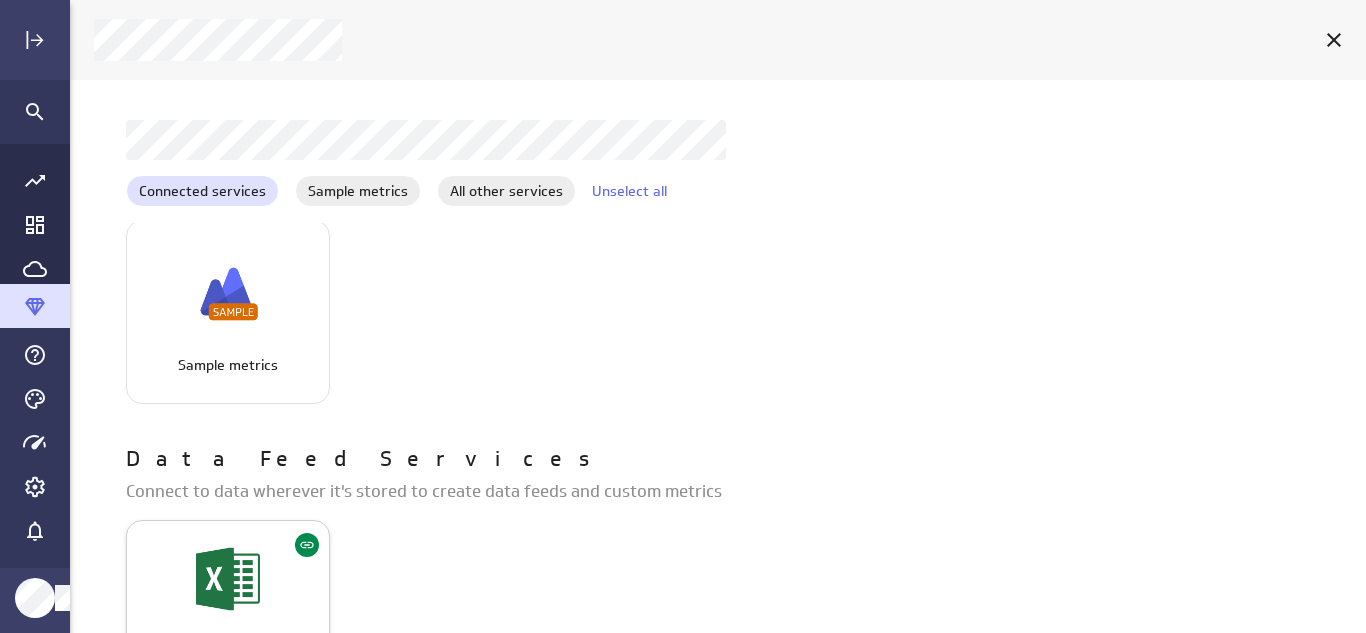 click at bounding box center (228, 579) 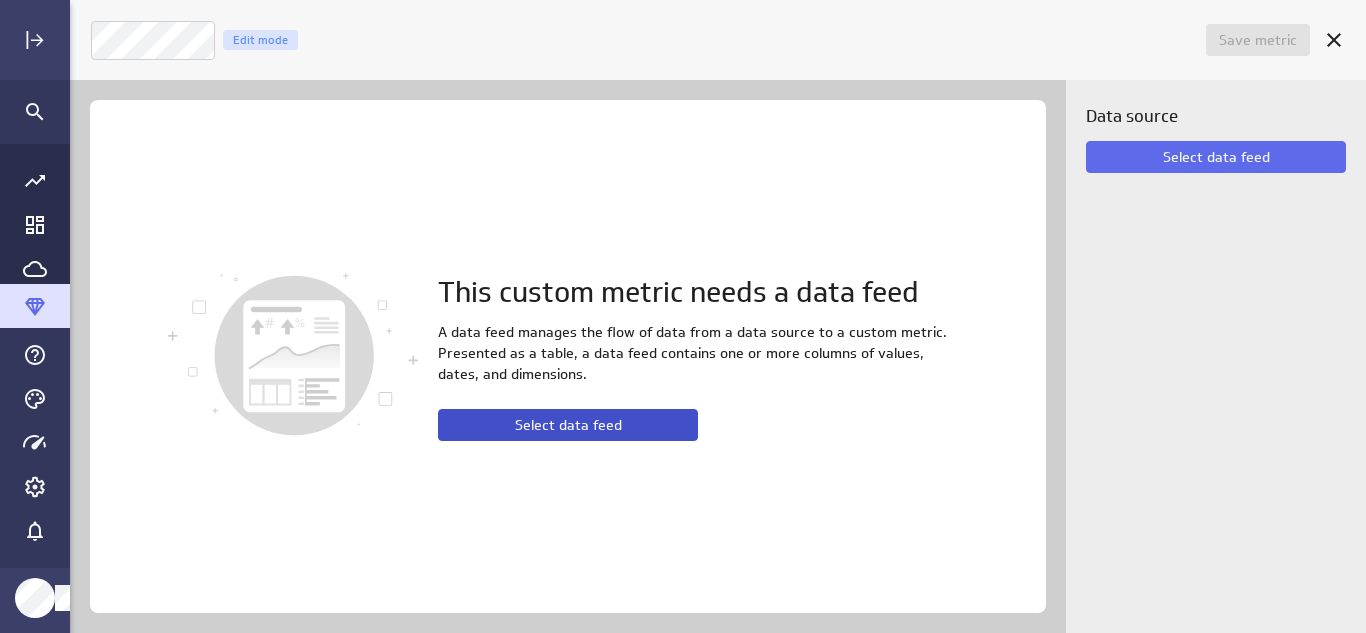 click on "Select data feed" at bounding box center [568, 425] 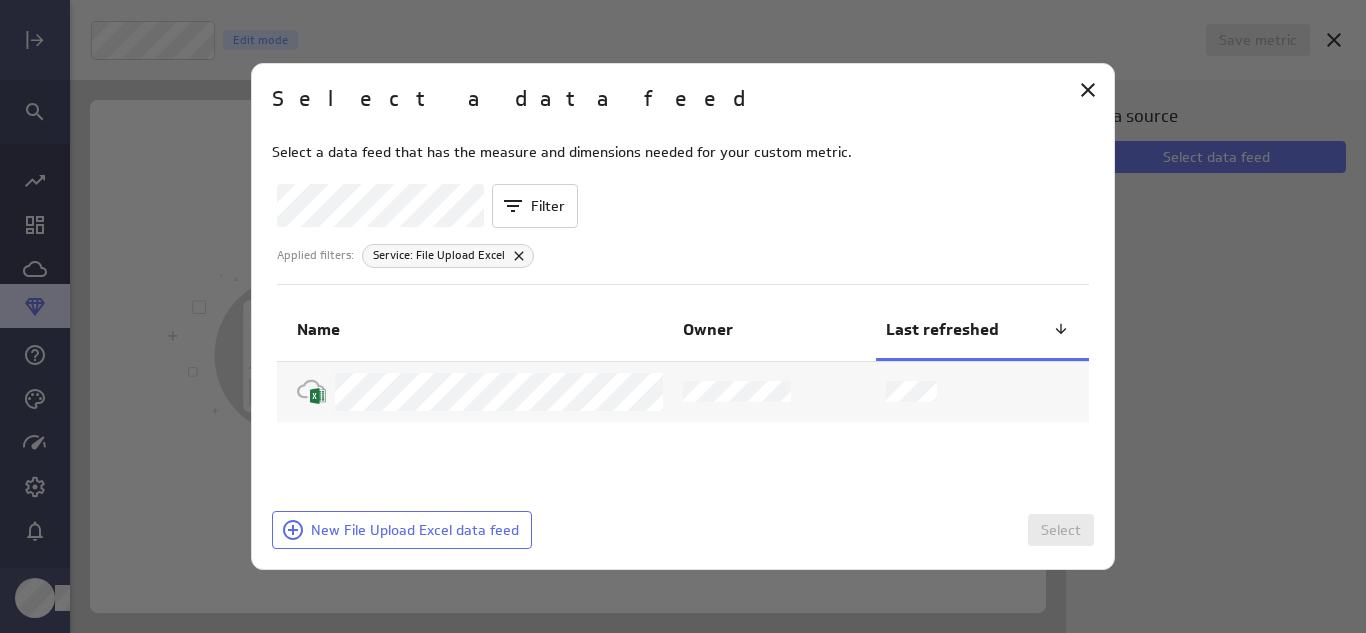 click on "Name" at bounding box center [475, 331] 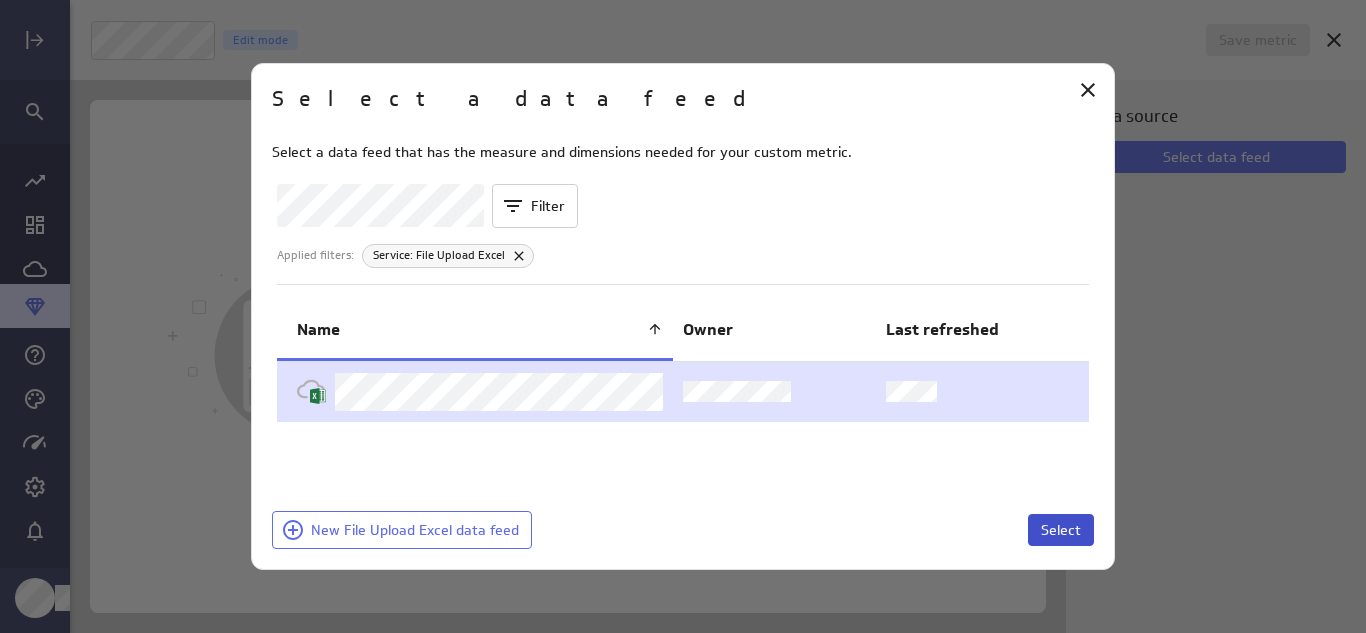 click on "Select" at bounding box center (1061, 530) 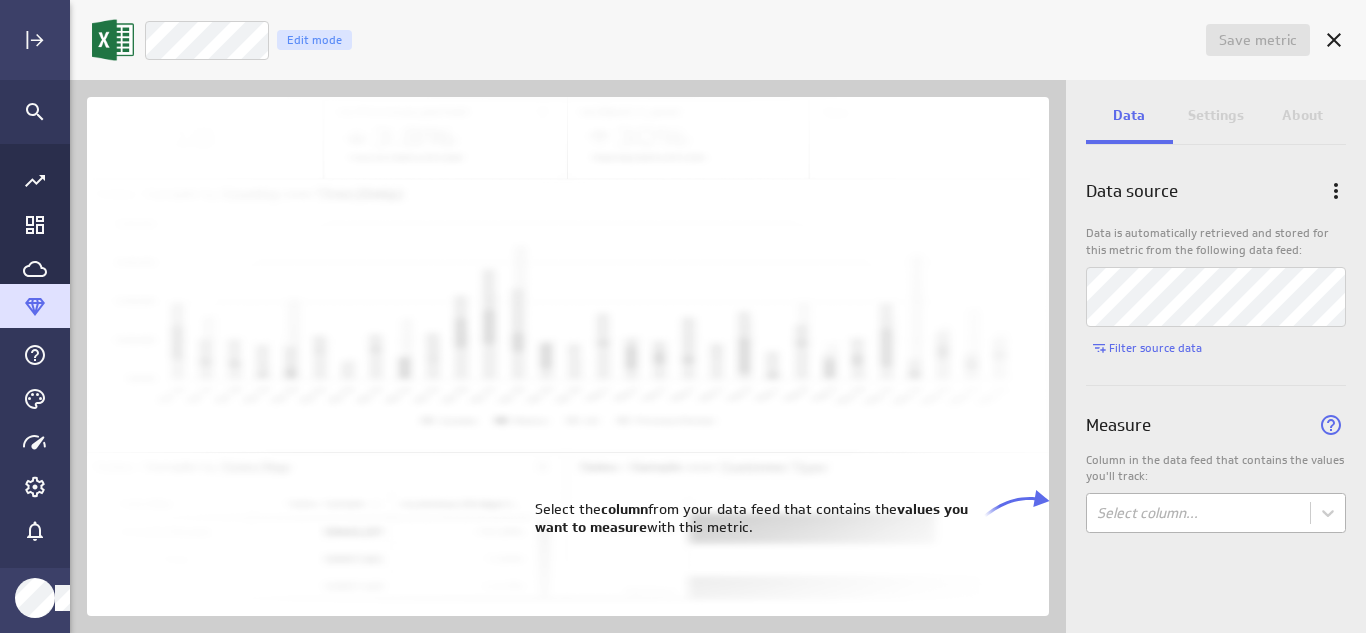 click on "Save metric Untitled Edit mode Data Settings About Data source Data is automatically retrieved and stored for this metric from the following data feed: Filter source data Measure Column in the data feed that contains the values you'll track: Select column... (no message) PowerMetrics Assistant Hey [PERSON_NAME]. I’m your PowerMetrics Assistant. If I can’t answer your question, try searching in our  Help Center  (that’s what I do!) You can also contact the  Support Team . How can I help you [DATE]?
Select the  column  from your data feed that contains the  values you want to measure  with this metric." at bounding box center (683, 316) 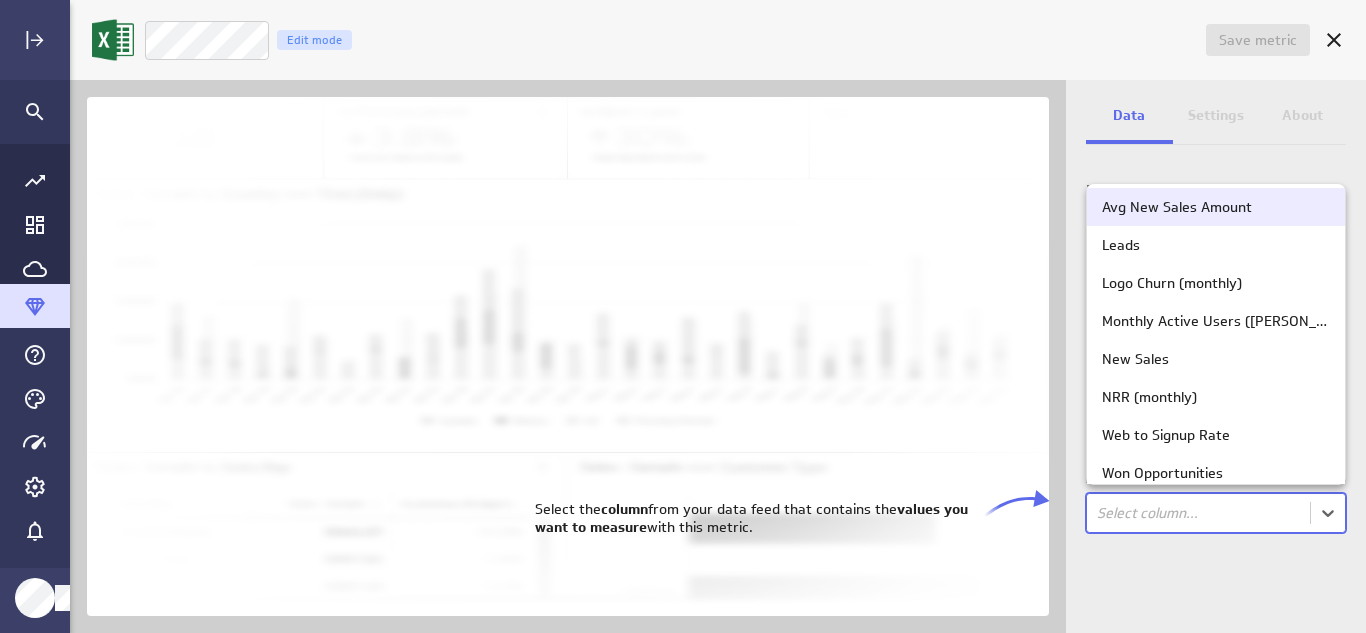scroll, scrollTop: 20, scrollLeft: 0, axis: vertical 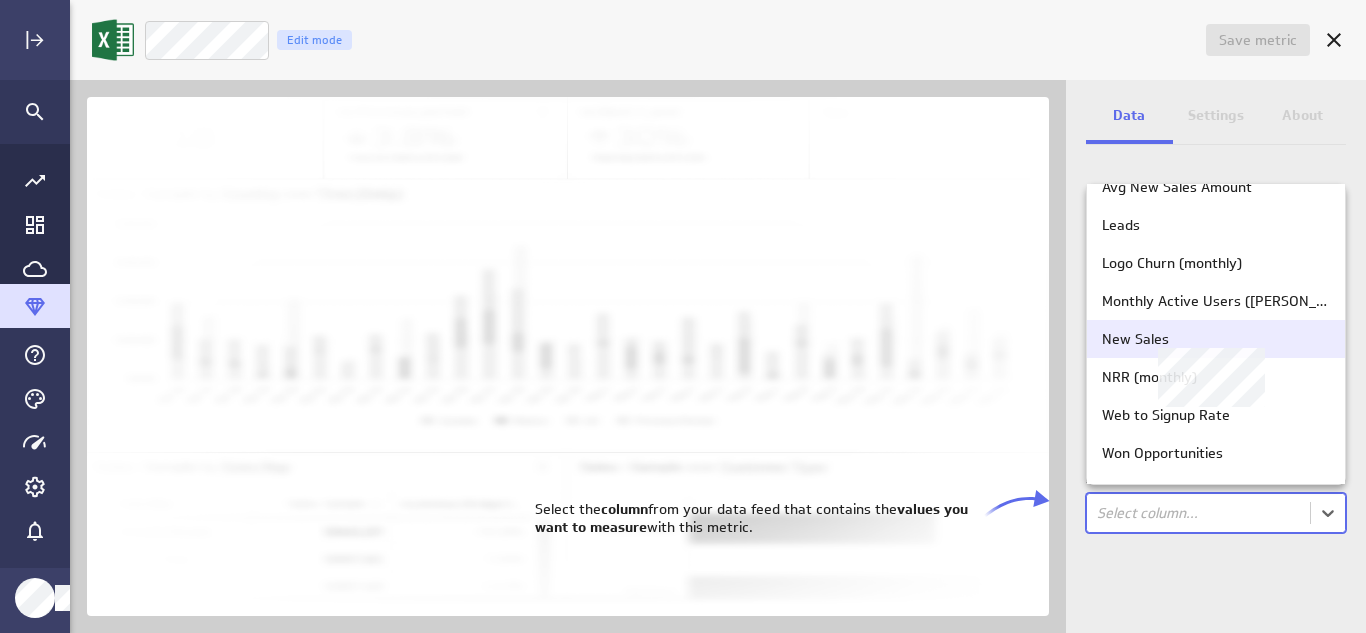 click on "New Sales" at bounding box center (1216, 339) 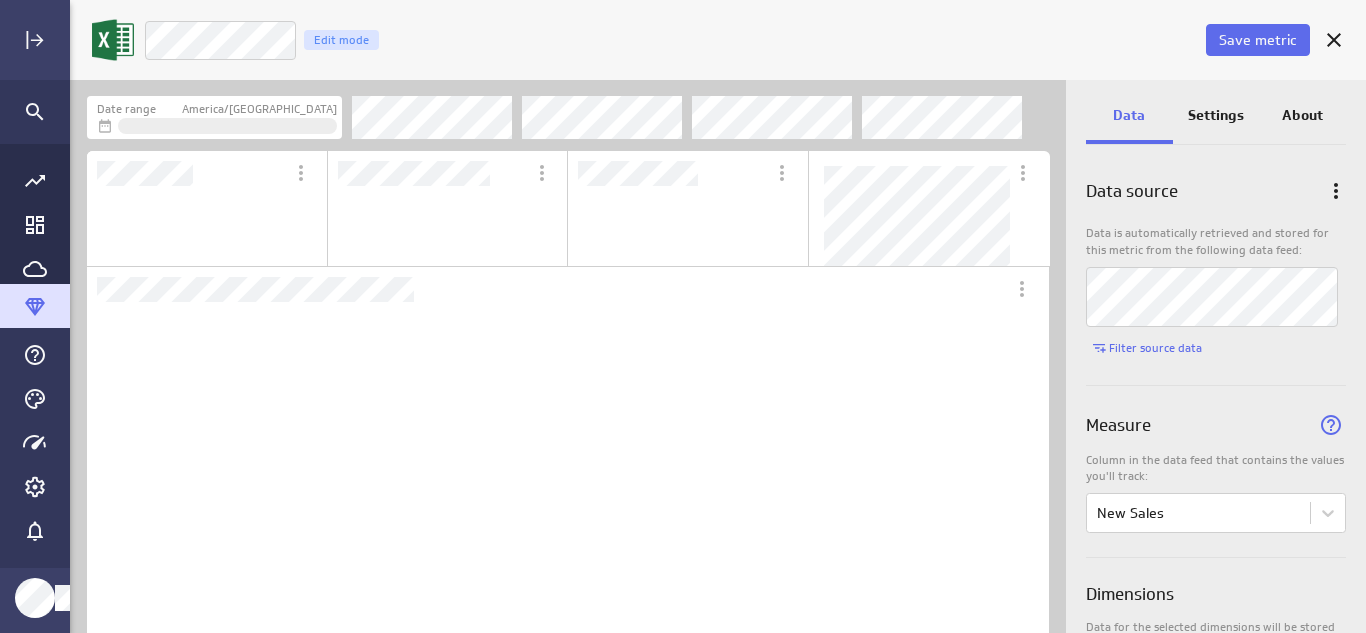 scroll, scrollTop: 10, scrollLeft: 10, axis: both 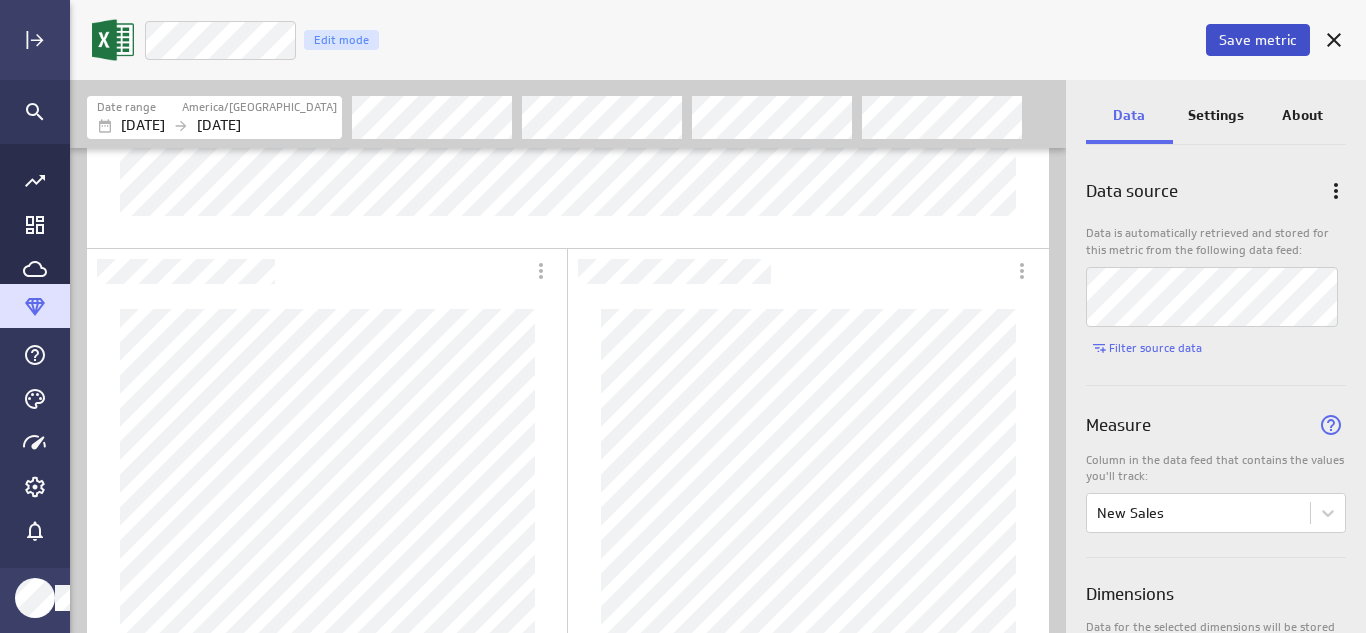 click on "Save metric" at bounding box center (1258, 40) 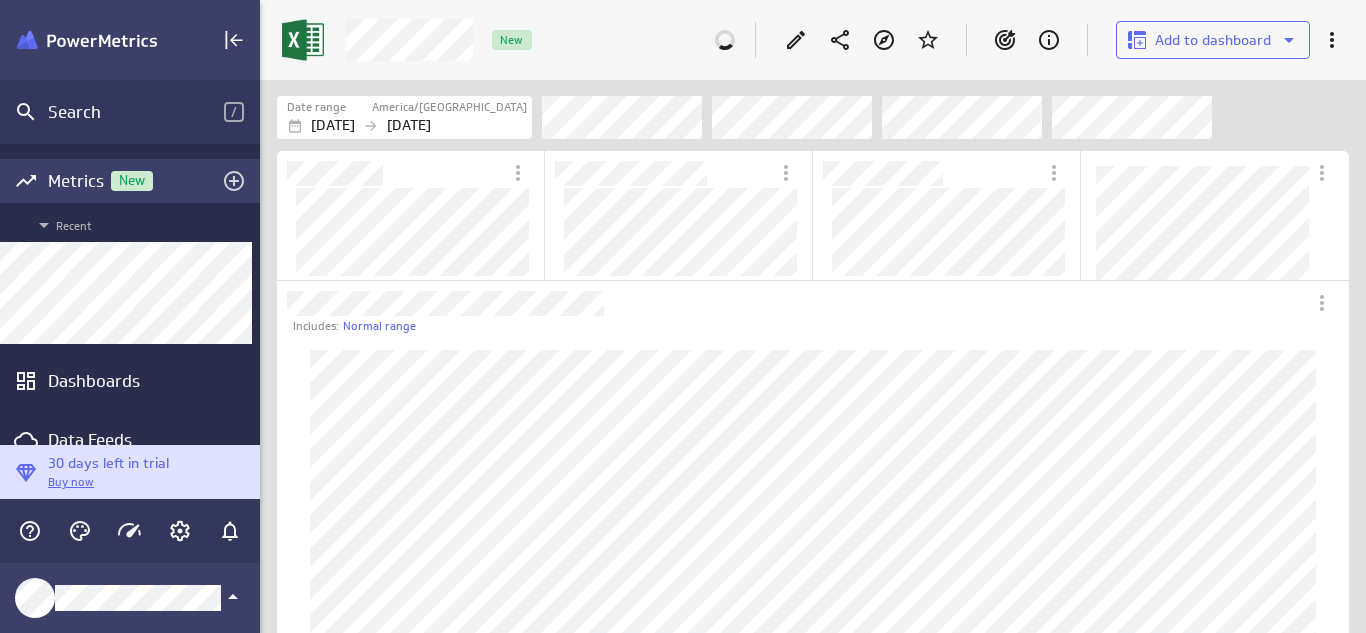 click on "New" at bounding box center [132, 181] 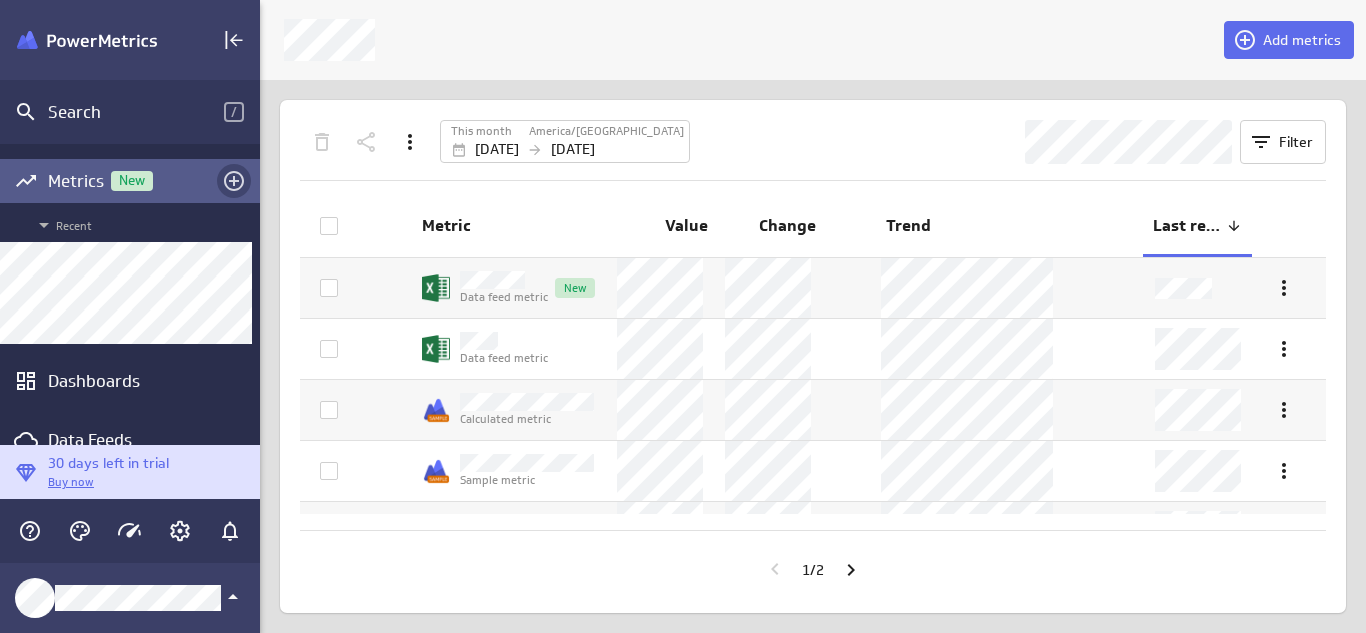 click 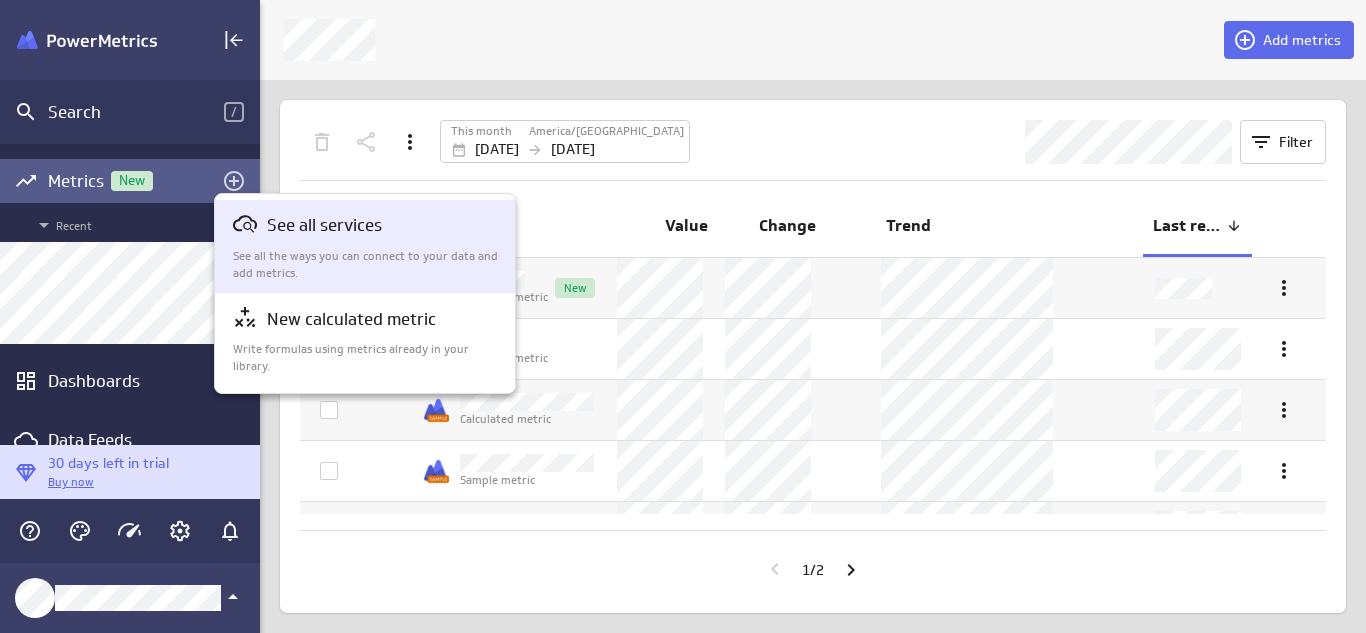 click on "See all services" at bounding box center [324, 225] 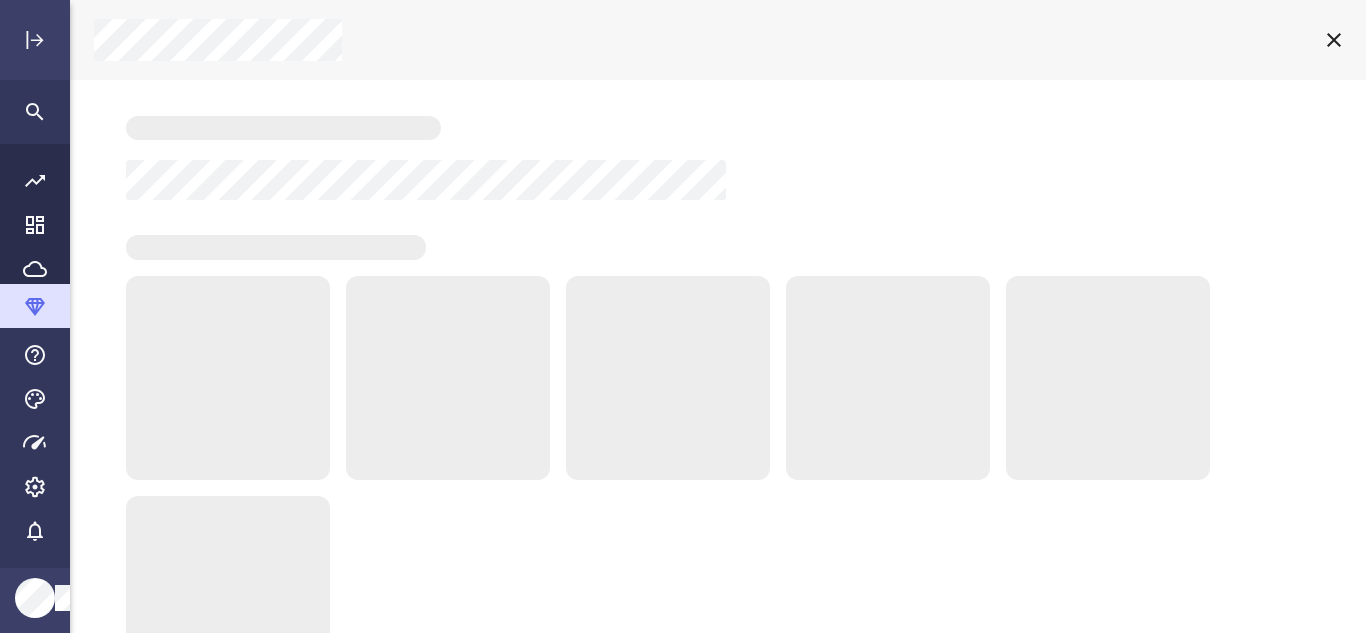 scroll, scrollTop: 10, scrollLeft: 10, axis: both 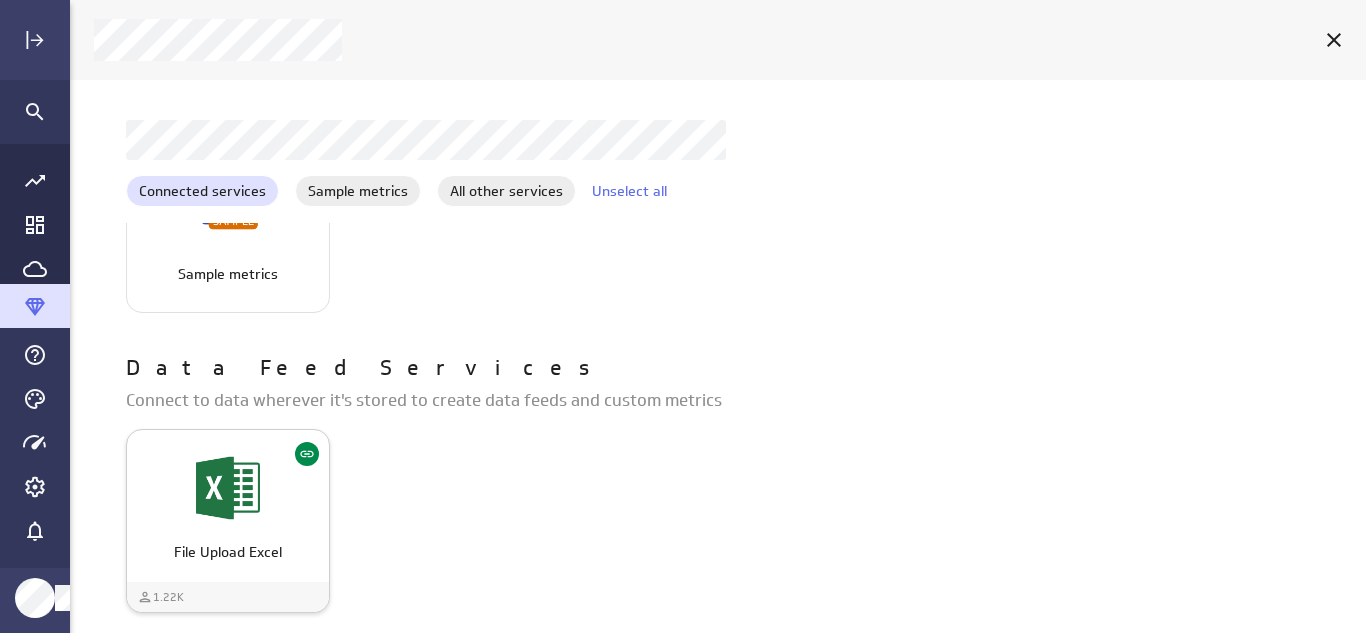 click at bounding box center (228, 488) 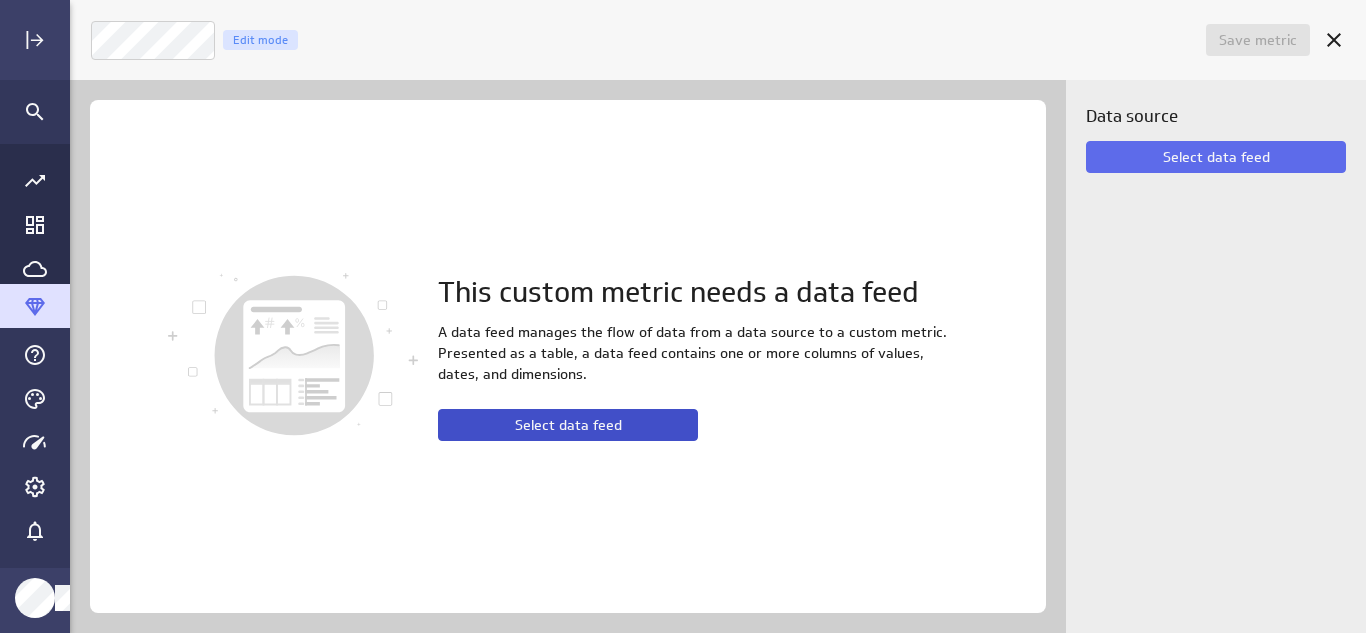 click on "Select data feed" at bounding box center (568, 425) 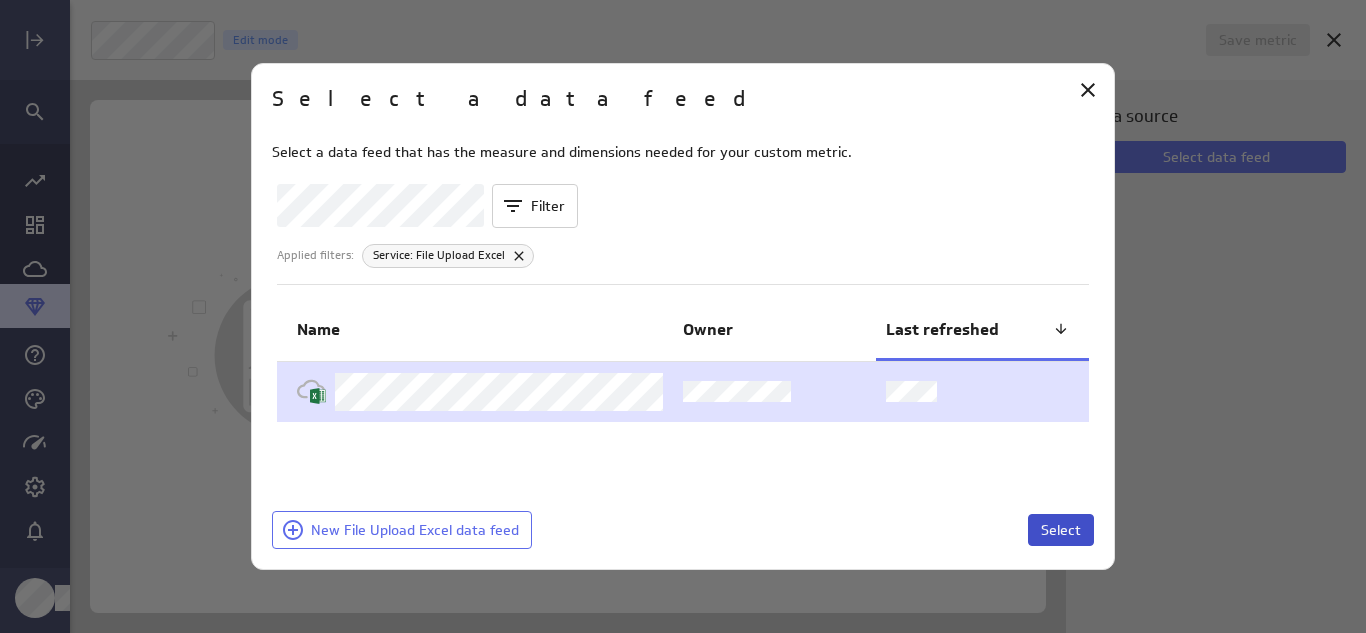 click on "Select" at bounding box center (1061, 530) 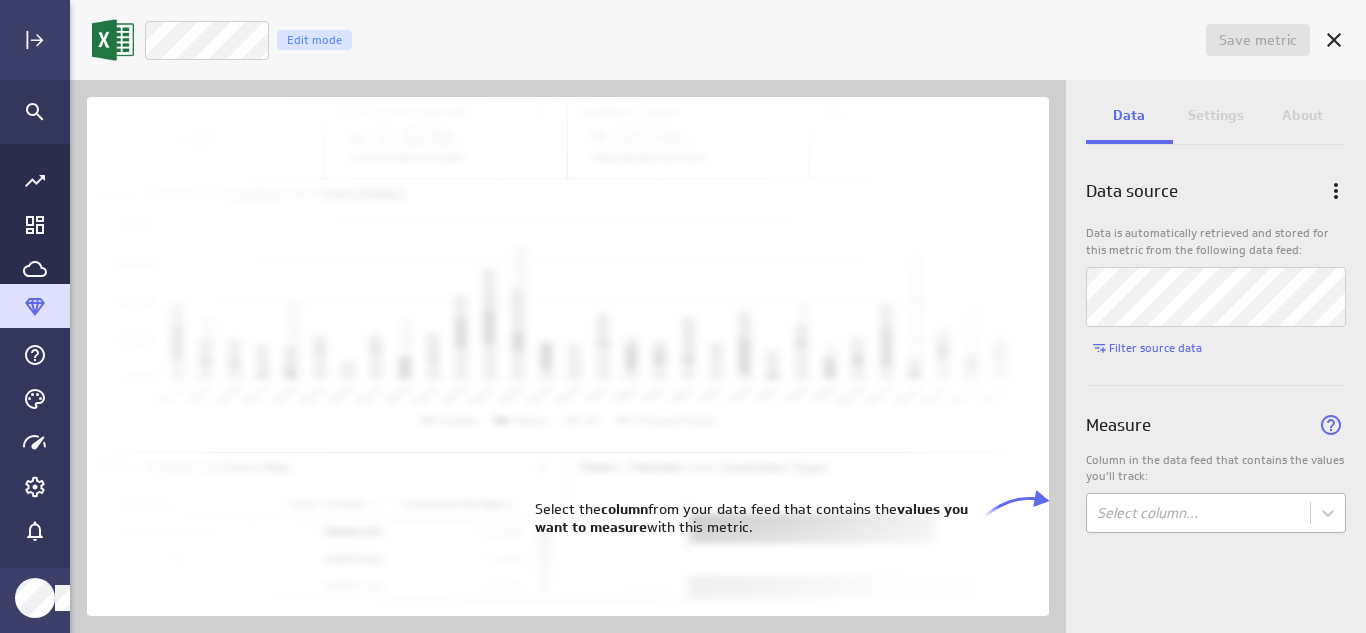 click on "Save metric Untitled Edit mode Data Settings About Data source Data is automatically retrieved and stored for this metric from the following data feed: Filter source data Measure Column in the data feed that contains the values you'll track: Select column... (no message) PowerMetrics Assistant Hey [PERSON_NAME]. I’m your PowerMetrics Assistant. If I can’t answer your question, try searching in our  Help Center  (that’s what I do!) You can also contact the  Support Team . How can I help you [DATE]?
Select the  column  from your data feed that contains the  values you want to measure  with this metric." at bounding box center (683, 316) 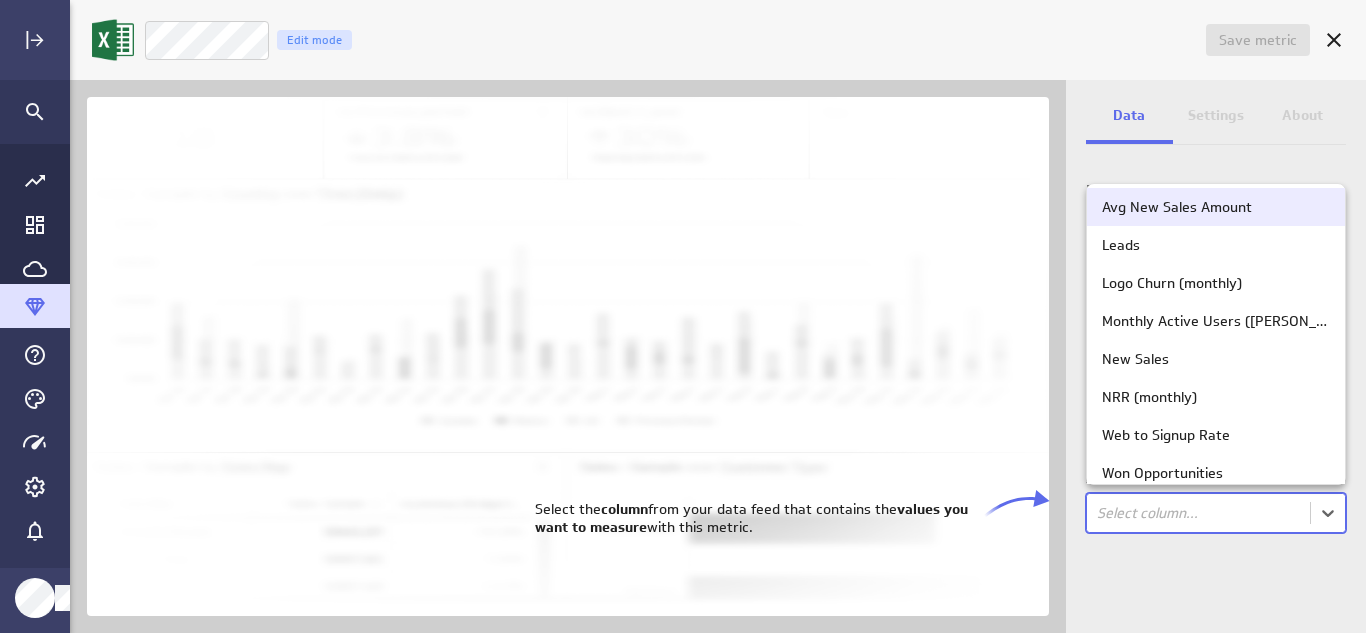 scroll, scrollTop: 20, scrollLeft: 0, axis: vertical 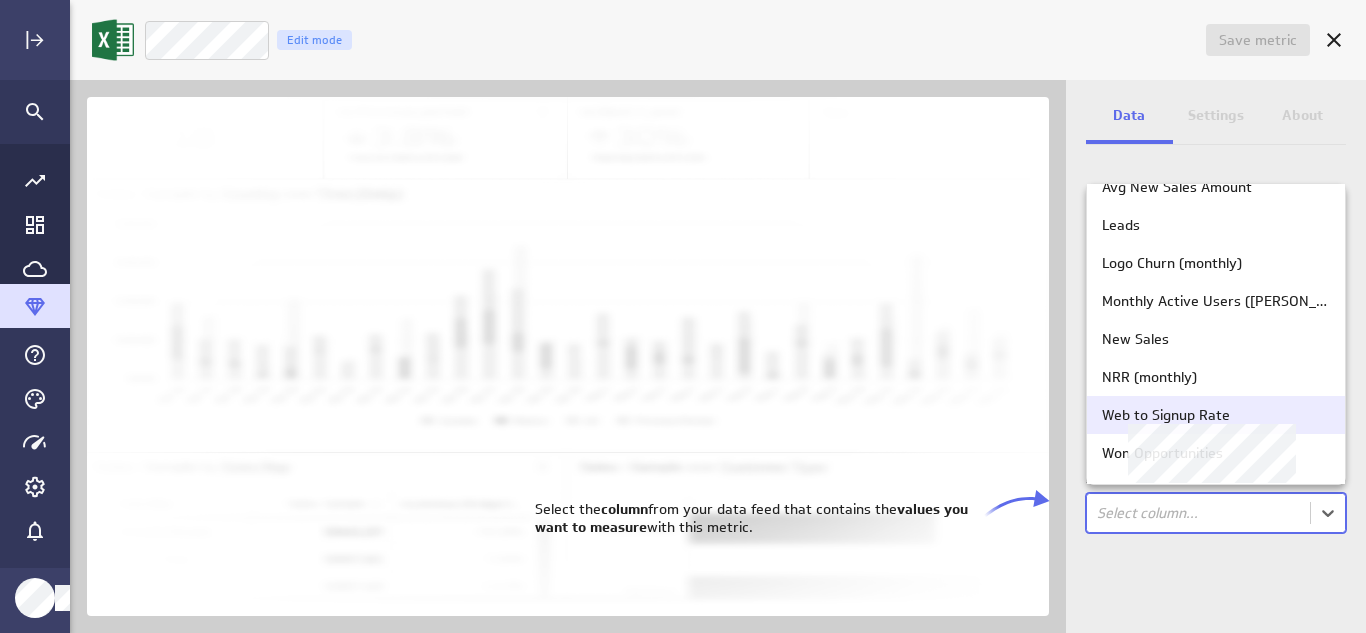 click on "Web to Signup Rate" at bounding box center [1166, 415] 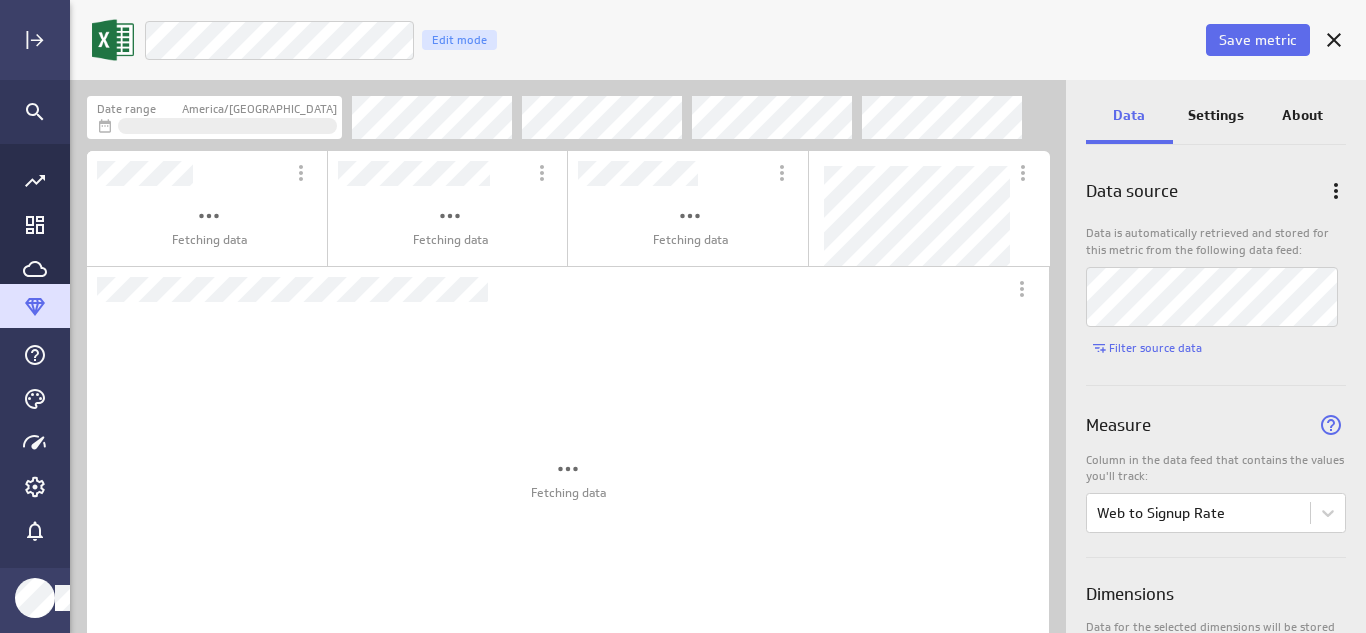 scroll, scrollTop: 10, scrollLeft: 10, axis: both 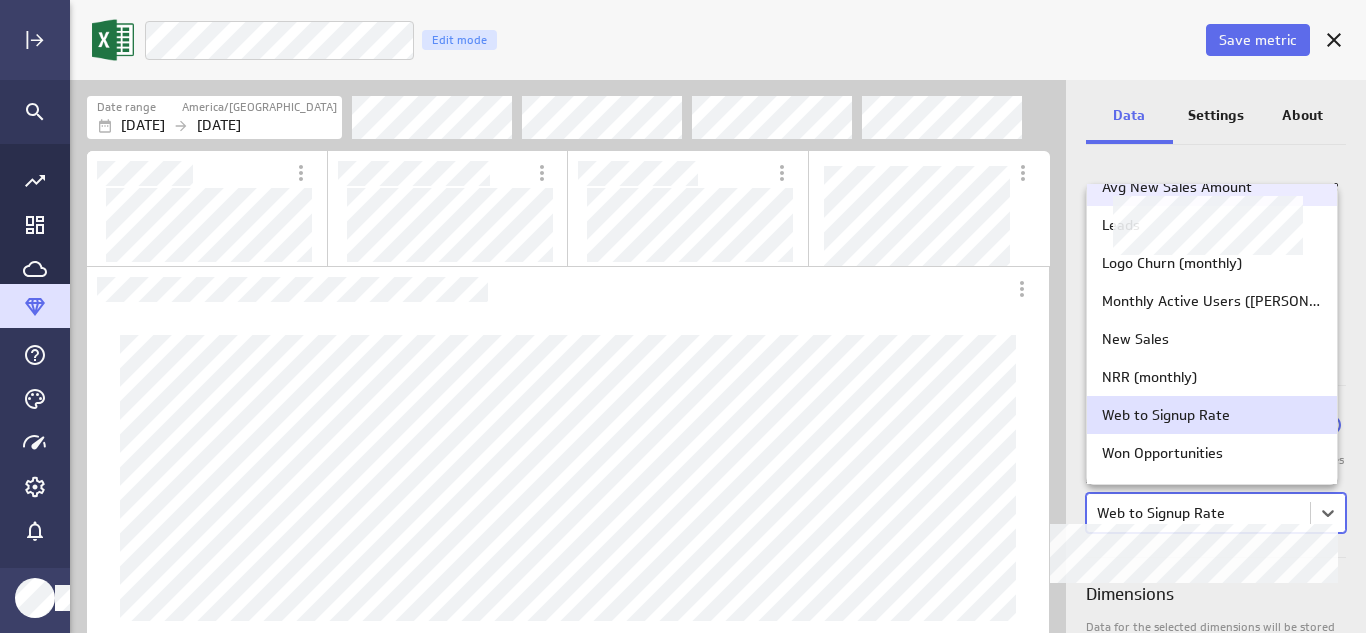 click on "Avg New Sales Amount" at bounding box center (1177, 187) 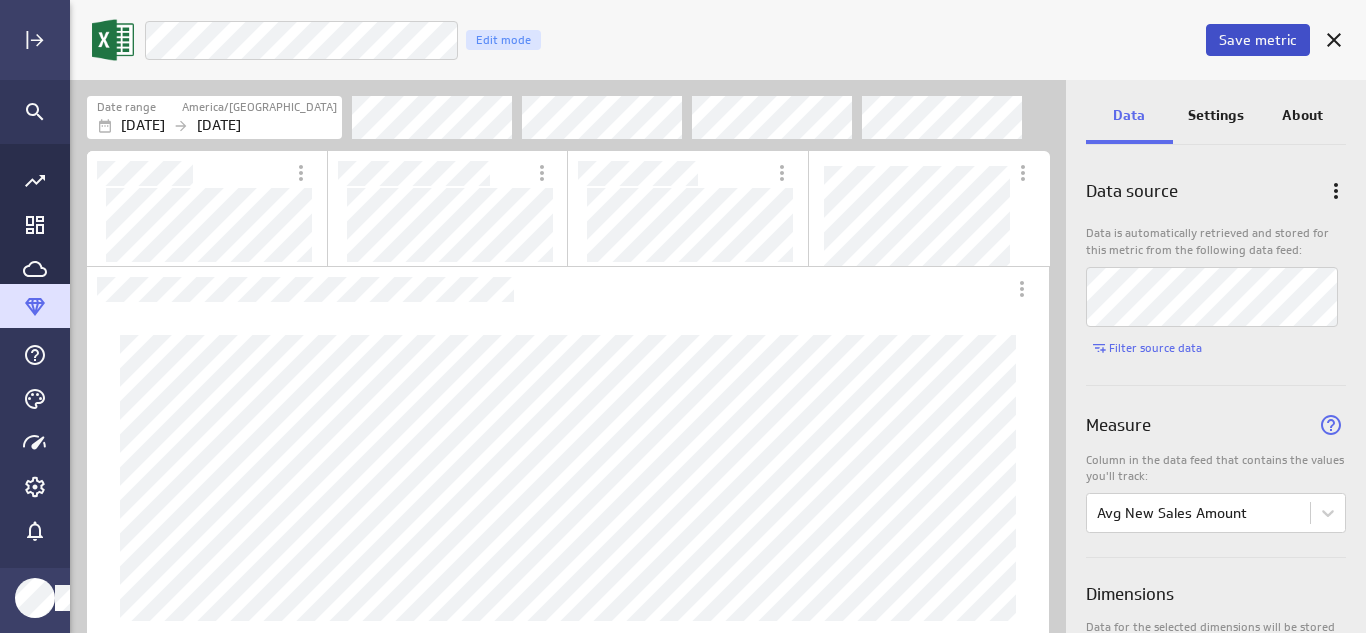 click on "Save metric" at bounding box center (1258, 40) 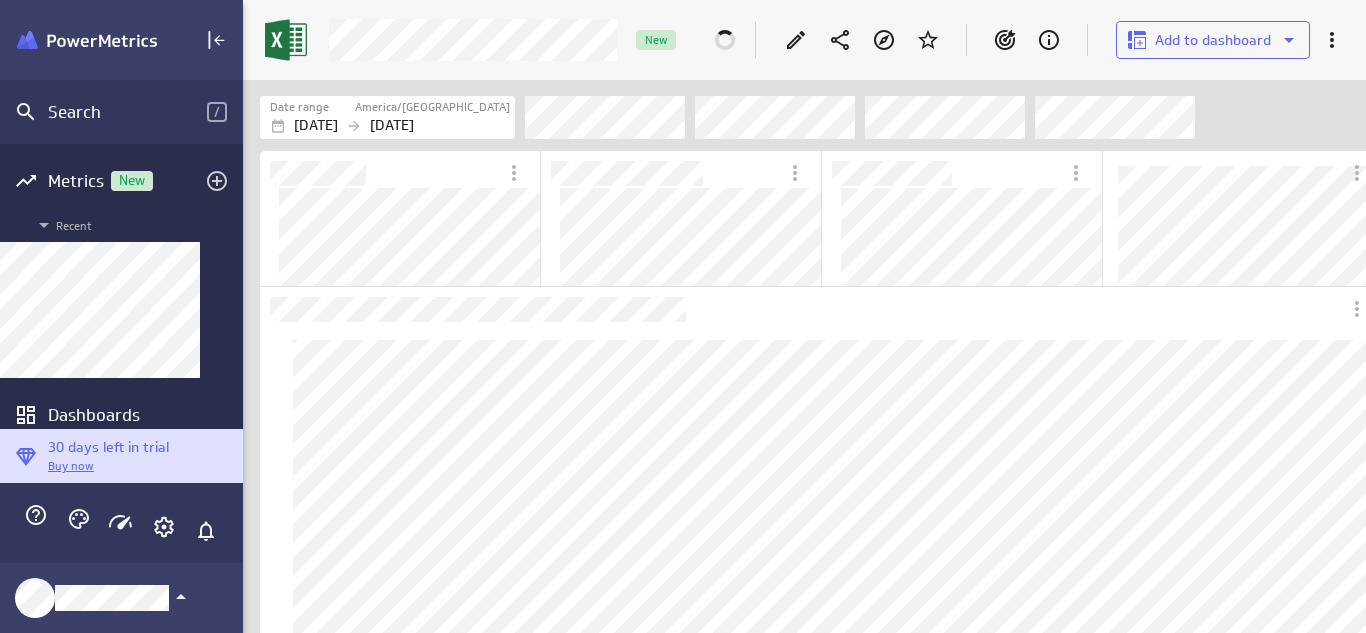 scroll, scrollTop: 10, scrollLeft: 10, axis: both 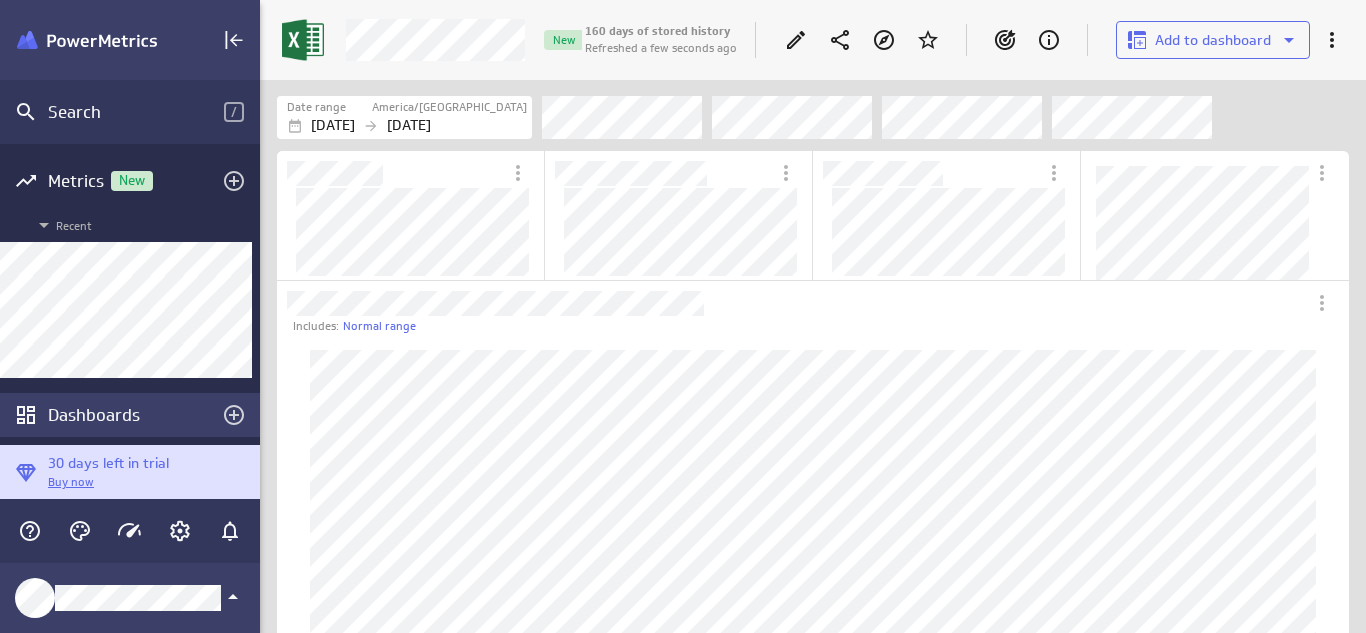 click on "Dashboards" at bounding box center [130, 415] 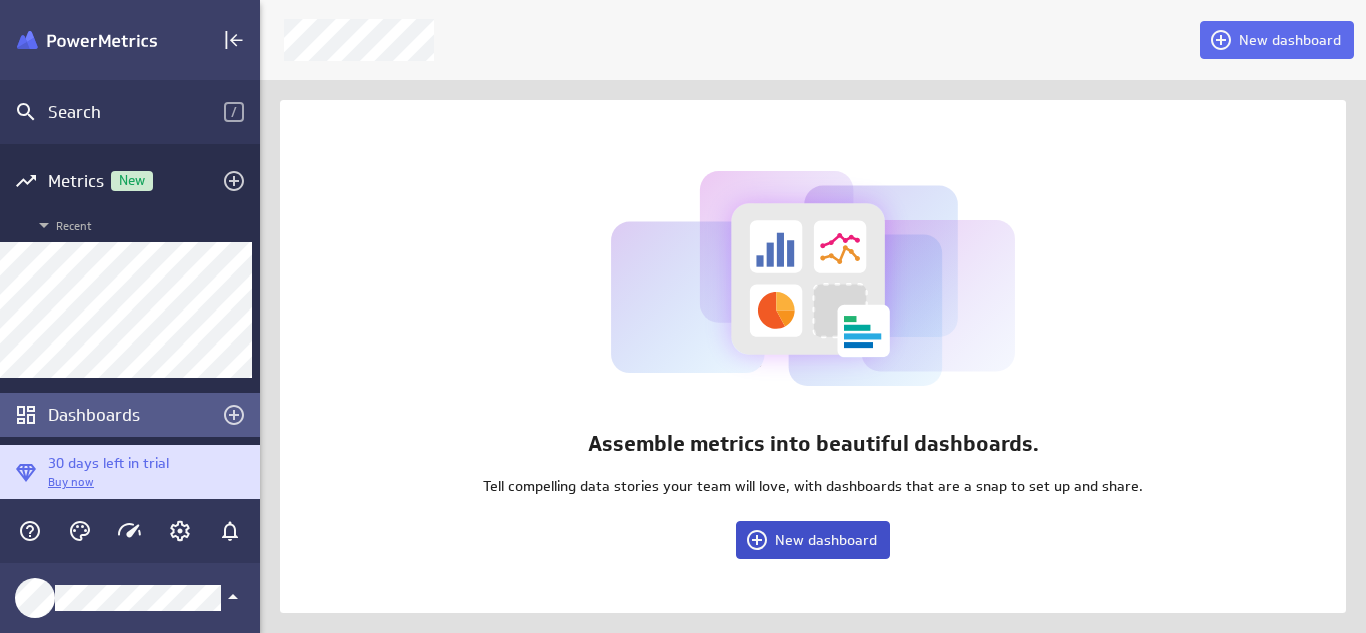 click on "New dashboard" at bounding box center [813, 540] 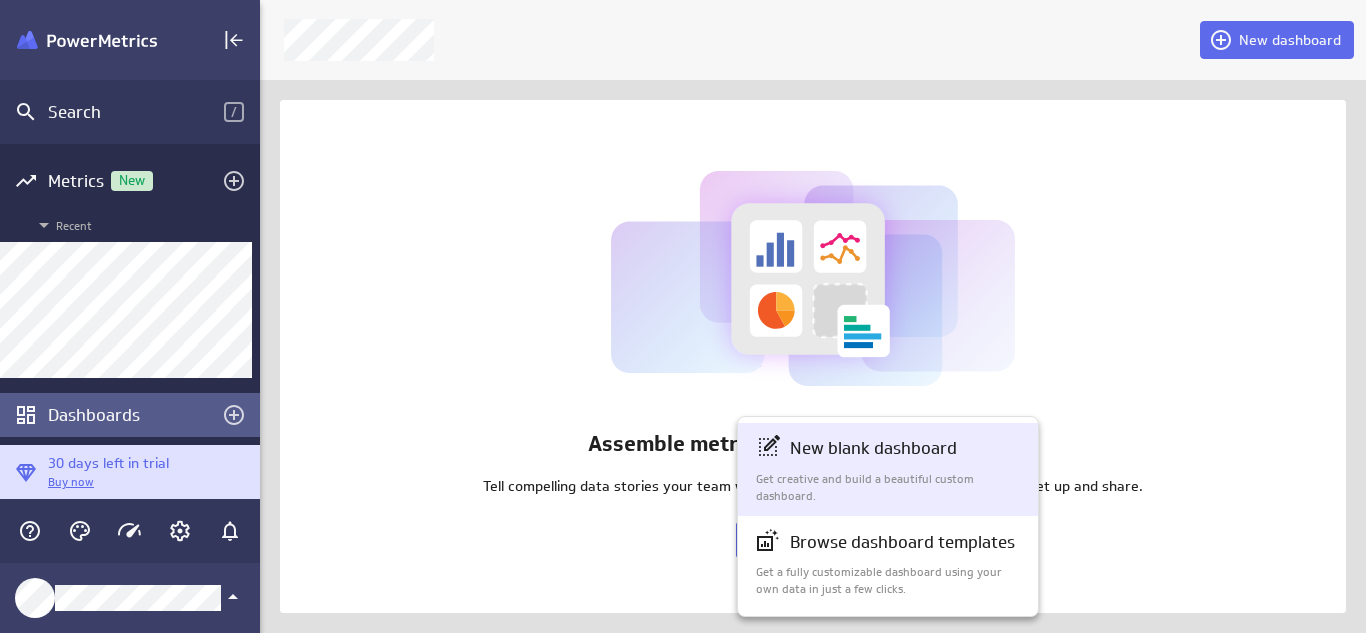click on "New blank dashboard" at bounding box center [873, 448] 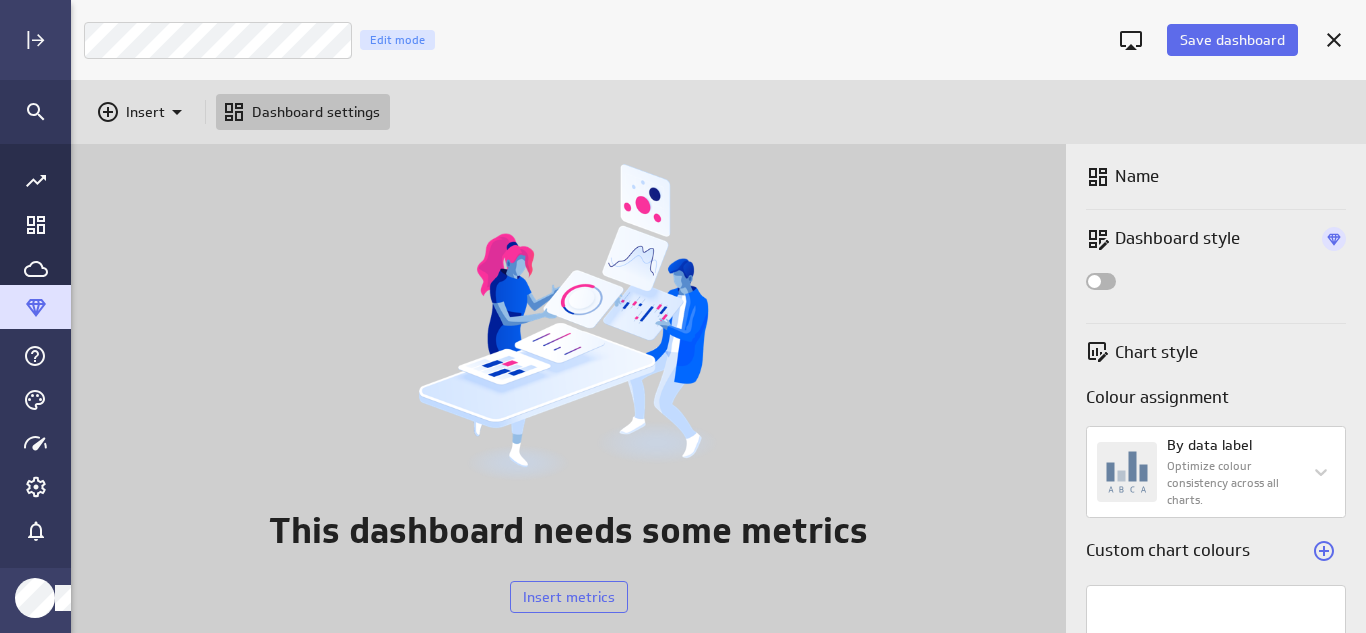 scroll, scrollTop: 10, scrollLeft: 10, axis: both 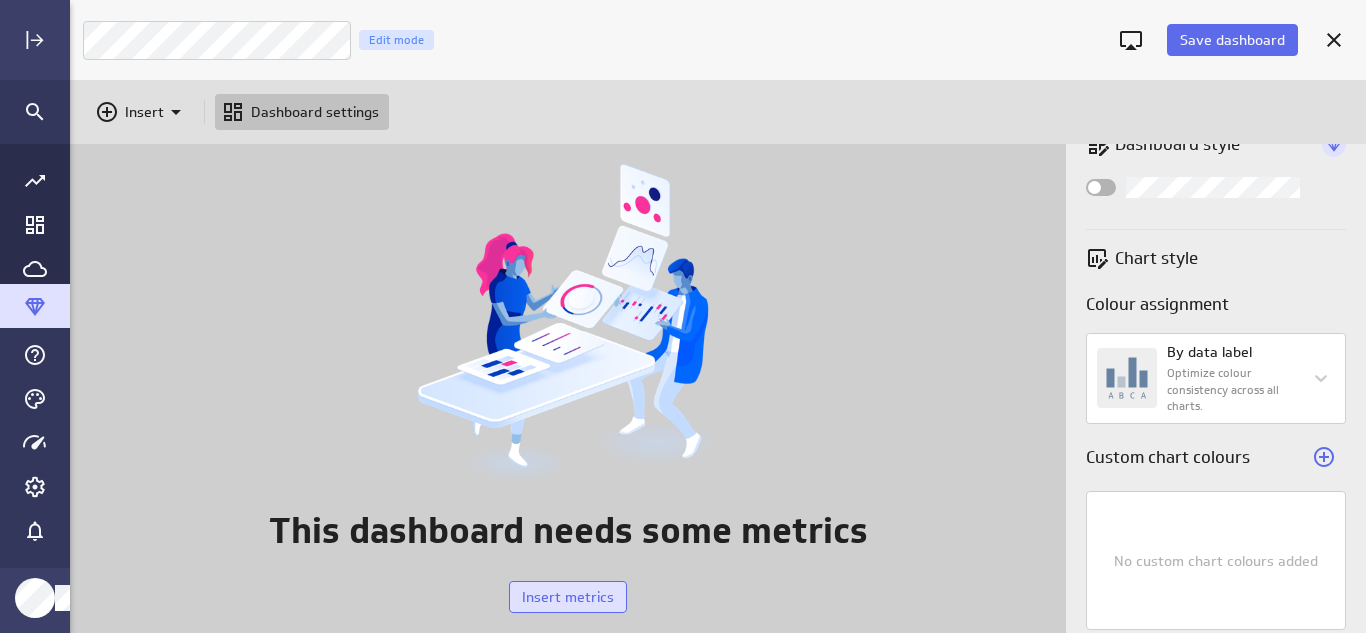 click on "Insert metrics" at bounding box center [568, 597] 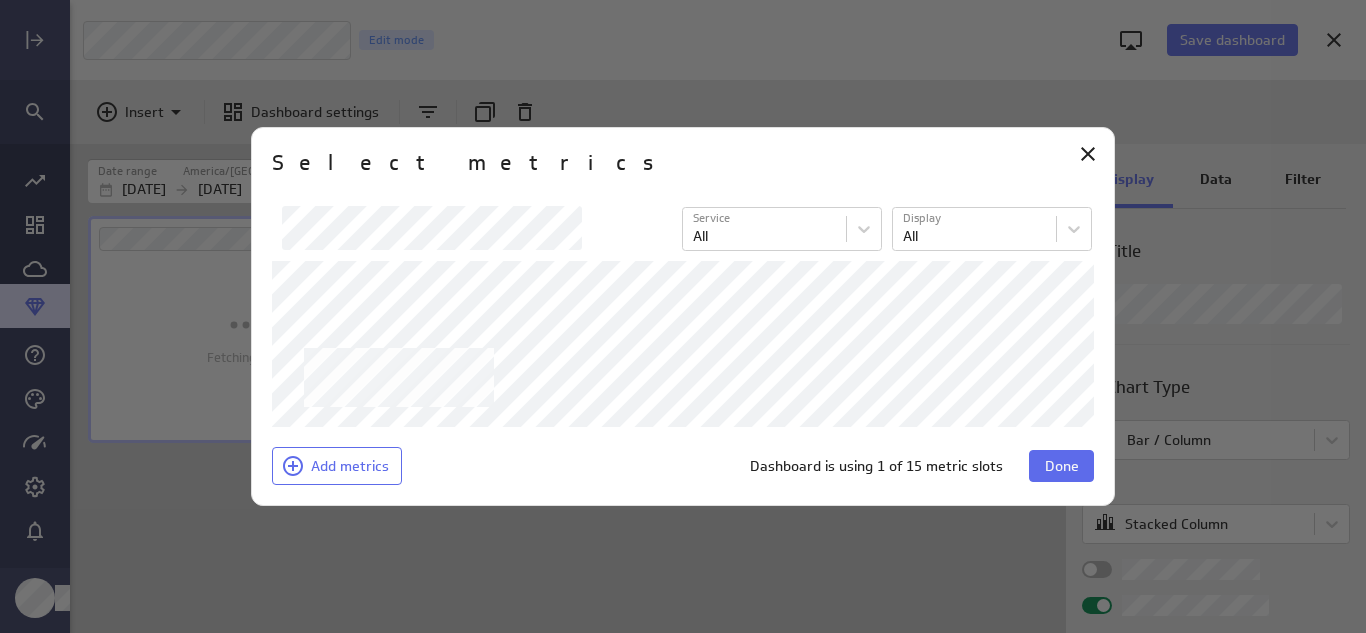scroll, scrollTop: 0, scrollLeft: 0, axis: both 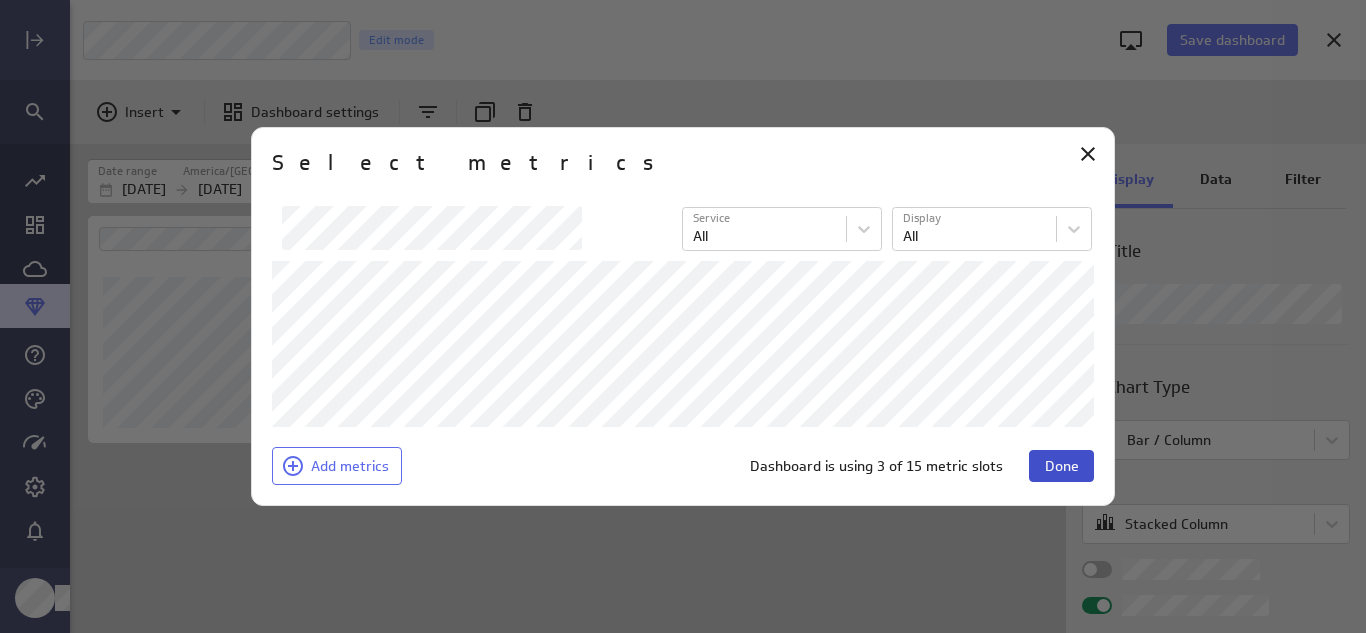 click on "Done" at bounding box center [1062, 466] 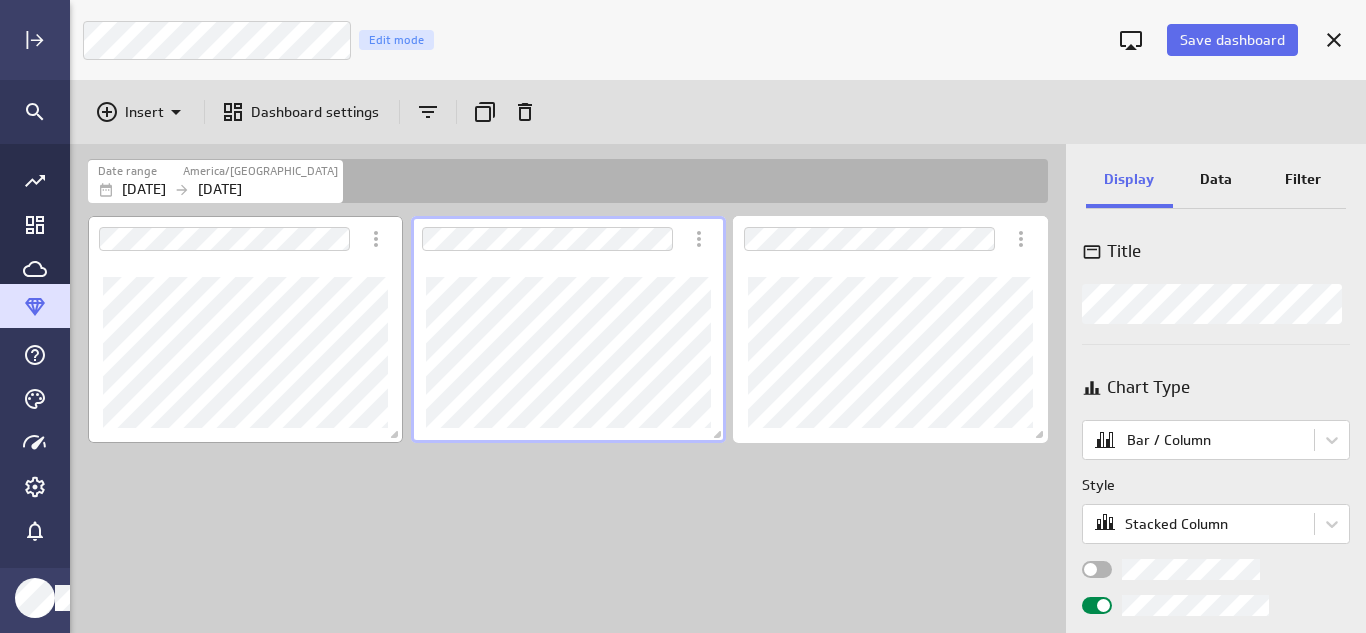 click at bounding box center (245, 329) 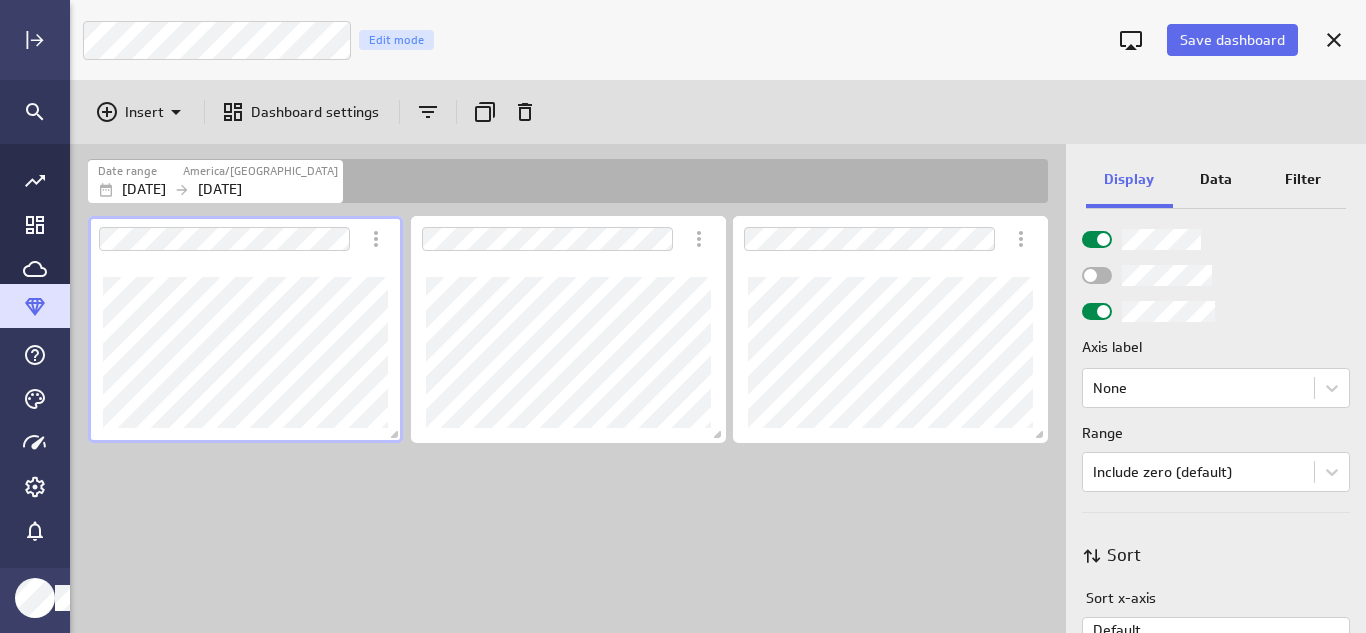 scroll, scrollTop: 1000, scrollLeft: 0, axis: vertical 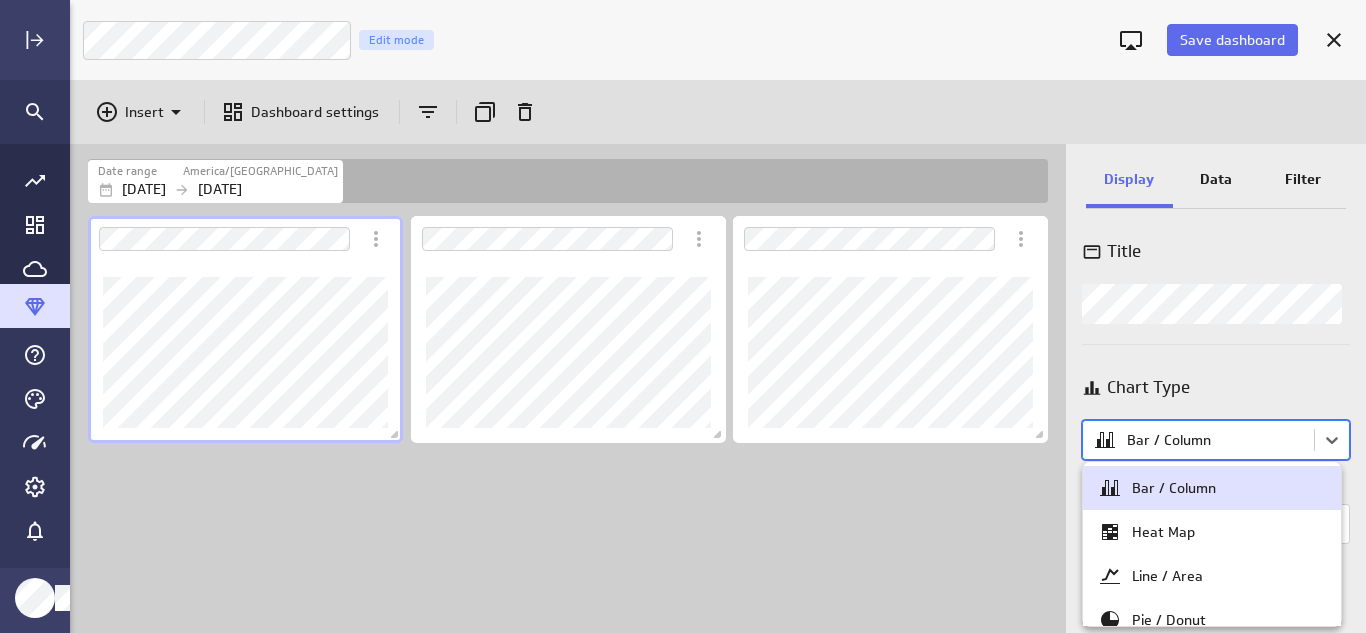 click on "Save dashboard Untitled Dashboard Edit mode Insert Dashboard settings Date range [GEOGRAPHIC_DATA]/[GEOGRAPHIC_DATA] [DATE] [DATE] Display Data Filter   Title     Chart Type   option [object Object] focused, 1 of 11. 11 results available. Use Up and Down to choose options, press Enter to select the currently focused option, press Escape to exit the menu, press Tab to select the option and exit the menu. Bar / Column Style Stacked Column Legend position   Goal options     Comparison   Comparison None   Vertical axis   Axis label None Range Include zero (default)   Sort   Sort x-axis Default Using original data order Sort legend items Default Using original data order (no message) PowerMetrics Assistant Hey [PERSON_NAME]. I’m your PowerMetrics Assistant. If I can’t answer your question, try searching in our  Help Center  (that’s what I do!) You can also contact the  Support Team . How can I help you [DATE]?
Created with Highcharts 9.0.1 Created with Highcharts 9.0.1" at bounding box center (683, 316) 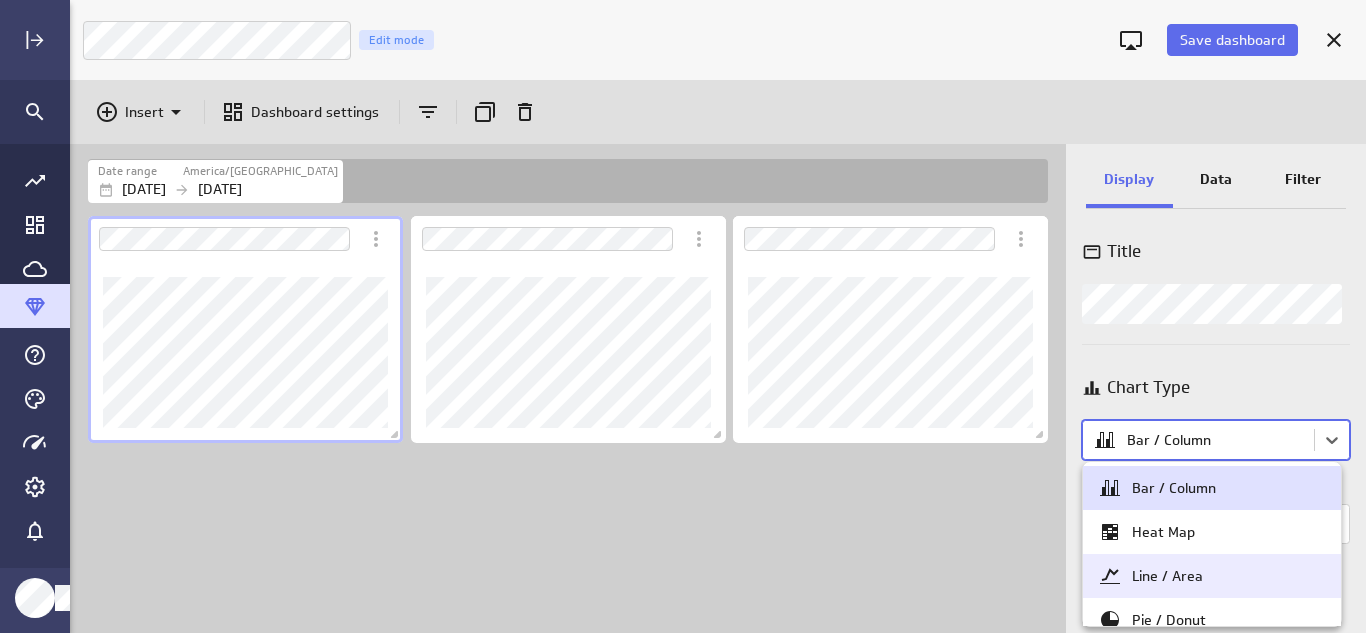 click on "Line / Area" at bounding box center (1167, 576) 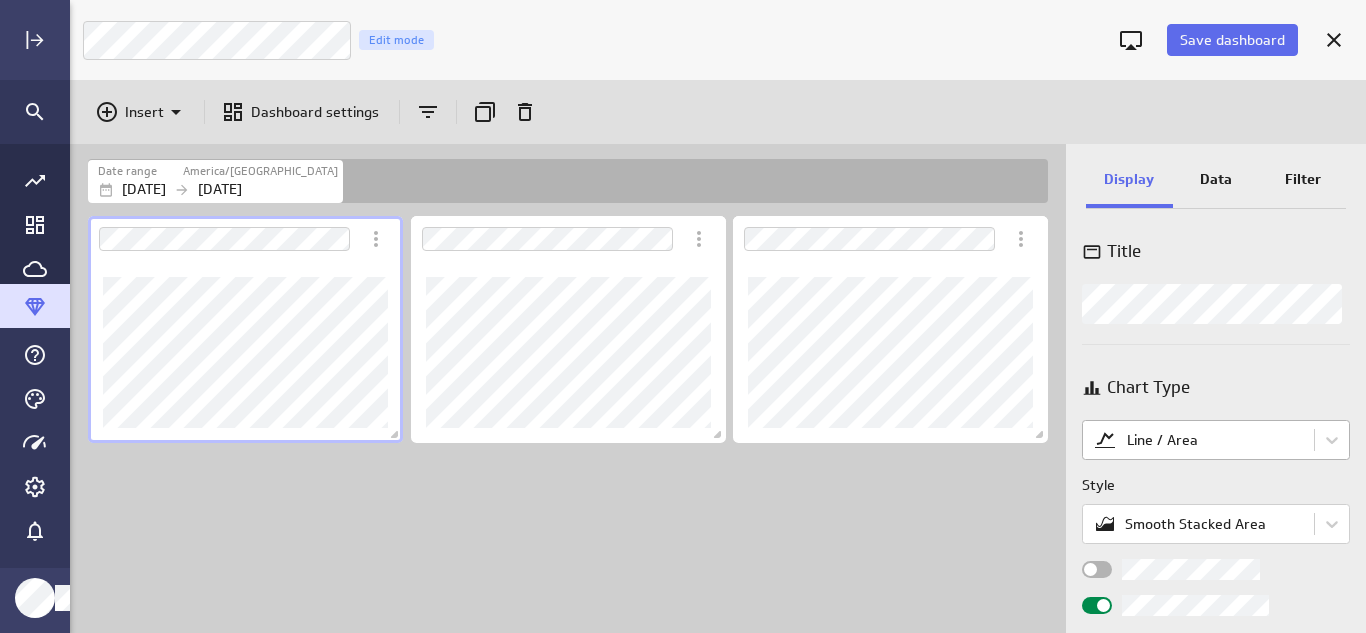 click on "Save dashboard Untitled Dashboard Edit mode Insert Dashboard settings Date range [GEOGRAPHIC_DATA]/[GEOGRAPHIC_DATA] [DATE] [DATE] Display Data Filter   Title     Chart Type   Line / Area Style Smooth Stacked Area Legend position   Comparison   Comparison None   Series   All members Line thickness Line style Fill area Gradient   Vertical axis   Axis label None Range Include zero (default)   Sort   Sort x-axis Default Using original data order Sort legend items Default Using original data order (no message) PowerMetrics Assistant Hey [PERSON_NAME]. I’m your PowerMetrics Assistant. If I can’t answer your question, try searching in our  Help Center  (that’s what I do!) You can also contact the  Support Team . How can I help you [DATE]?
Created with Highcharts 9.0.1 Created with Highcharts 9.0.1" at bounding box center [683, 316] 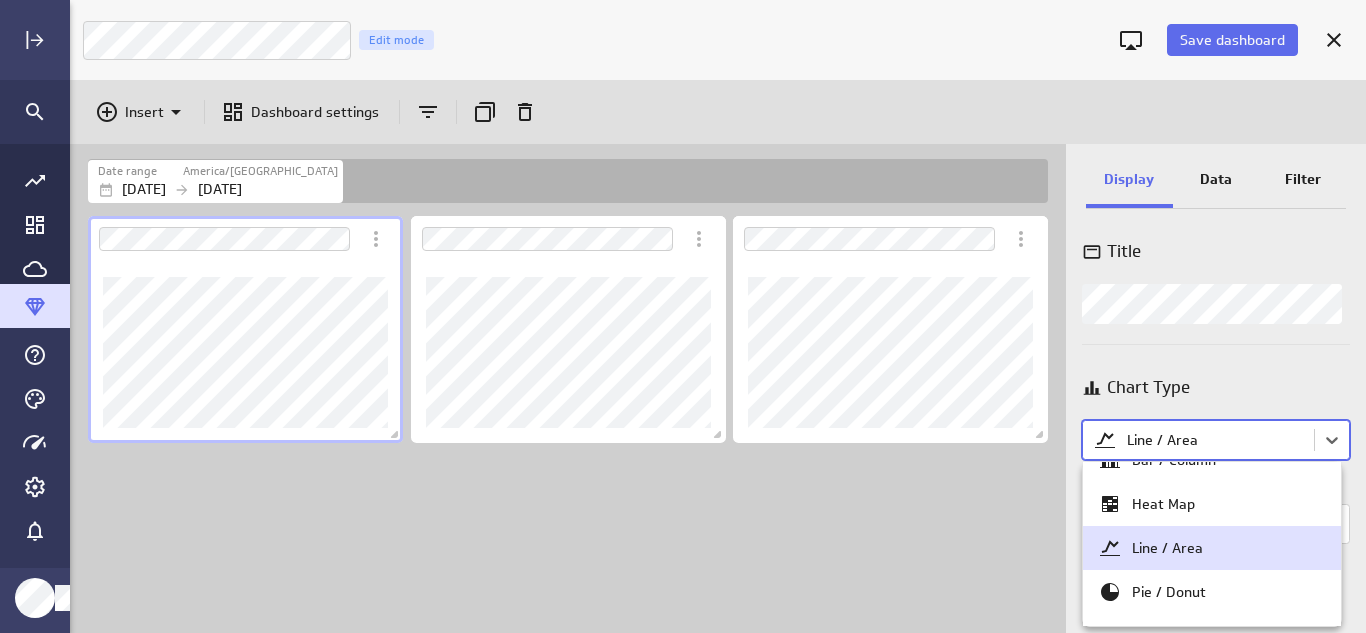 scroll, scrollTop: 0, scrollLeft: 0, axis: both 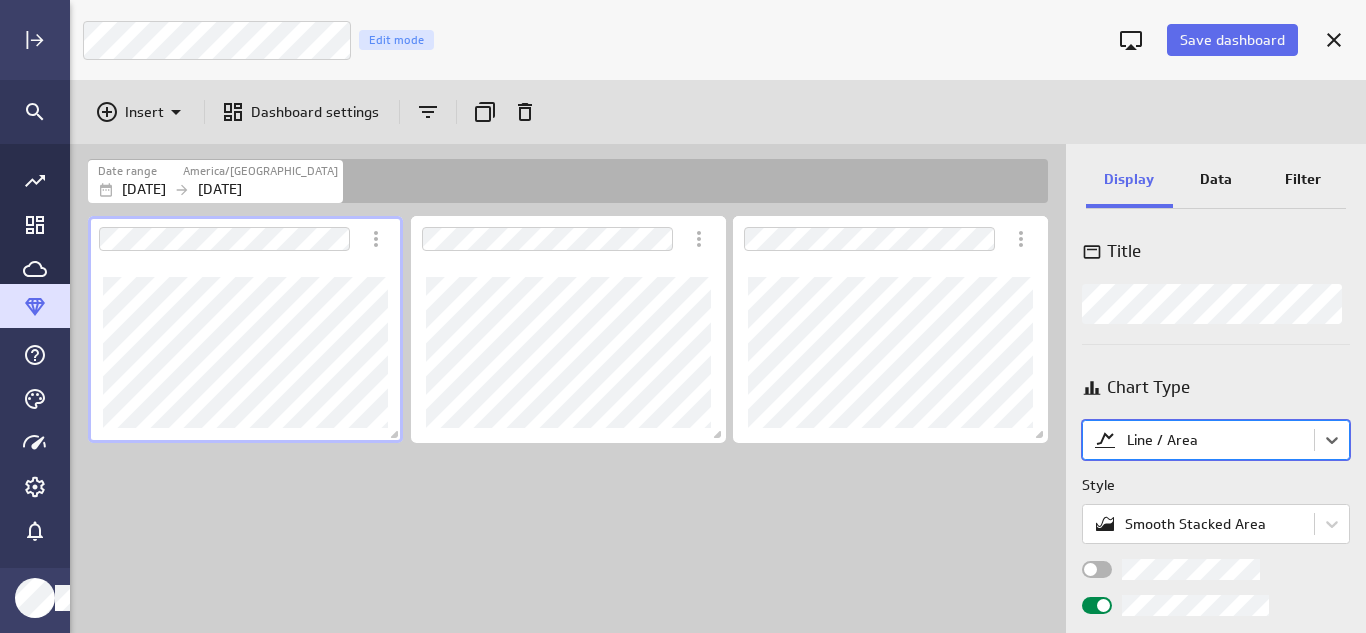 click on "Save dashboard Untitled Dashboard Edit mode Insert Dashboard settings Date range America/[GEOGRAPHIC_DATA] [DATE] [DATE] Display Data Filter   Title     Chart Type     Select is focused ,type to refine list, press Down to open the menu,  Line / Area Style Smooth Stacked Area Legend position   Comparison   Comparison None   Series   All members Line thickness Line style Fill area Gradient   Vertical axis   Axis label None Range Include zero (default)   Sort   Sort x-axis Default Using original data order Sort legend items Default Using original data order (no message) PowerMetrics Assistant Hey [PERSON_NAME]. I’m your PowerMetrics Assistant. If I can’t answer your question, try searching in our  Help Center  (that’s what I do!) You can also contact the  Support Team . How can I help you [DATE]?
Created with Highcharts 9.0.1 Created with Highcharts 9.0.1" at bounding box center [683, 316] 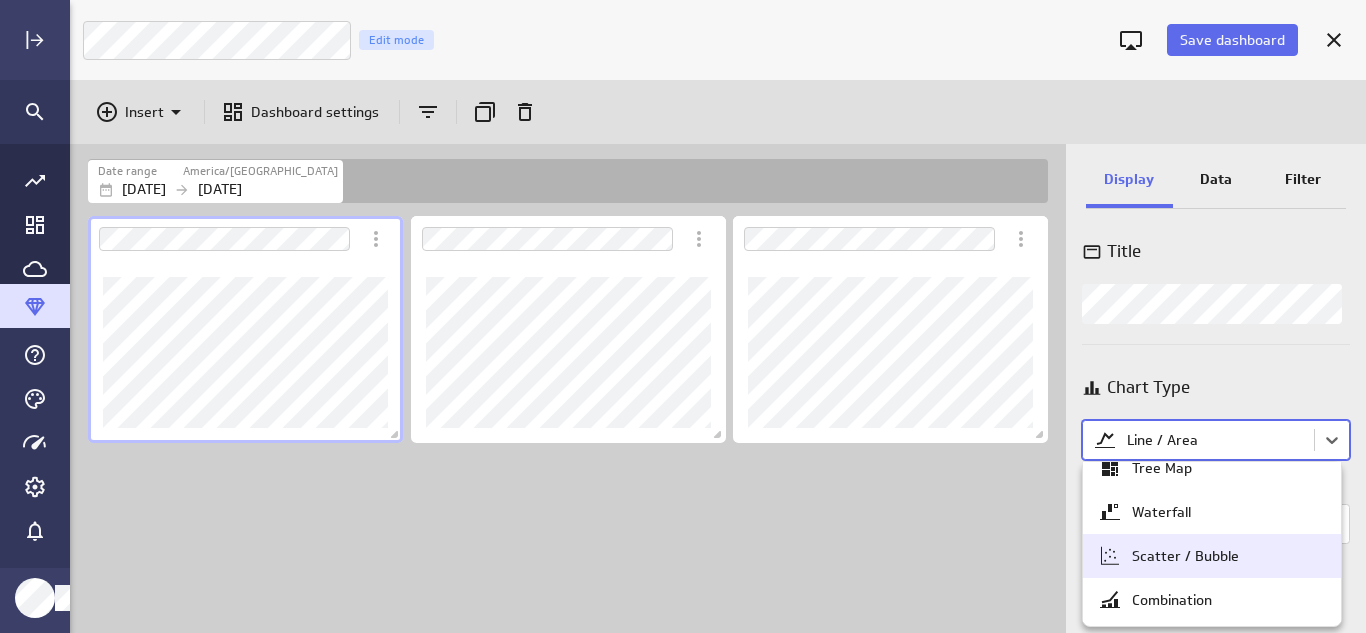 scroll, scrollTop: 228, scrollLeft: 0, axis: vertical 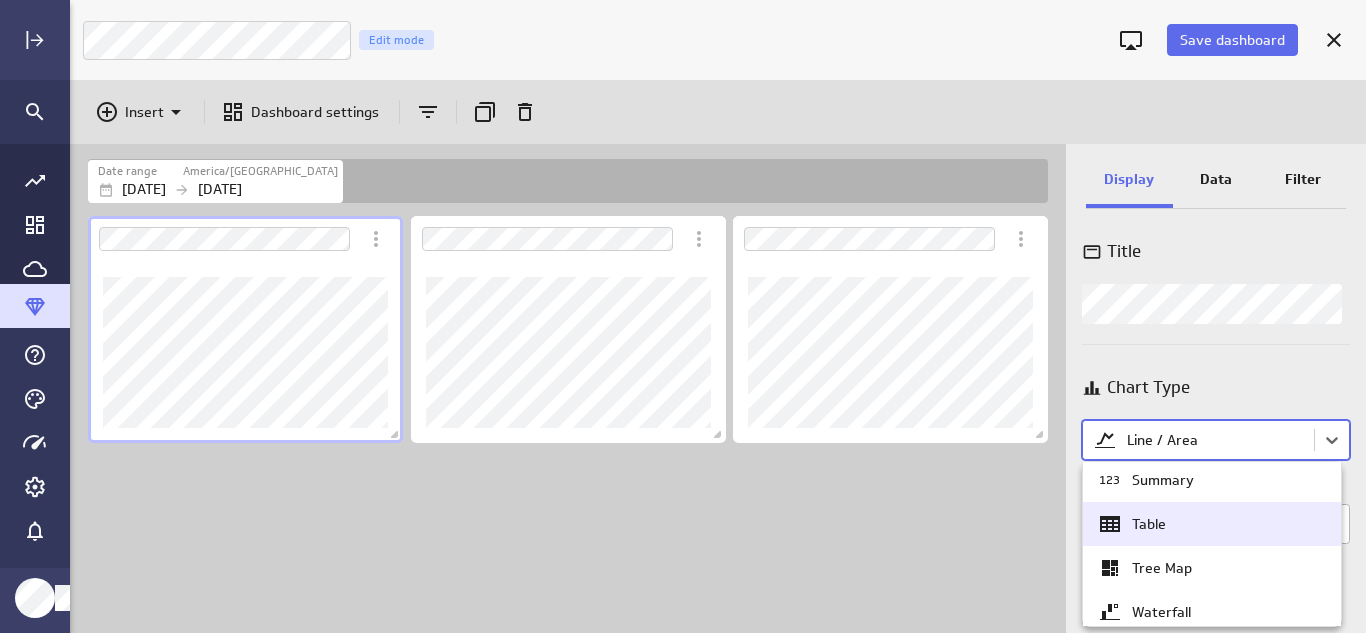 click on "Table" at bounding box center (1212, 524) 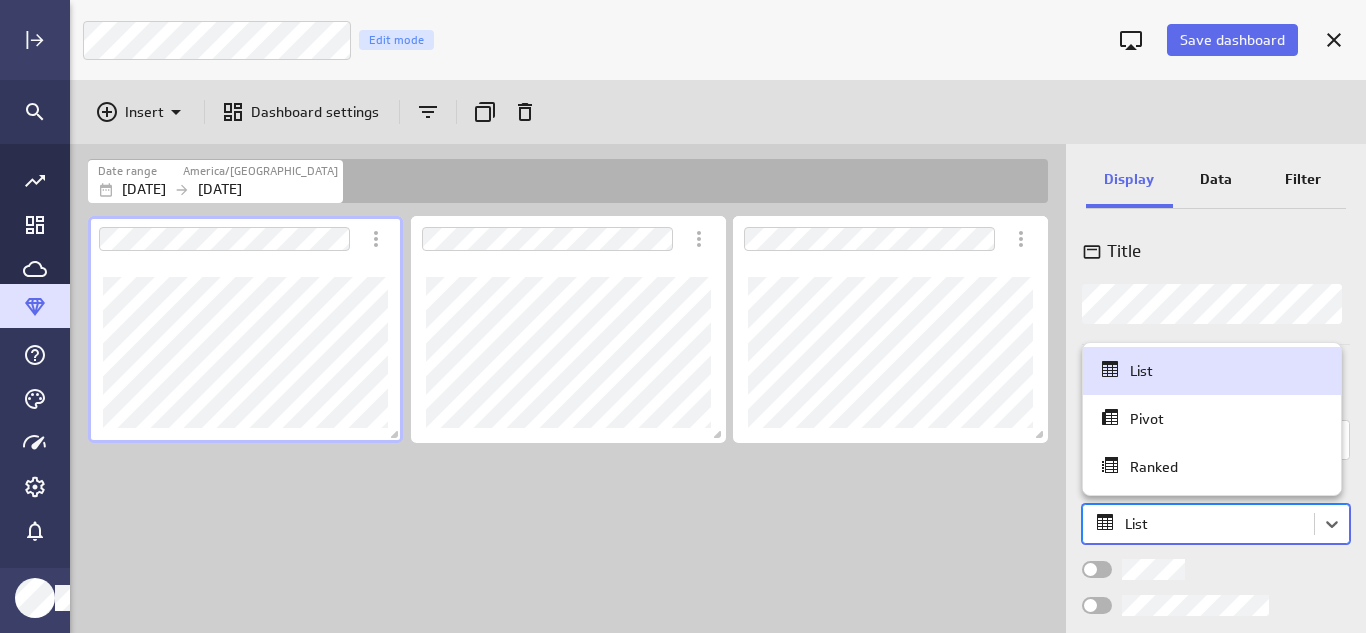 click on "Save dashboard Untitled Dashboard Edit mode Insert Dashboard settings Date range [GEOGRAPHIC_DATA]/[GEOGRAPHIC_DATA] [DATE] [DATE] Display Data Filter   Title     Chart Type   Table Style option List focused, 1 of 3. 3 results available. Use Up and Down to choose options, press Enter to select the currently focused option, press Escape to exit the menu, press Tab to select the option and exit the menu. List   Sort   Sort rows Default Using original data order (no message) PowerMetrics Assistant Hey [PERSON_NAME]. I’m your PowerMetrics Assistant. If I can’t answer your question, try searching in our  Help Center  (that’s what I do!) You can also contact the  Support Team . How can I help you [DATE]?
Created with Highcharts 9.0.1 Created with Highcharts 9.0.1 List Pivot Ranked" at bounding box center (683, 316) 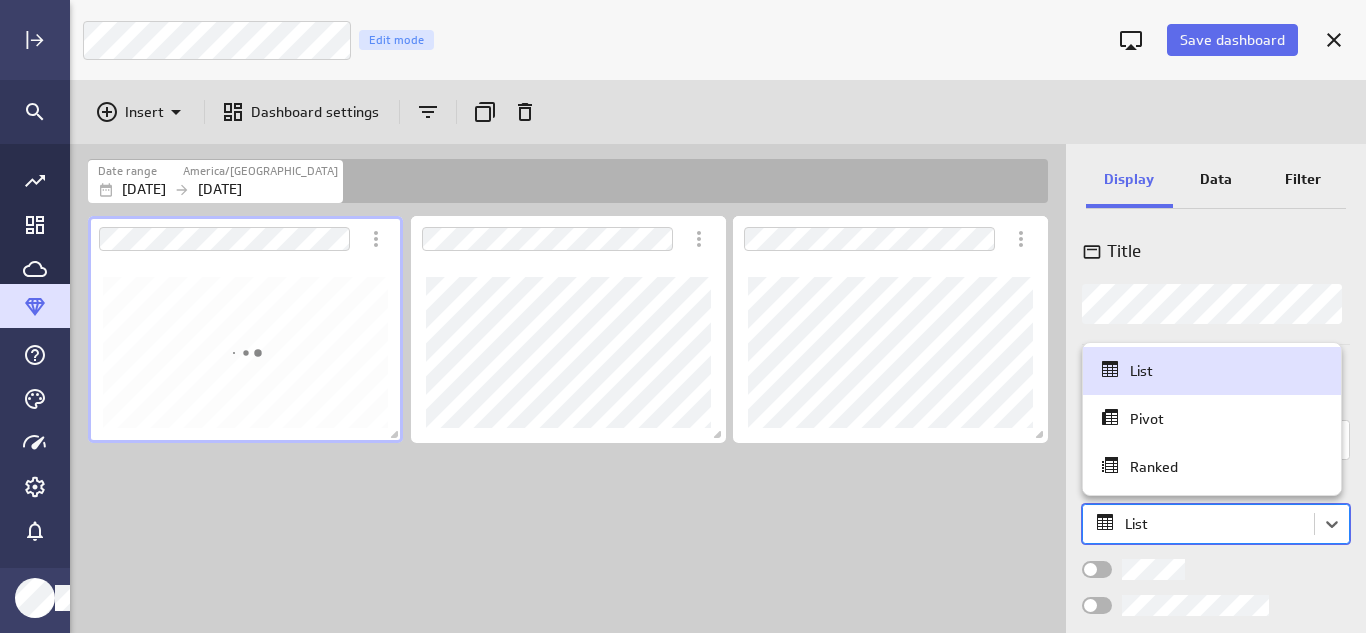 click at bounding box center (683, 316) 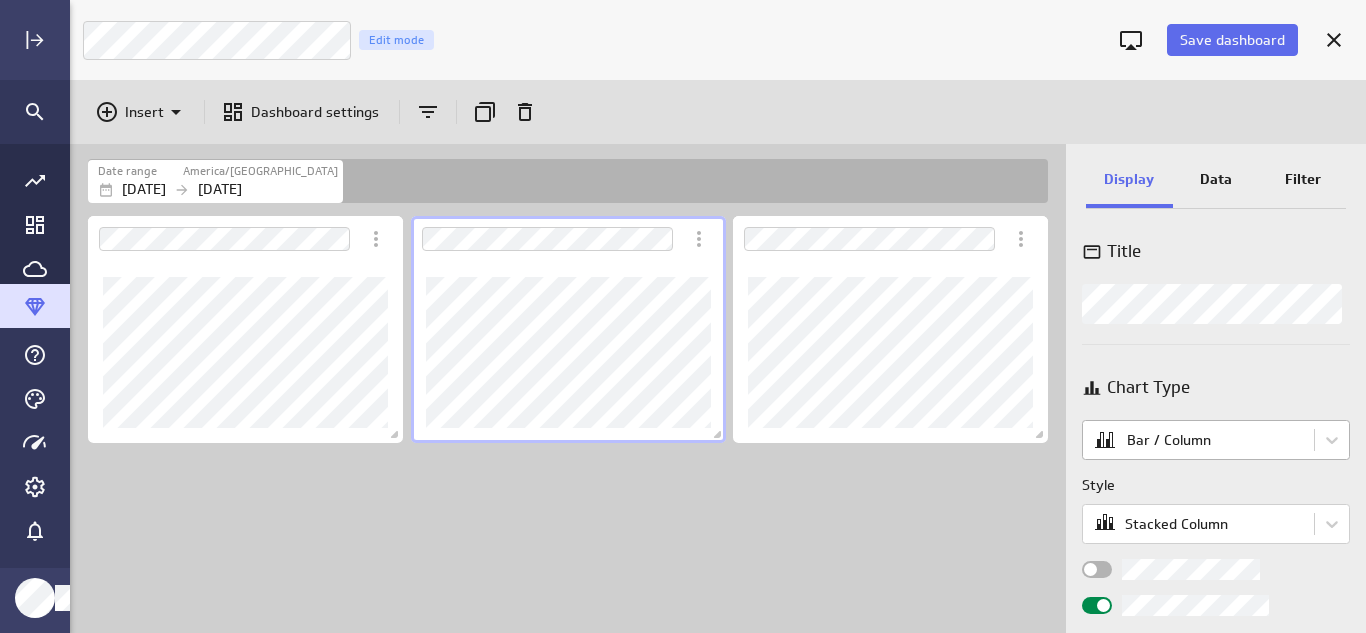 click on "Save dashboard Untitled Dashboard Edit mode Insert Dashboard settings Date range America/[GEOGRAPHIC_DATA] [DATE] [DATE] Display Data Filter   Title     Chart Type   Bar / Column Style Stacked Column Legend position   Goal options     Comparison   Comparison None   Vertical axis   Axis label None Range Include zero (default)   Sort   Sort x-axis Default Using original data order Sort legend items Default Using original data order (no message) PowerMetrics Assistant Hey [PERSON_NAME]. I’m your PowerMetrics Assistant. If I can’t answer your question, try searching in our  Help Center  (that’s what I do!) You can also contact the  Support Team . How can I help you [DATE]?
Created with Highcharts 9.0.1 Created with Highcharts 9.0.1" at bounding box center [683, 316] 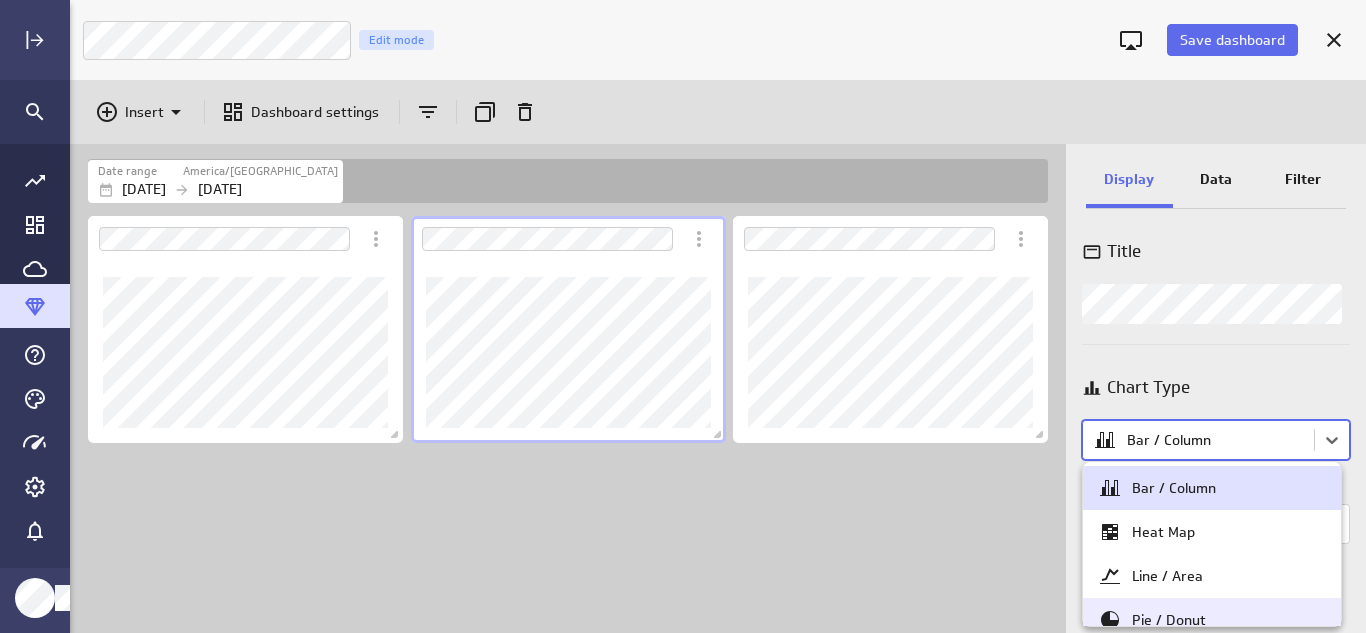 click on "Pie / Donut" at bounding box center (1212, 620) 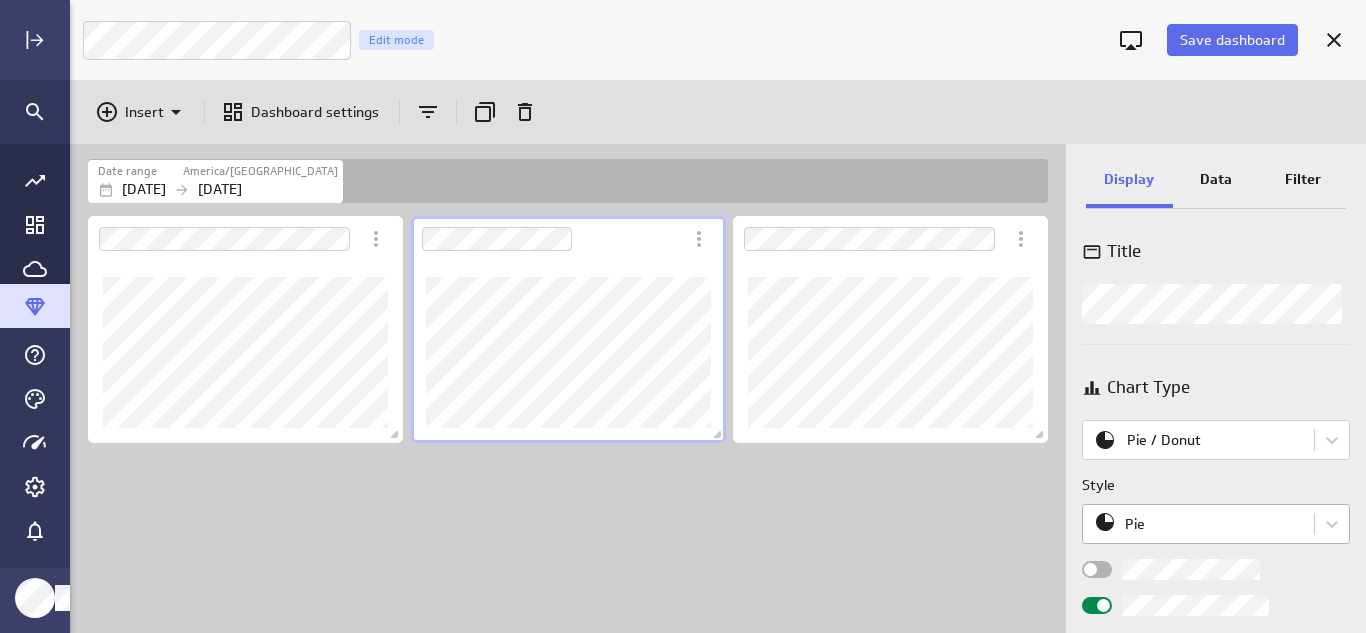 click on "Save dashboard Untitled Dashboard Edit mode Insert Dashboard settings Date range [GEOGRAPHIC_DATA]/[GEOGRAPHIC_DATA] [DATE] [DATE] Display Data Filter   Title     Chart Type   Pie / Donut Style Pie   Sort   Sort slices Default Using original data order (no message) PowerMetrics Assistant Hey [PERSON_NAME]. I’m your PowerMetrics Assistant. If I can’t answer your question, try searching in our  Help Center  (that’s what I do!) You can also contact the  Support Team . How can I help you [DATE]?
Created with Highcharts 9.0.1 Created with Highcharts 9.0.1" at bounding box center (683, 316) 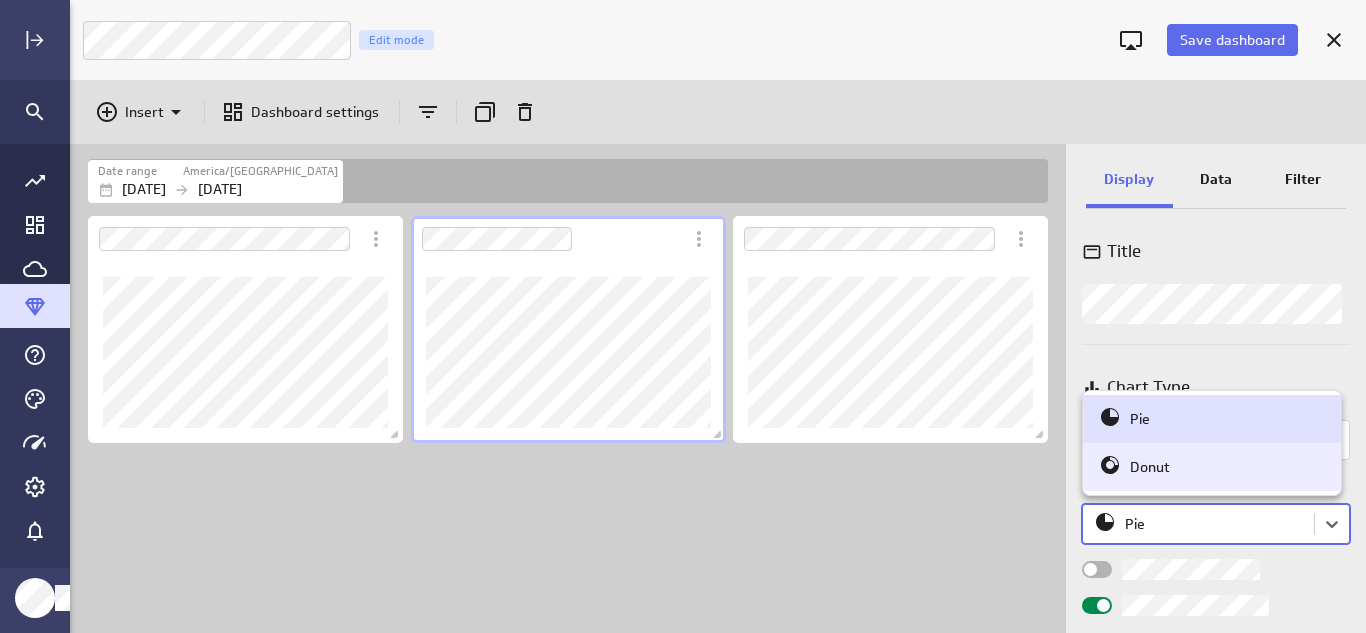 click on "Donut" at bounding box center (1150, 467) 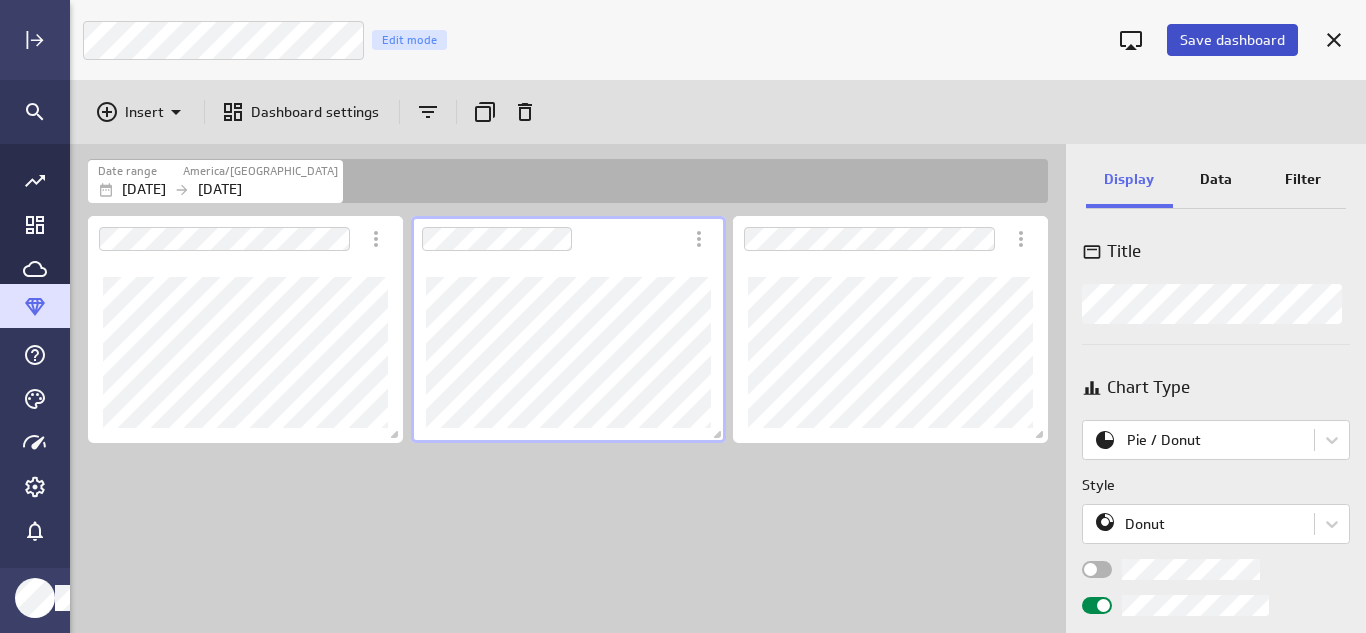 click on "Save dashboard" at bounding box center [1232, 40] 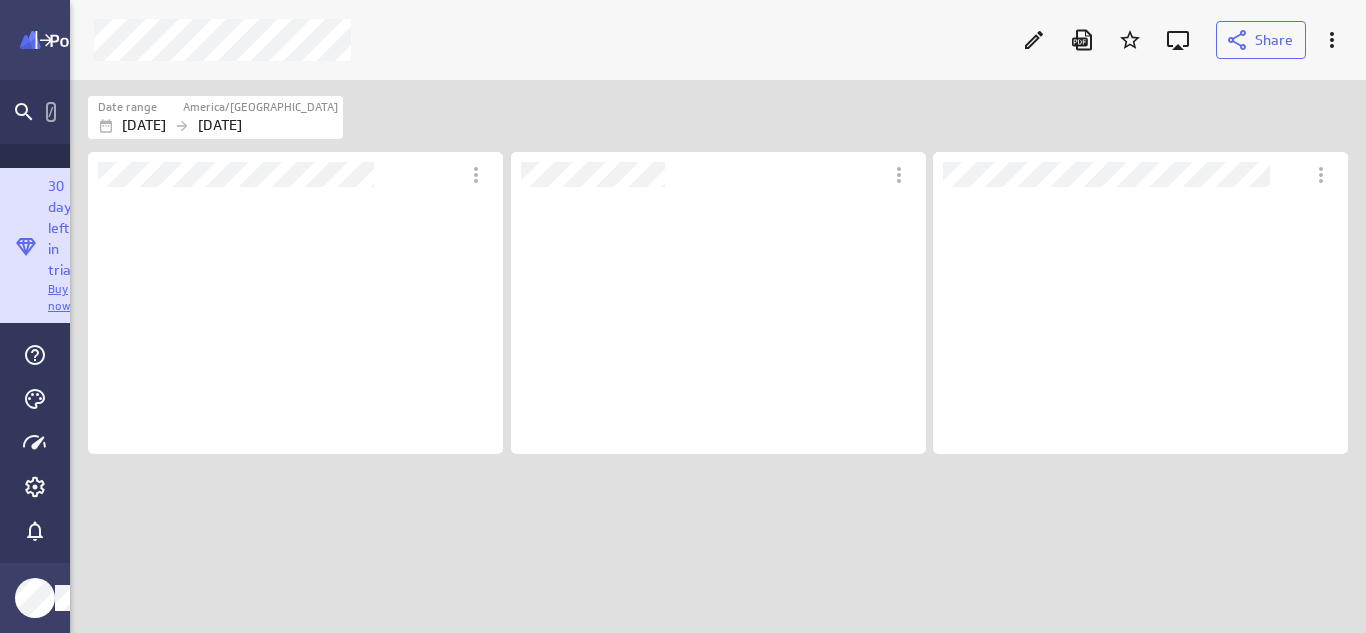 scroll, scrollTop: 10, scrollLeft: 17, axis: both 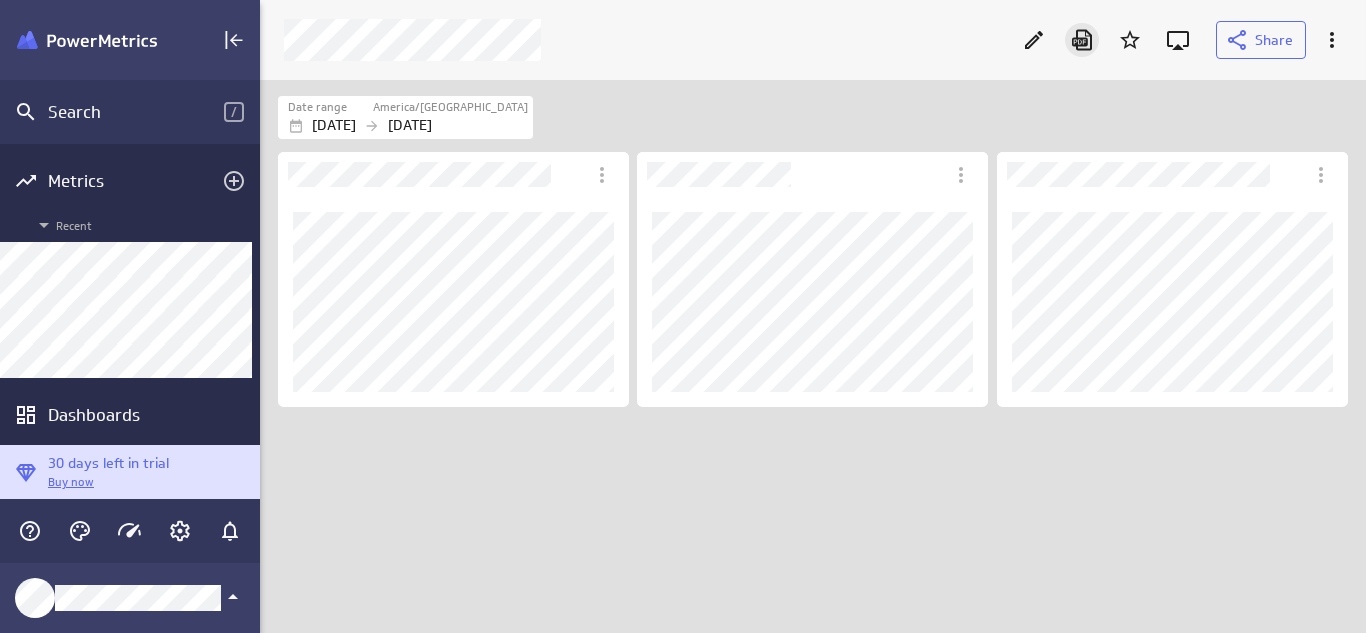 click 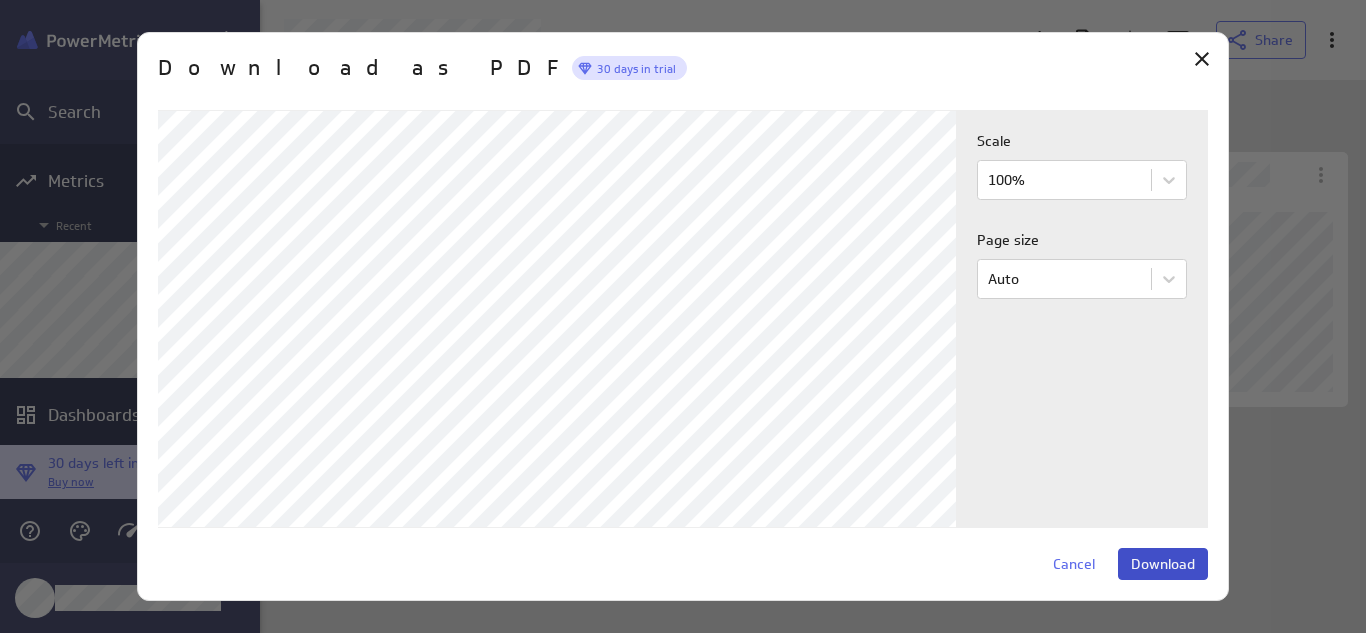 click on "Download" at bounding box center (1163, 564) 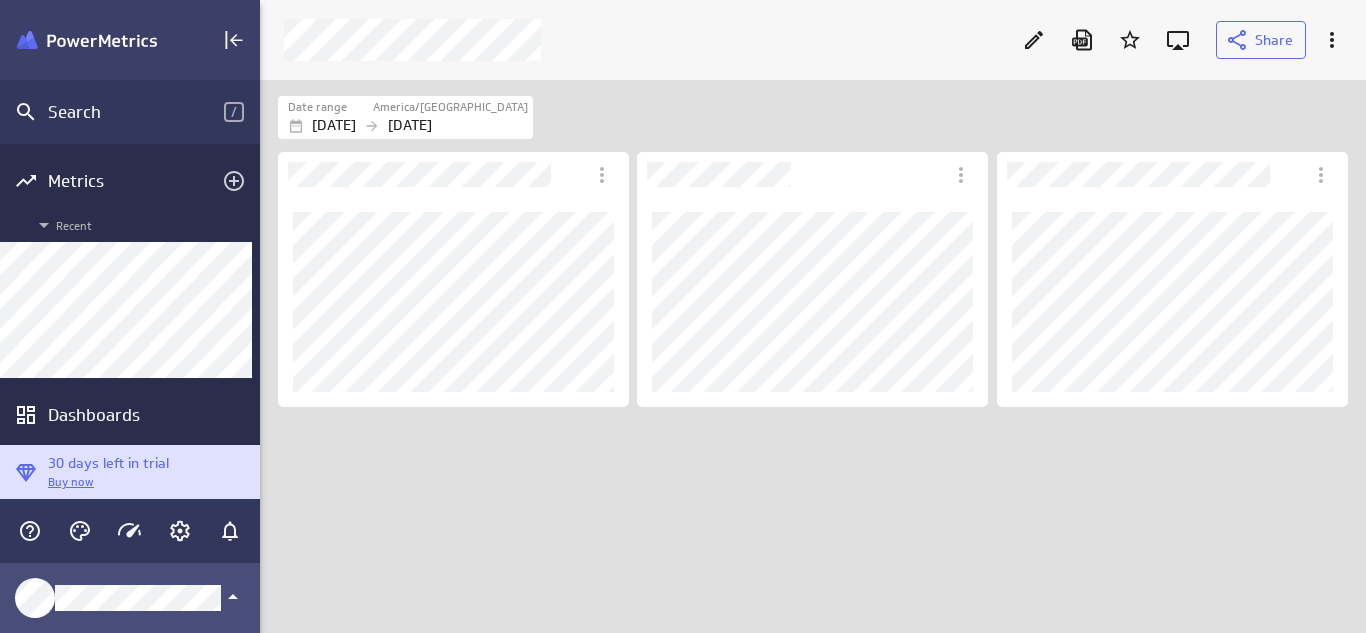 click 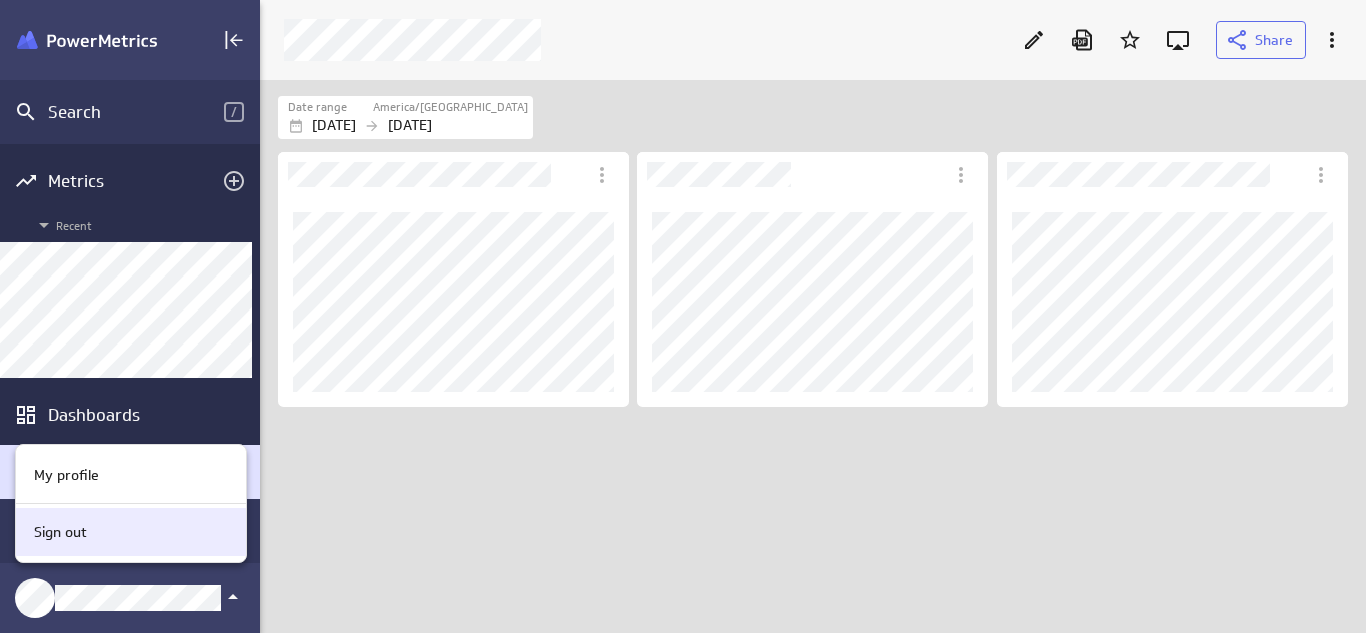 click on "Sign out" at bounding box center (128, 532) 